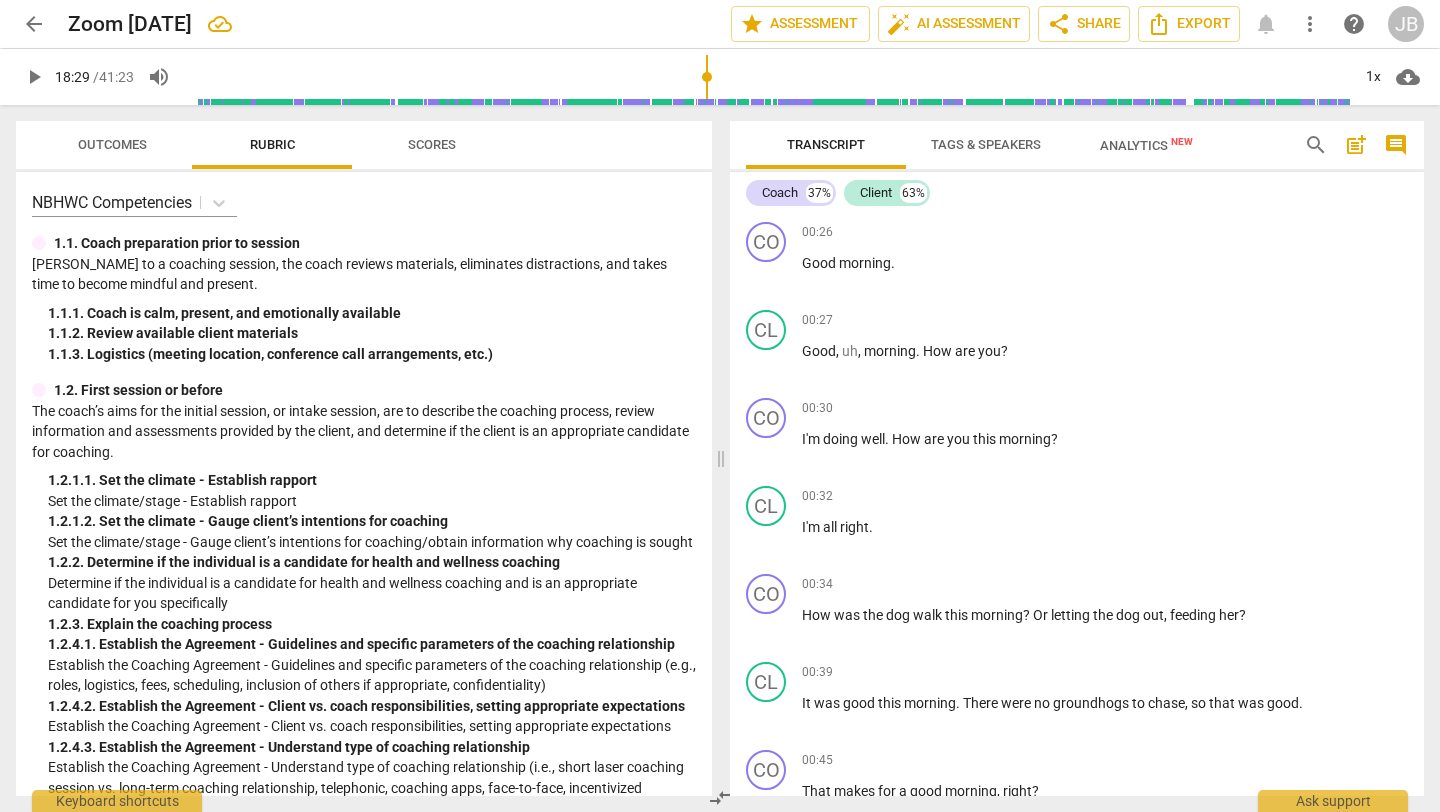 scroll, scrollTop: 0, scrollLeft: 0, axis: both 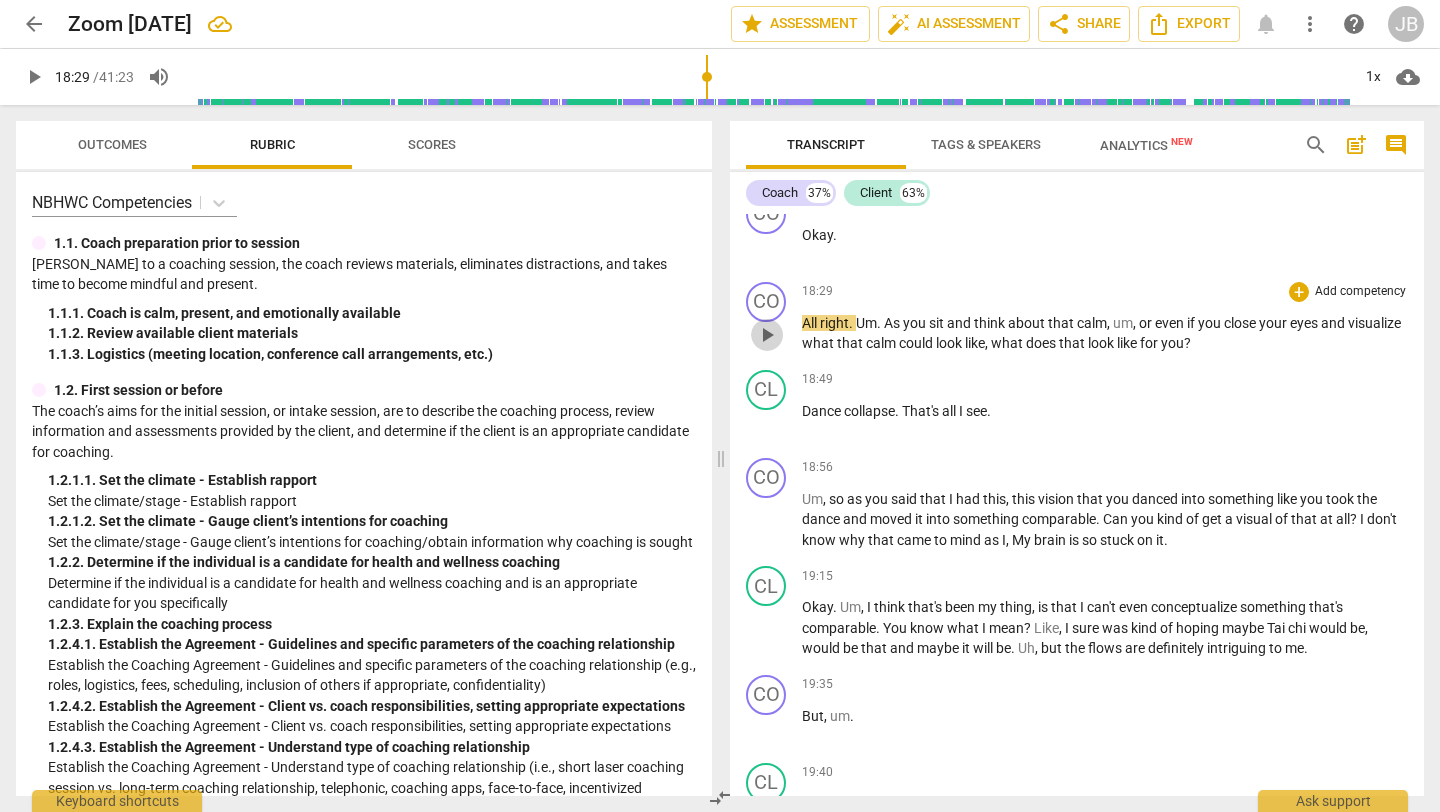 click on "play_arrow" at bounding box center (767, 335) 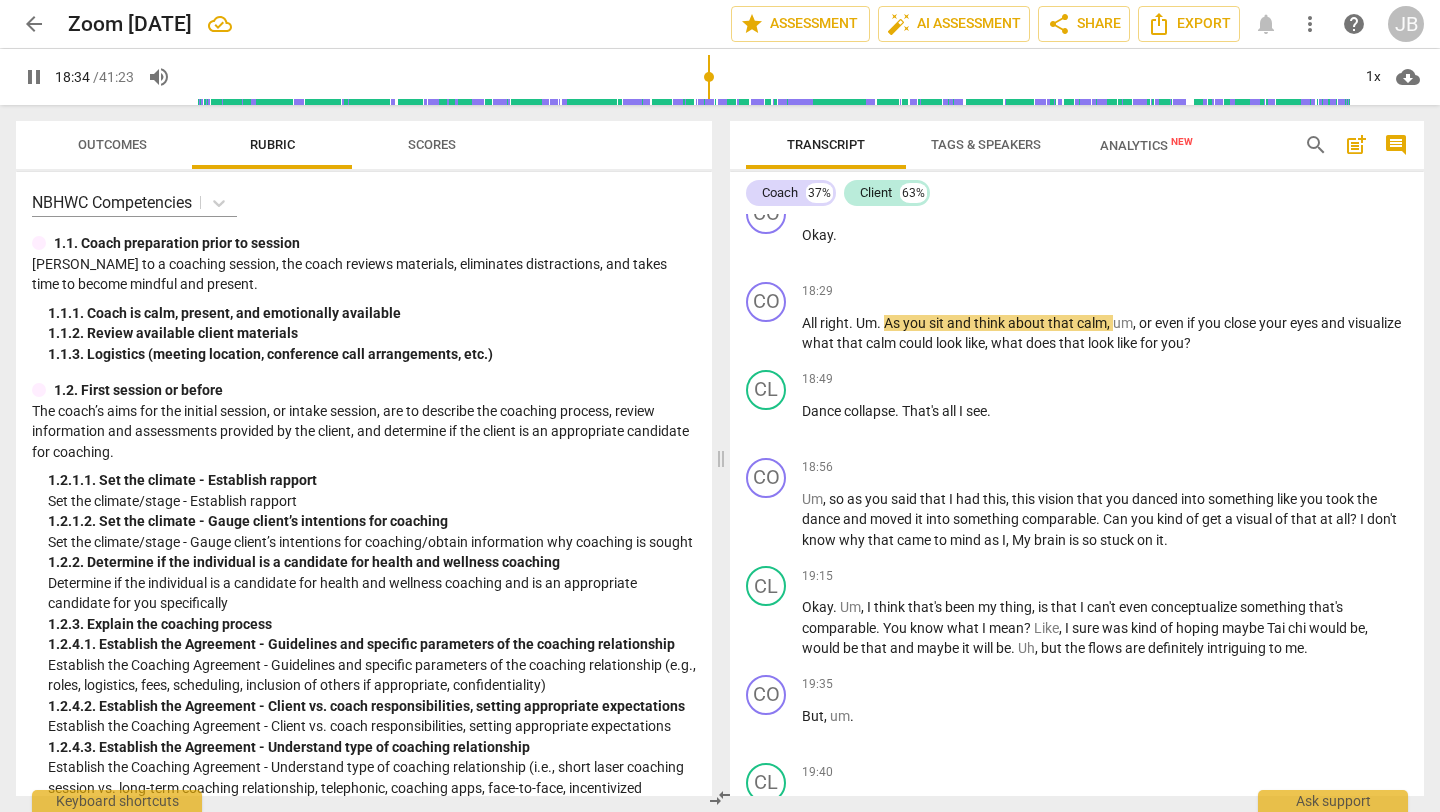 click on "pause" at bounding box center [34, 77] 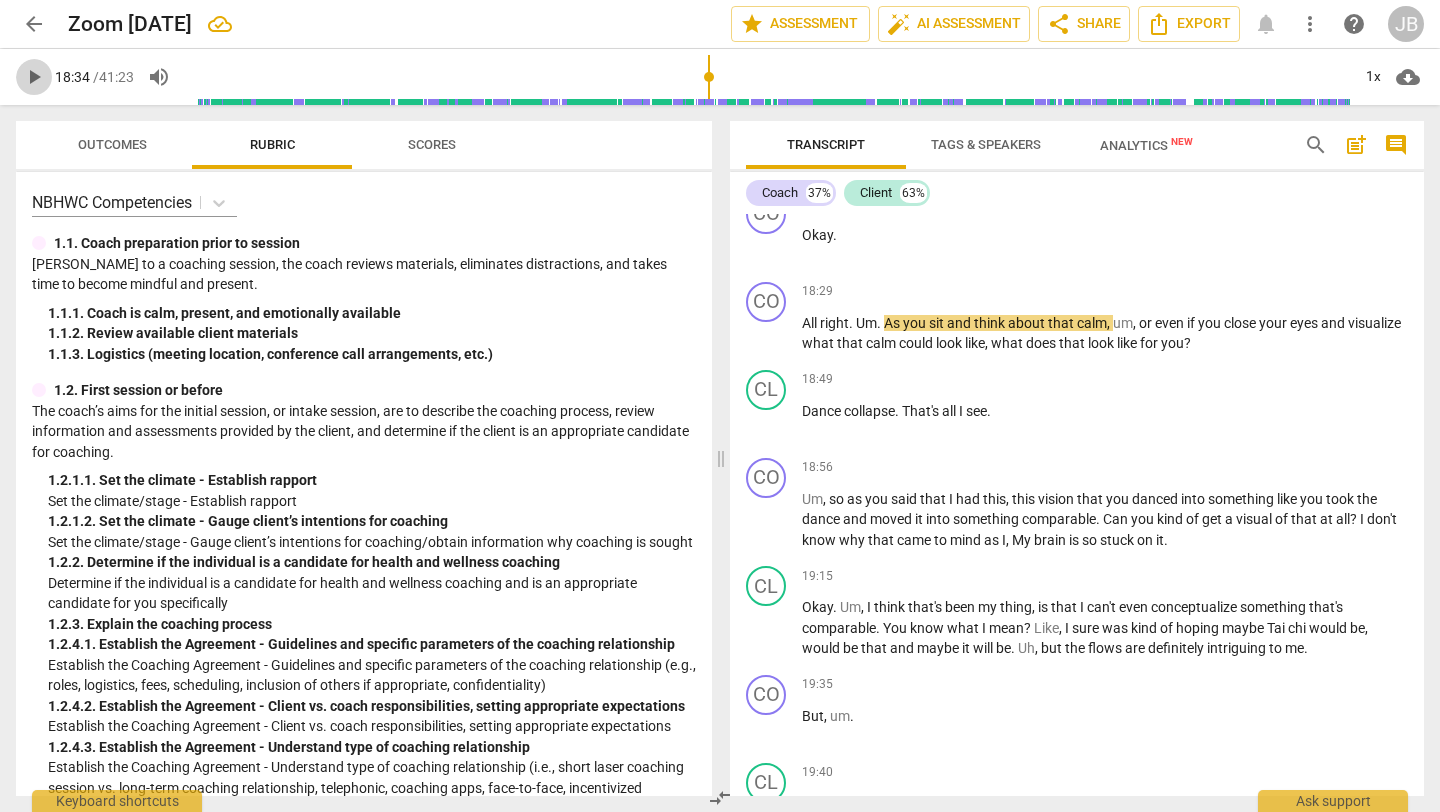 click on "play_arrow" at bounding box center (34, 77) 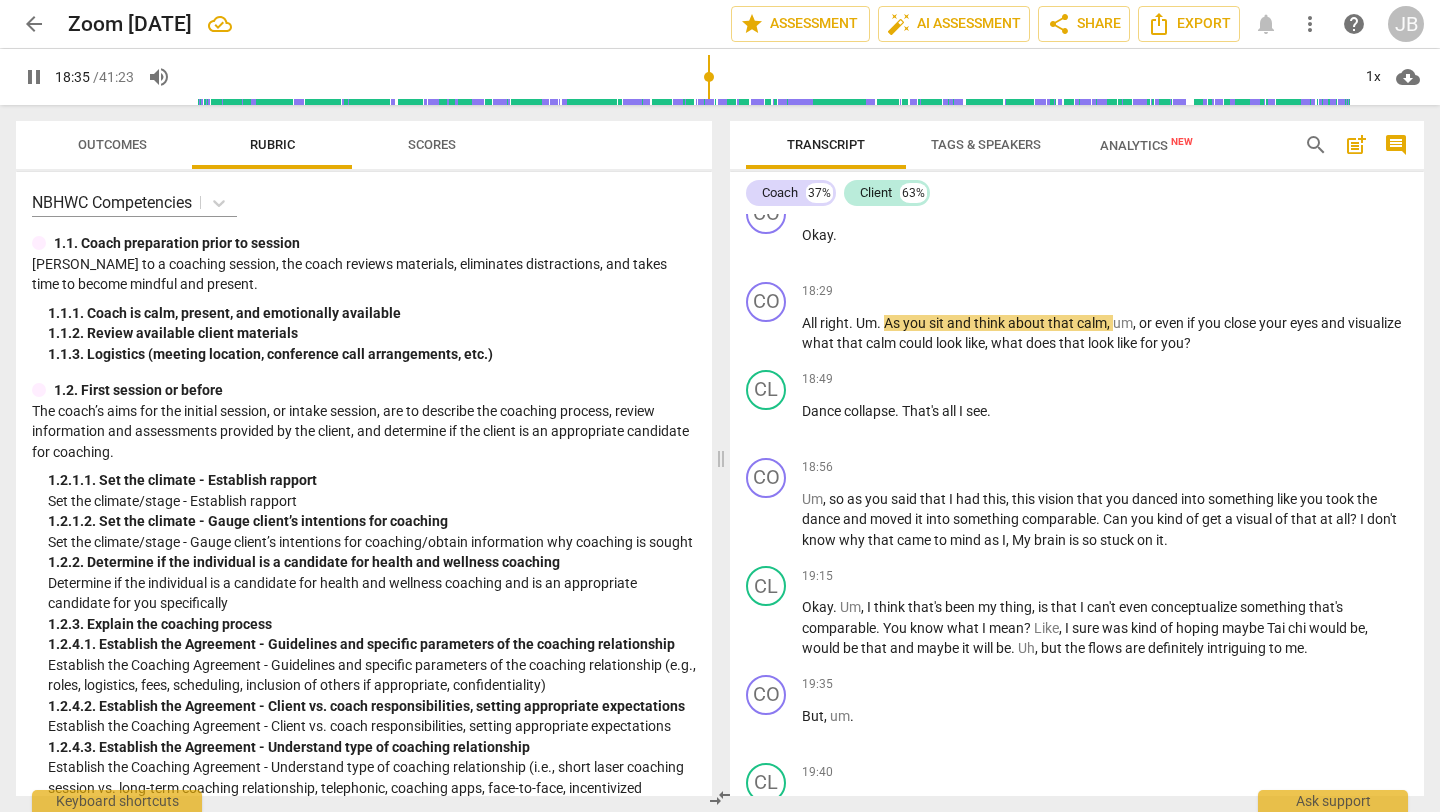 click at bounding box center (767, 77) 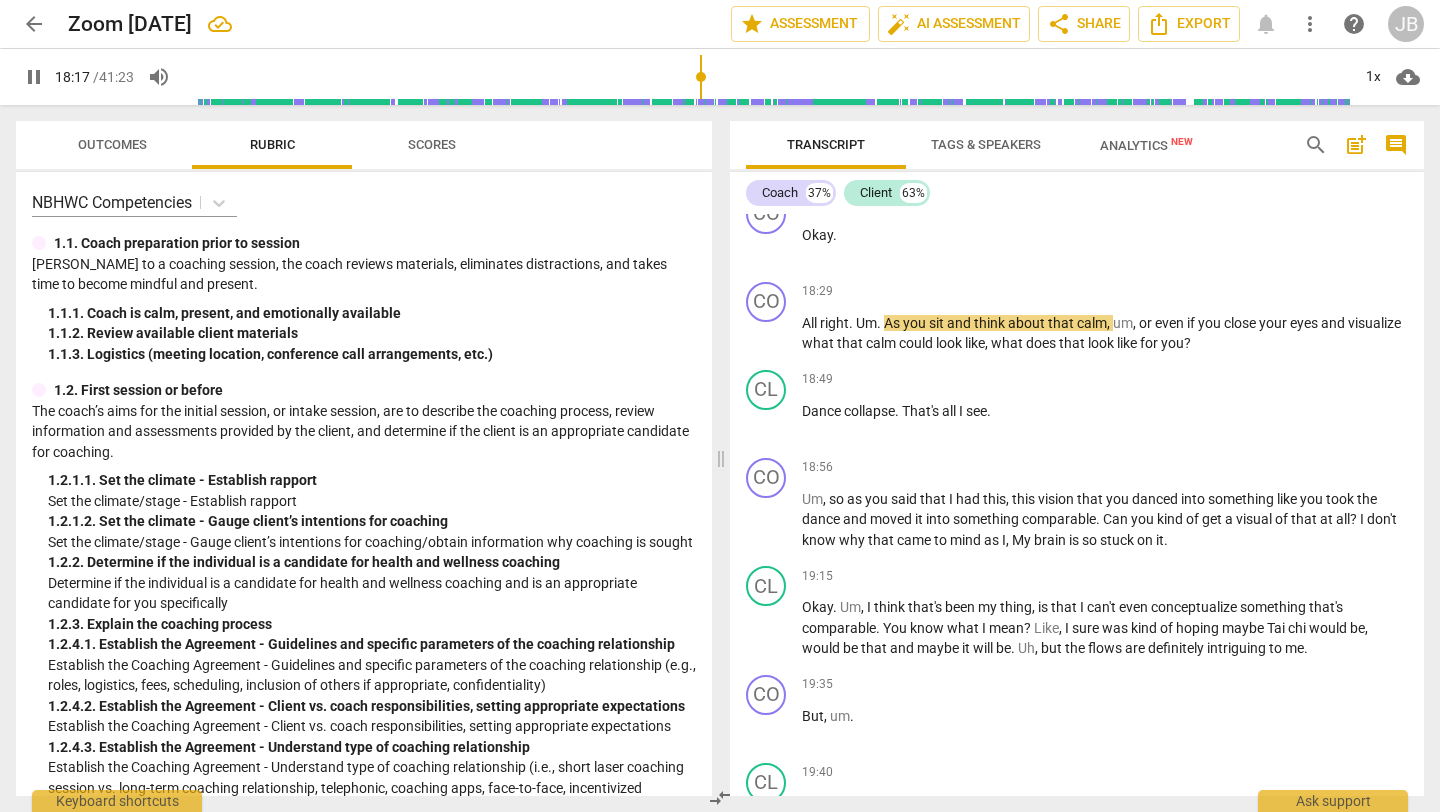 type on "1097" 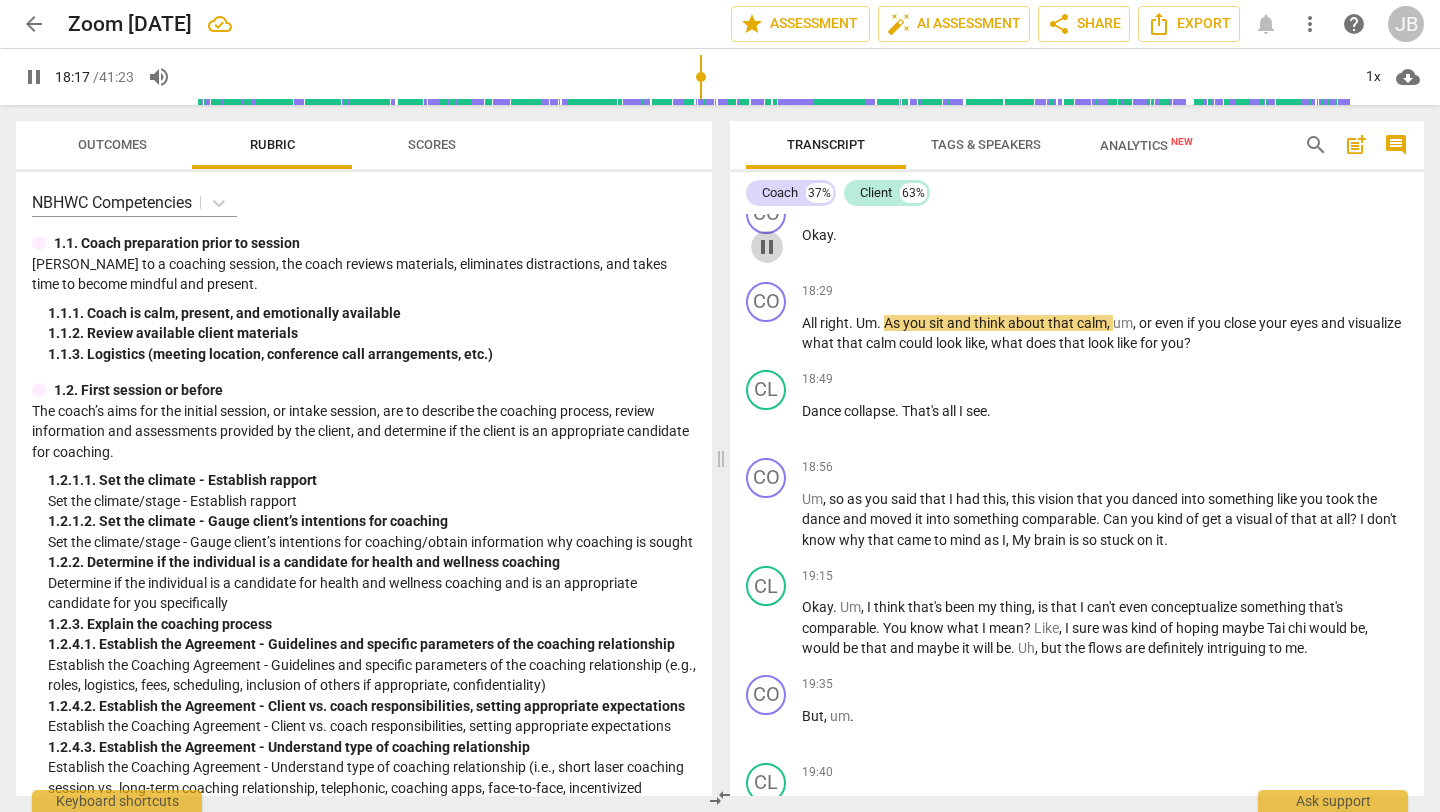 click on "pause" at bounding box center [767, 247] 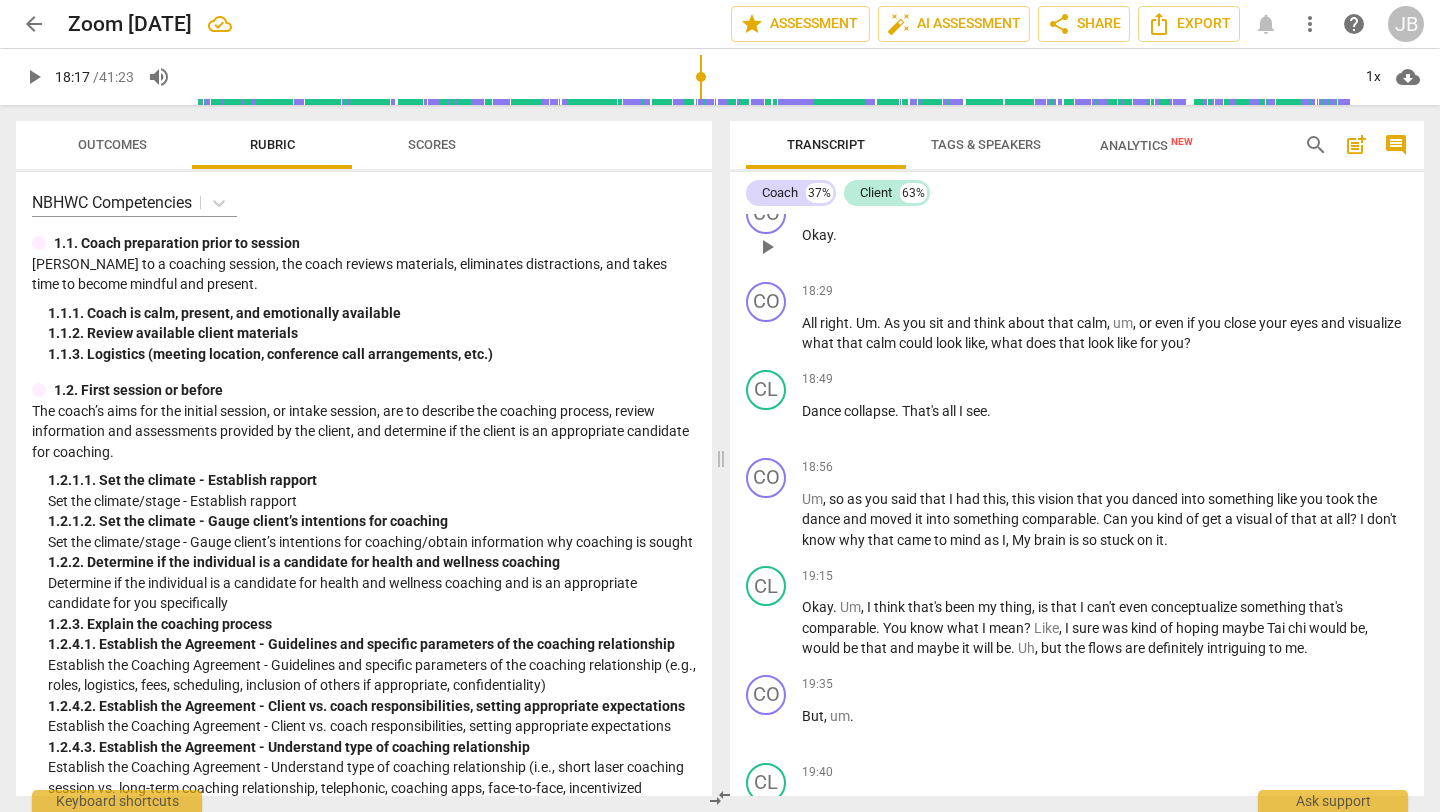 click on "play_arrow" at bounding box center [767, 247] 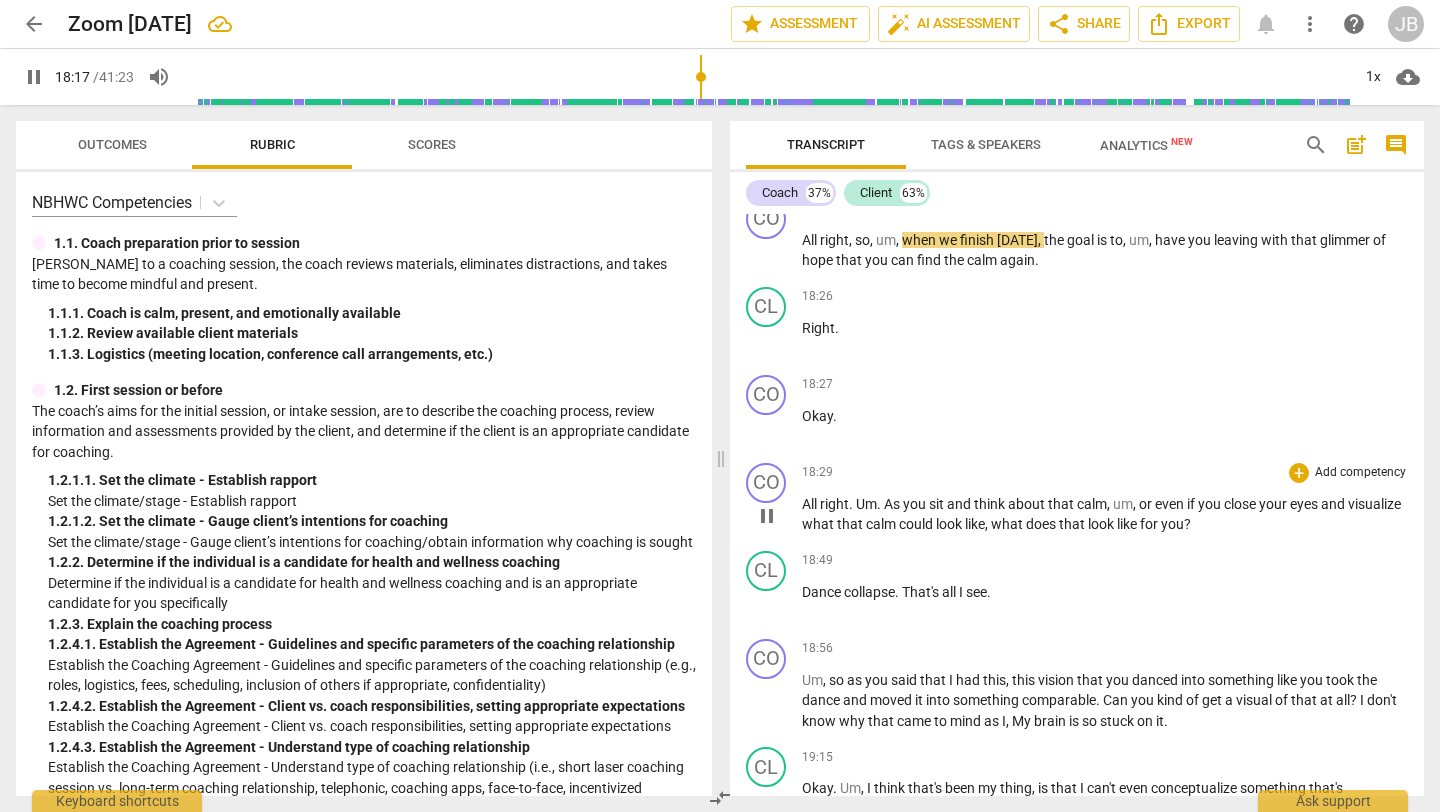 scroll, scrollTop: 6763, scrollLeft: 0, axis: vertical 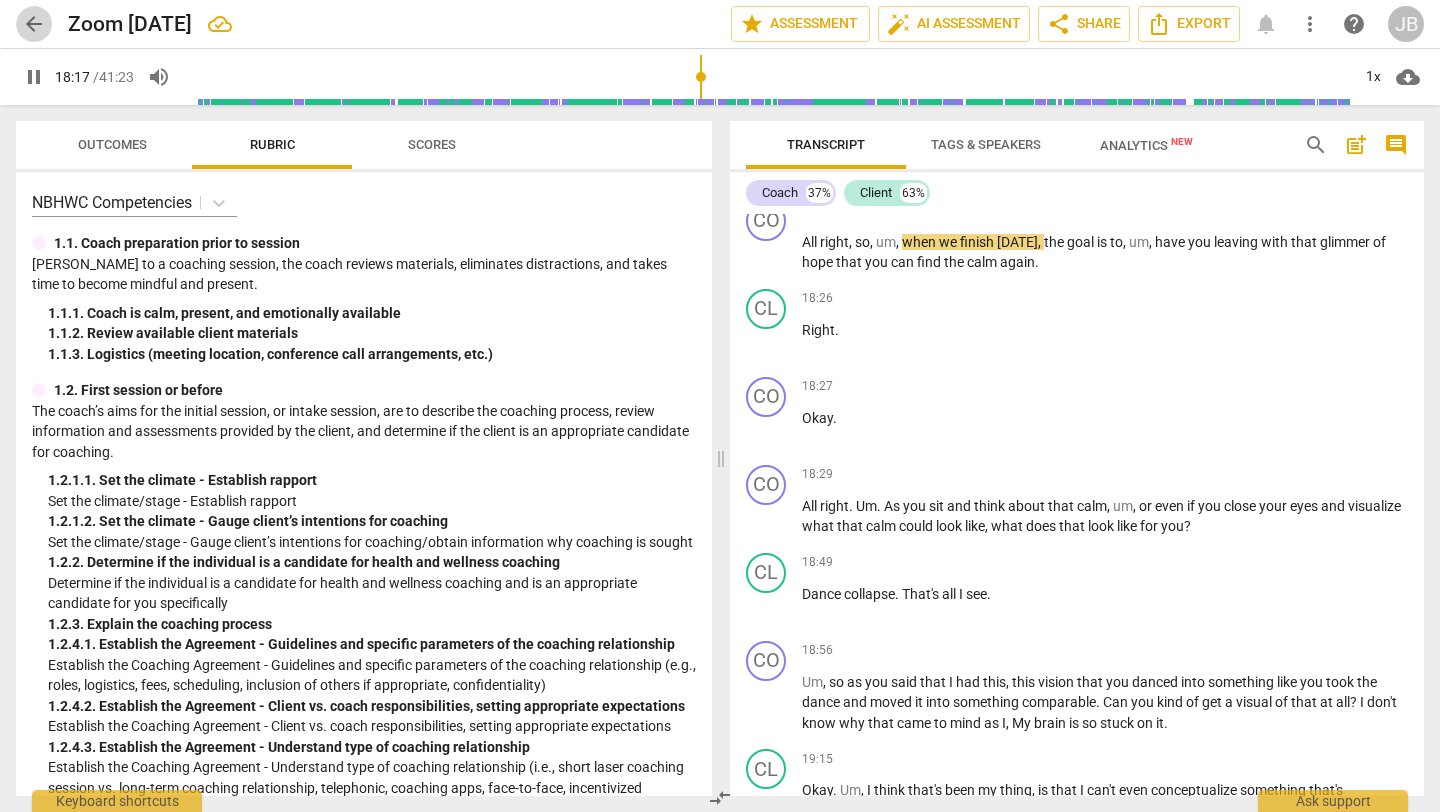 click on "arrow_back" at bounding box center [34, 24] 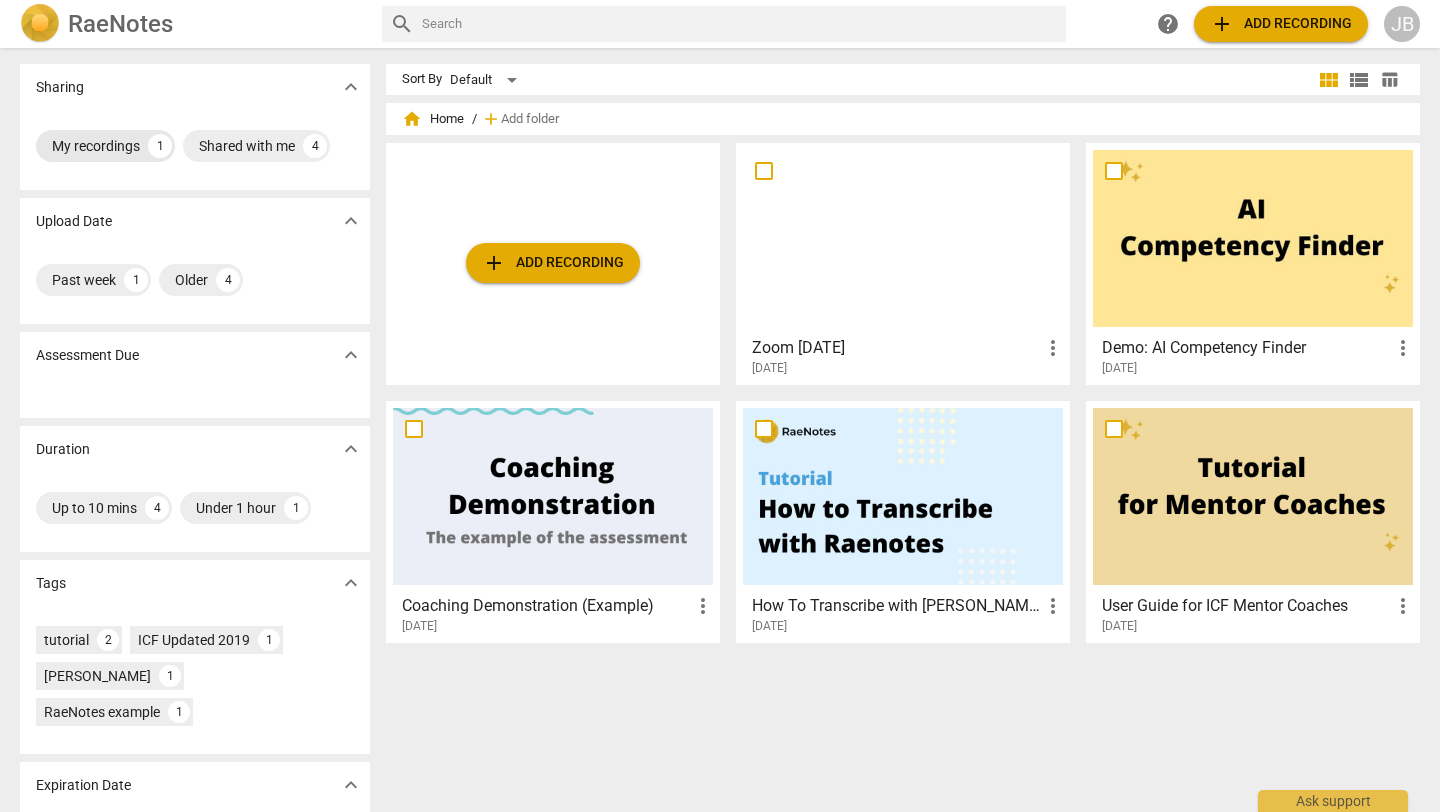 click on "My recordings" at bounding box center (96, 146) 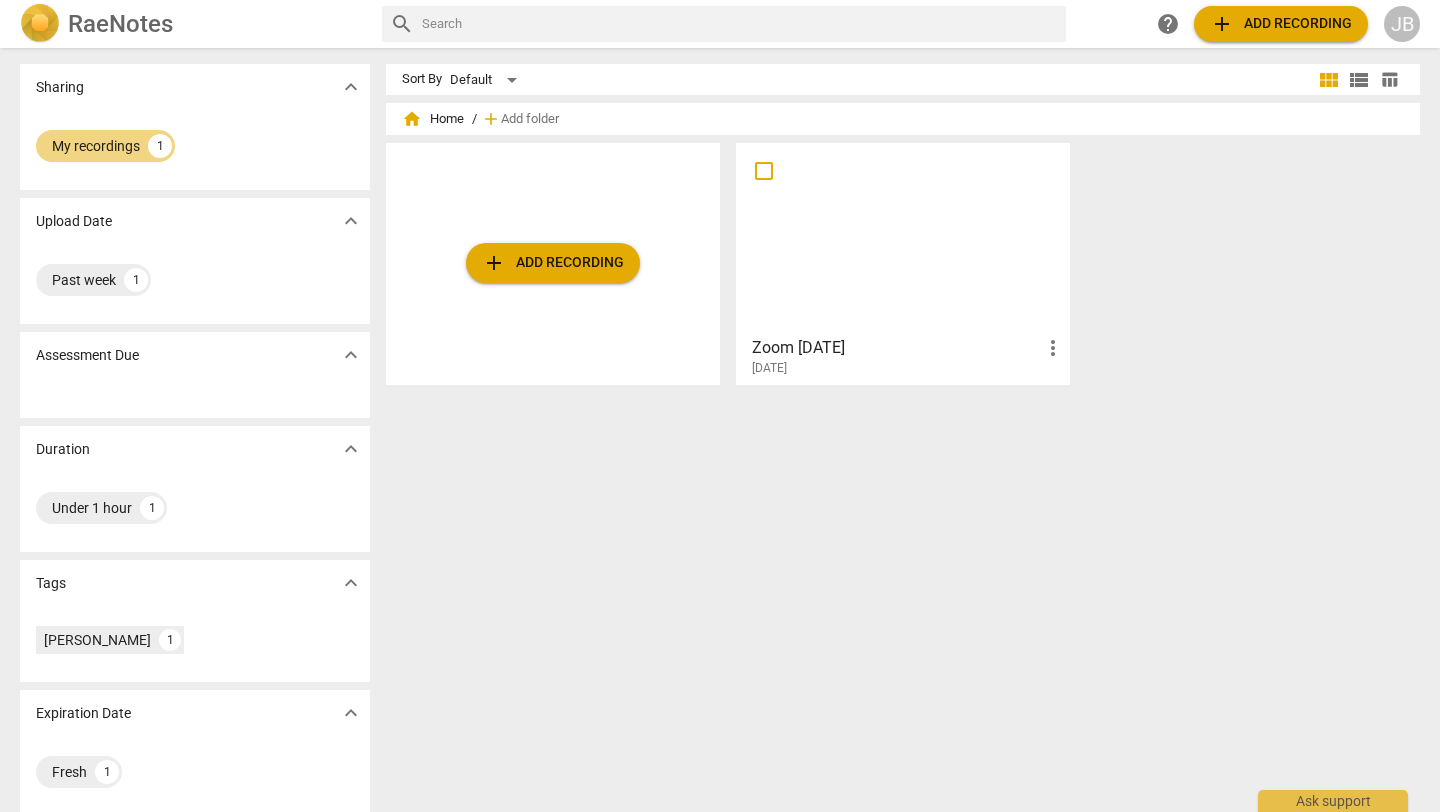 click at bounding box center [903, 238] 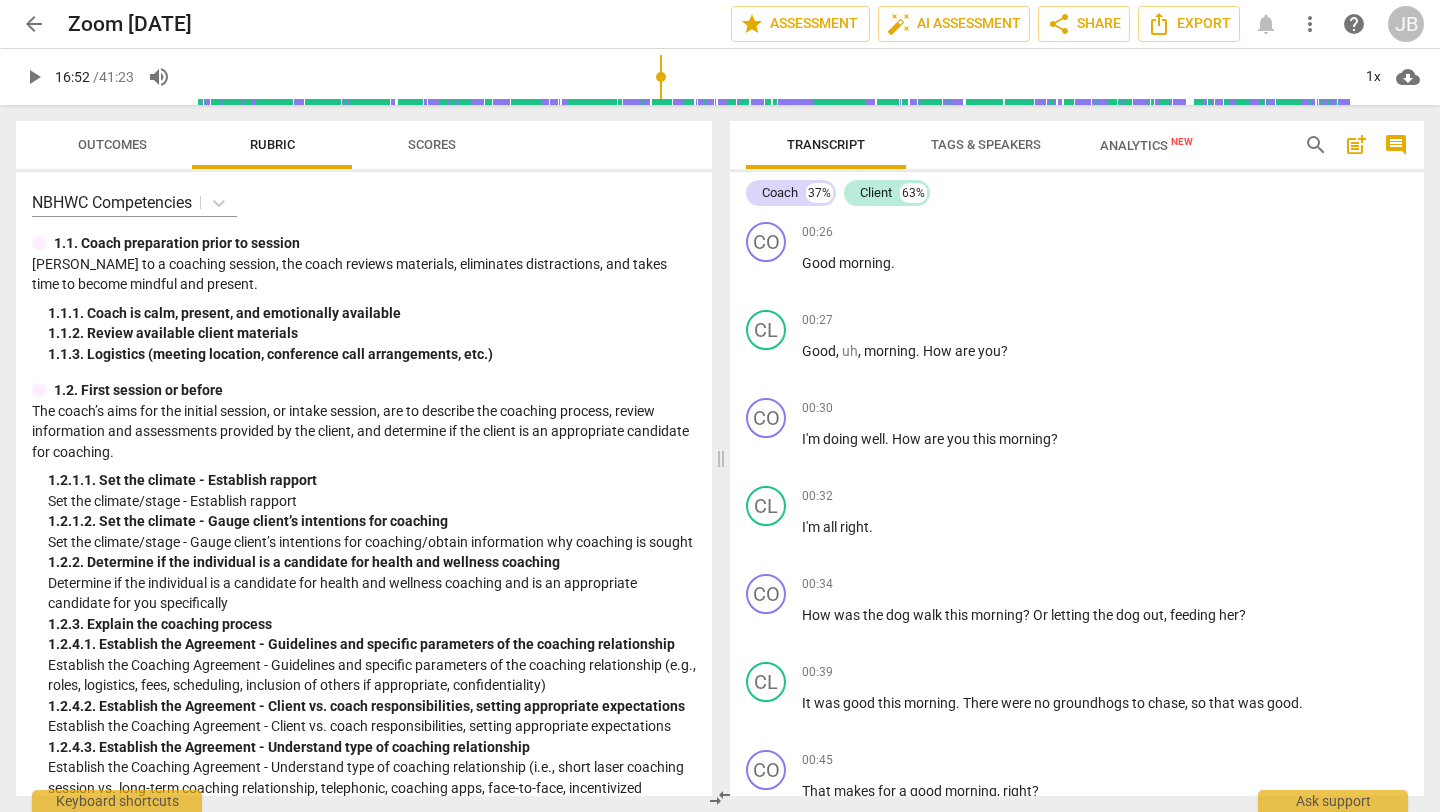 click at bounding box center [767, 77] 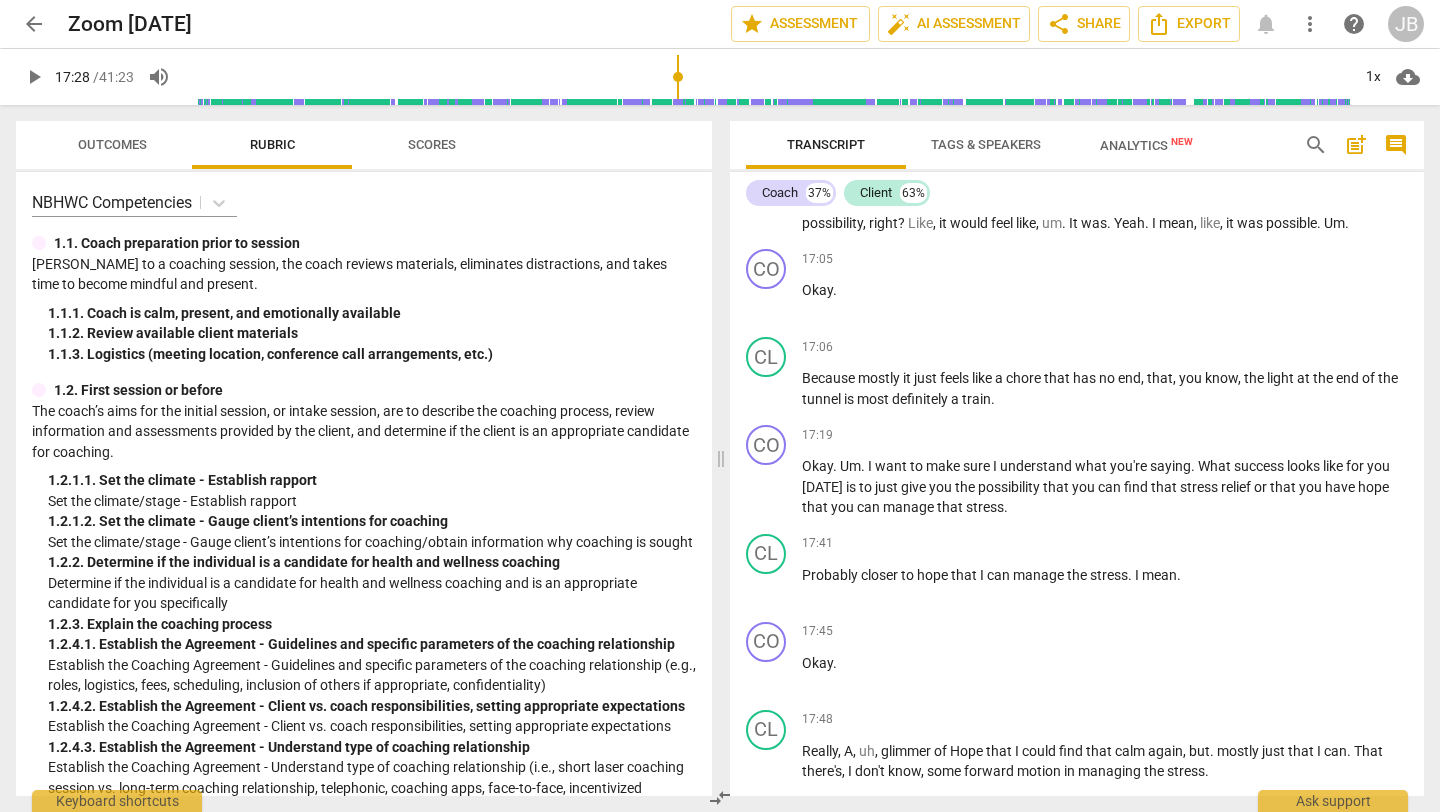 click at bounding box center [767, 77] 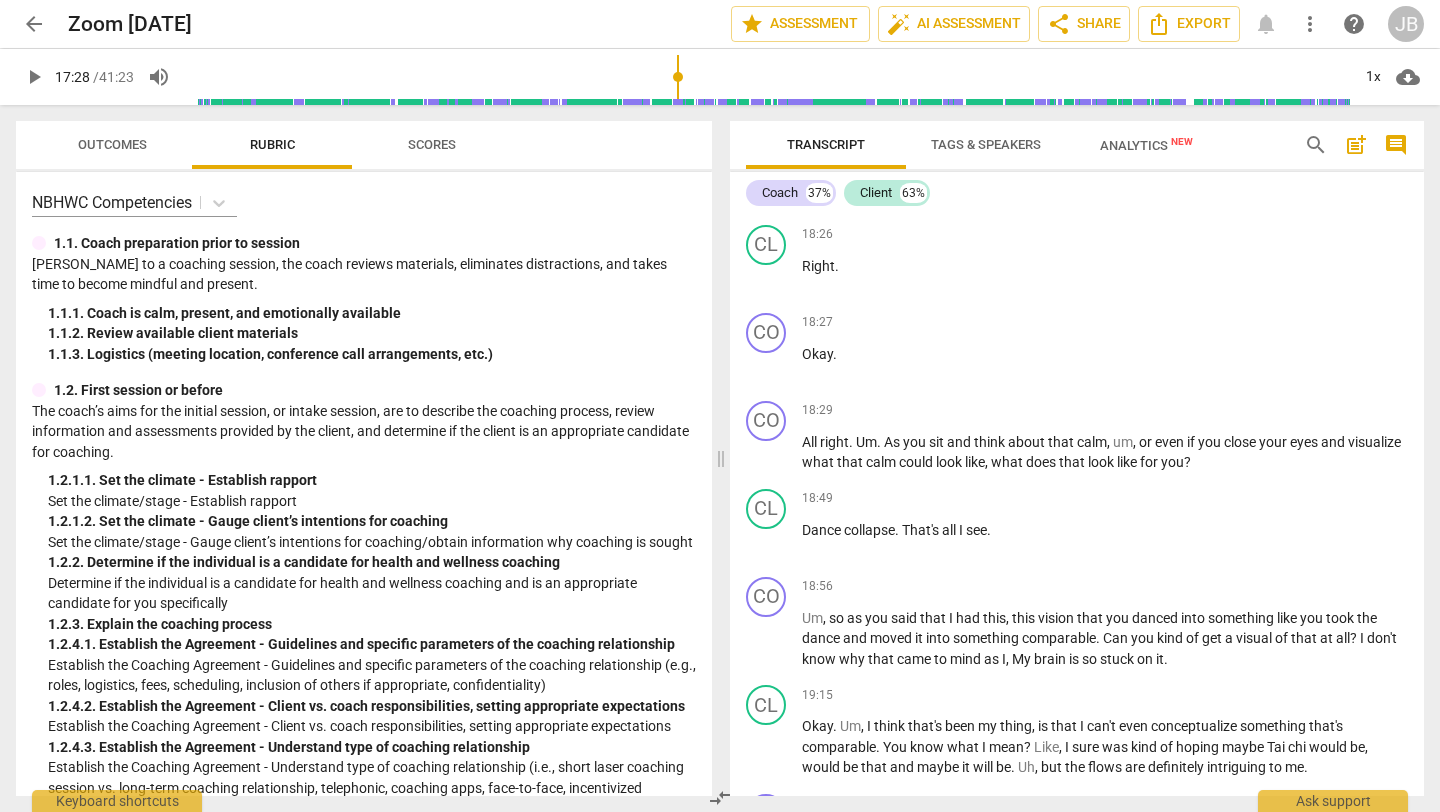 scroll, scrollTop: 6849, scrollLeft: 0, axis: vertical 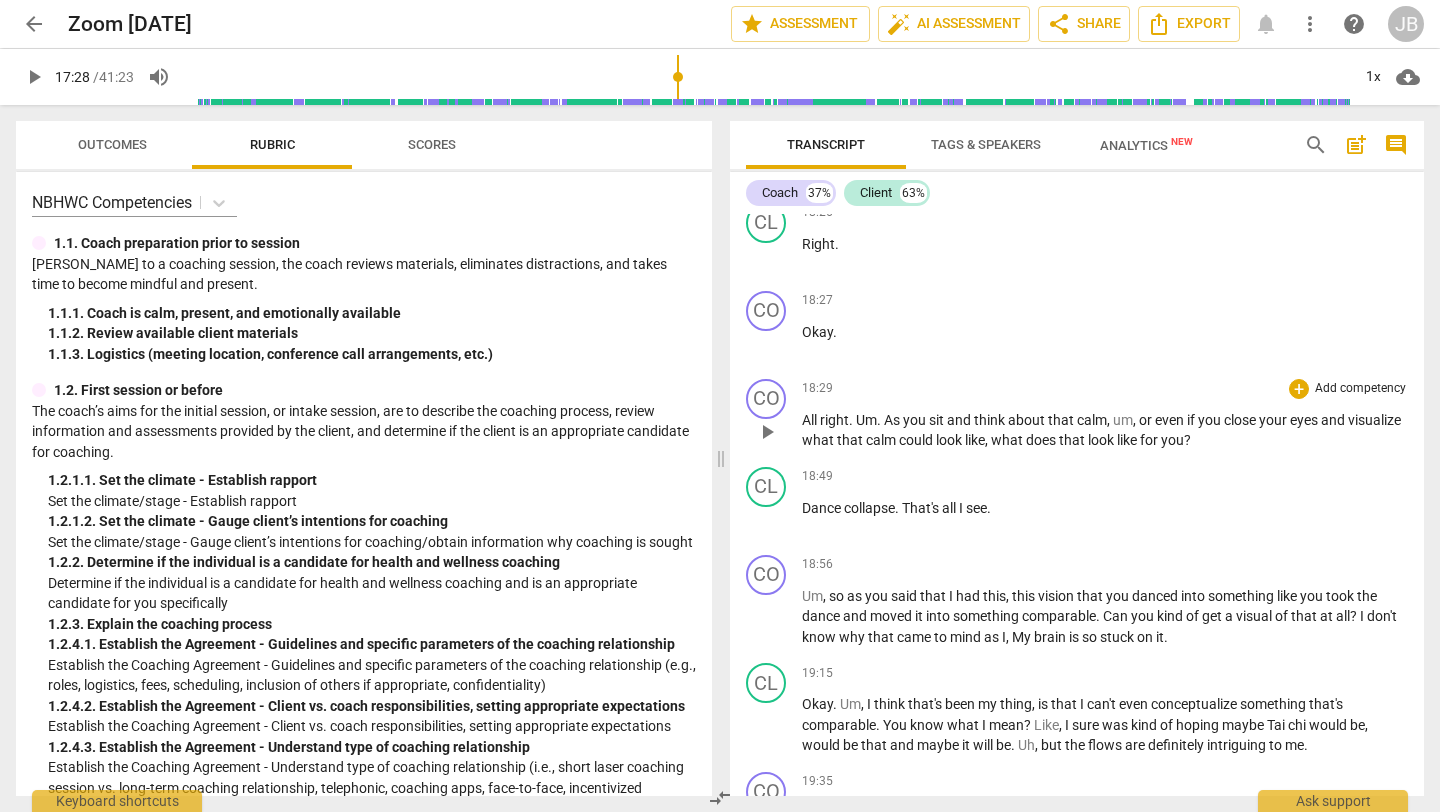 click on "play_arrow" at bounding box center [767, 432] 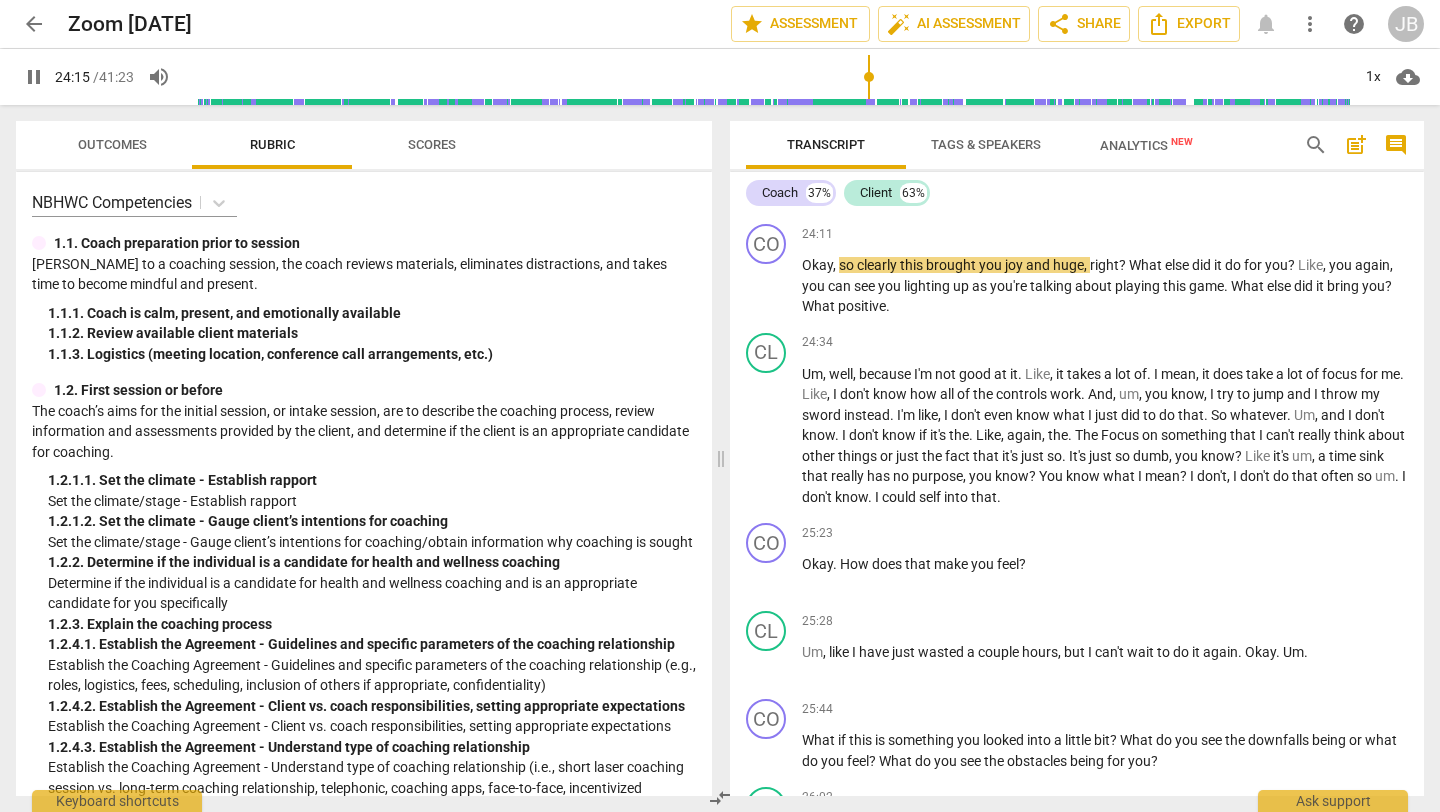 scroll, scrollTop: 8981, scrollLeft: 0, axis: vertical 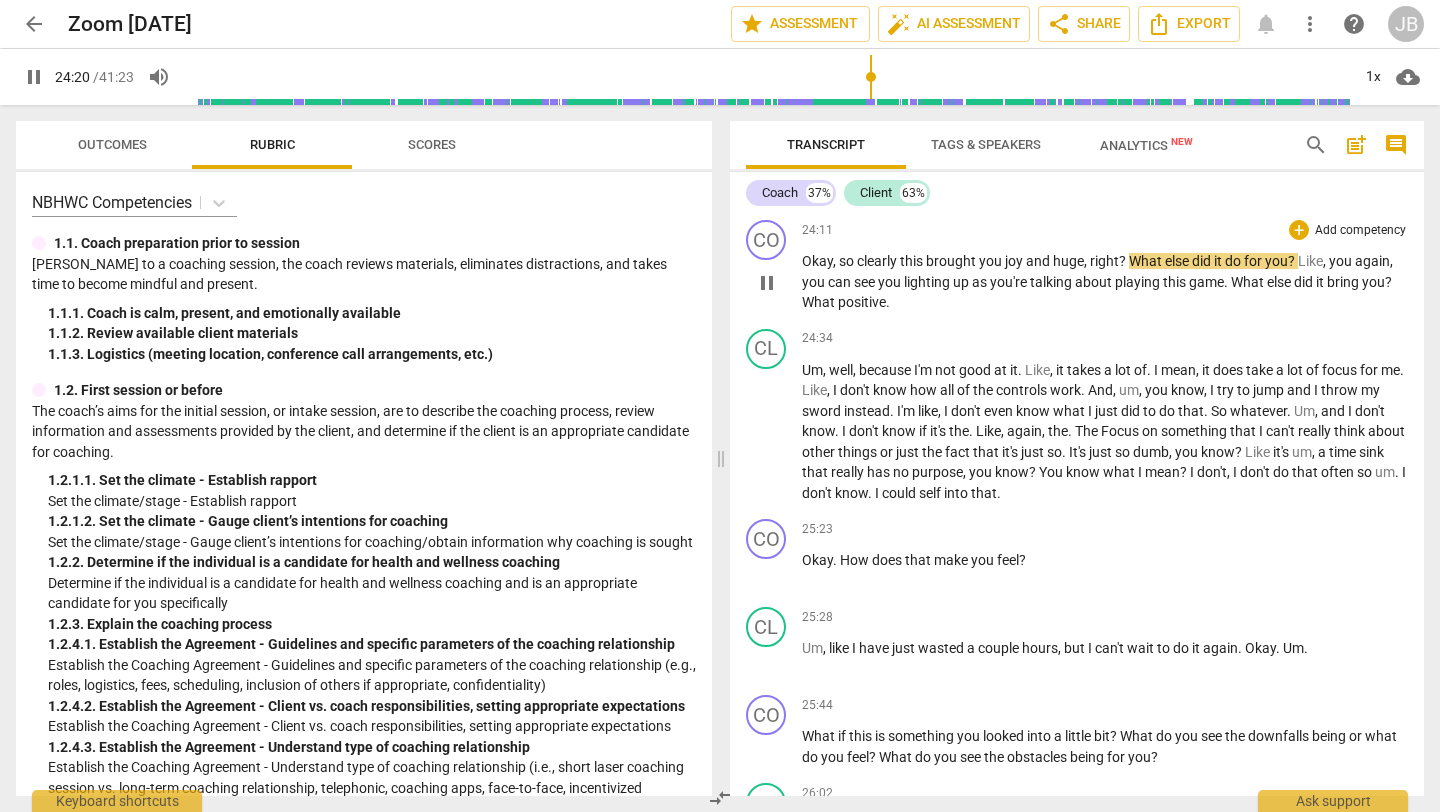 click on "pause" at bounding box center (767, 283) 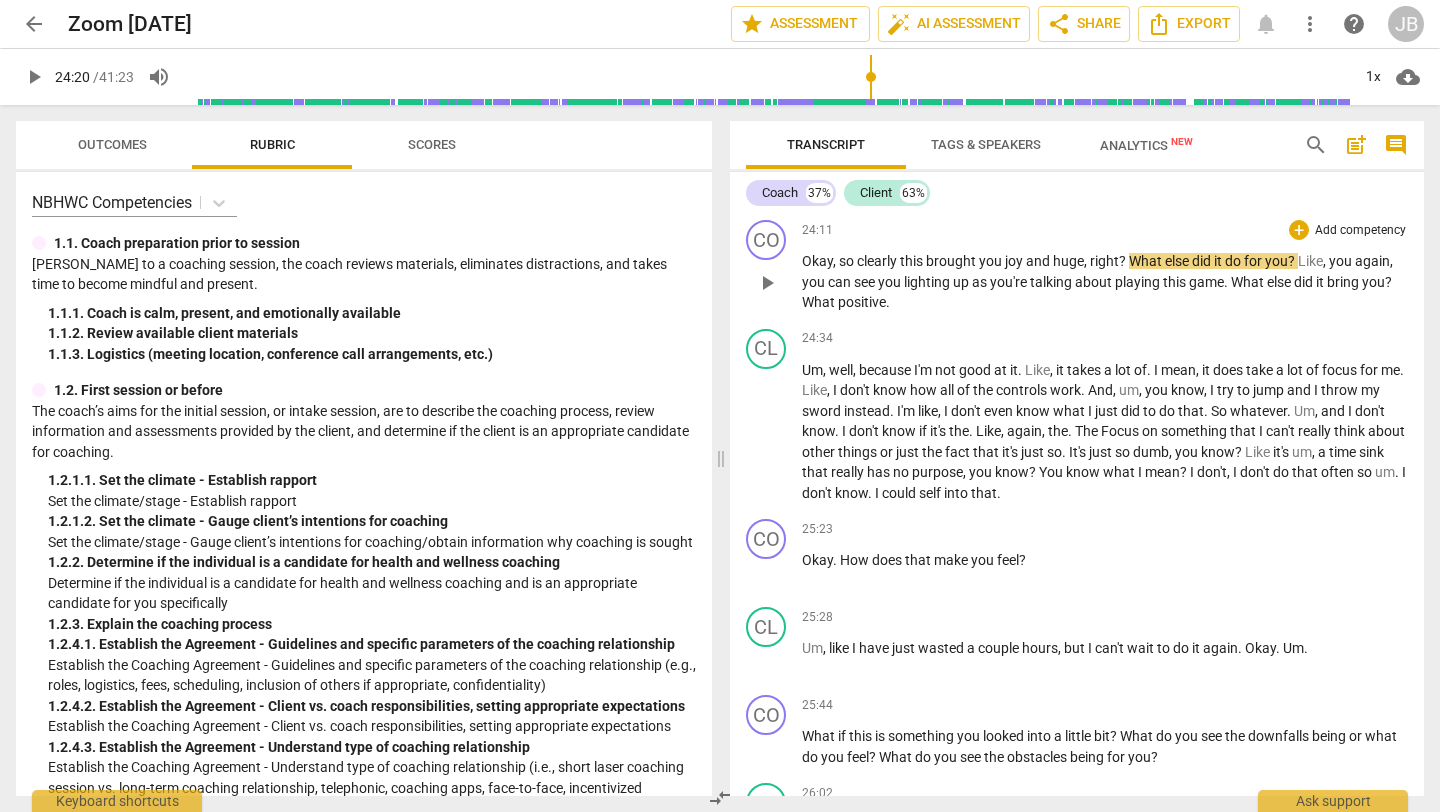 click on "huge" at bounding box center [1068, 261] 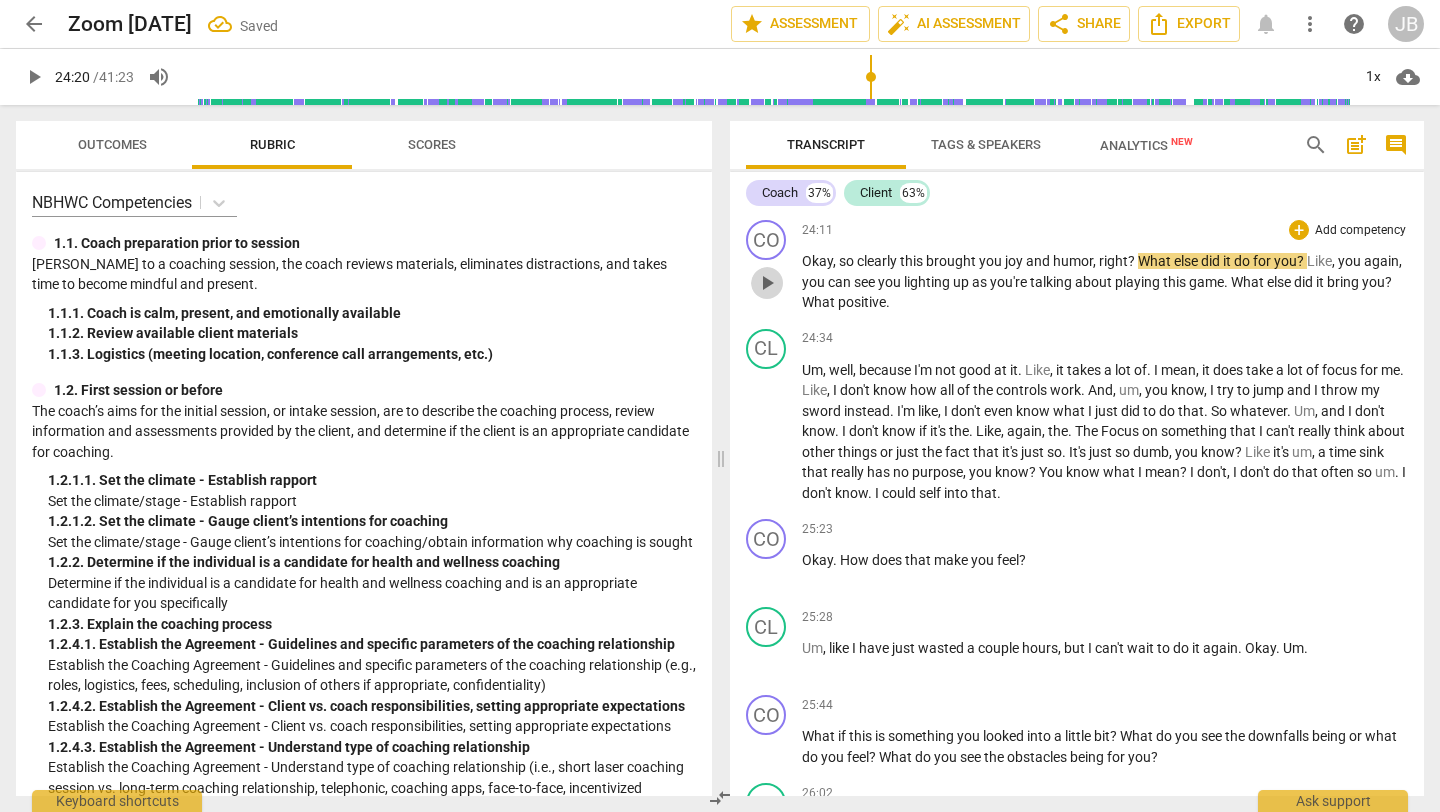 click on "play_arrow" at bounding box center (767, 283) 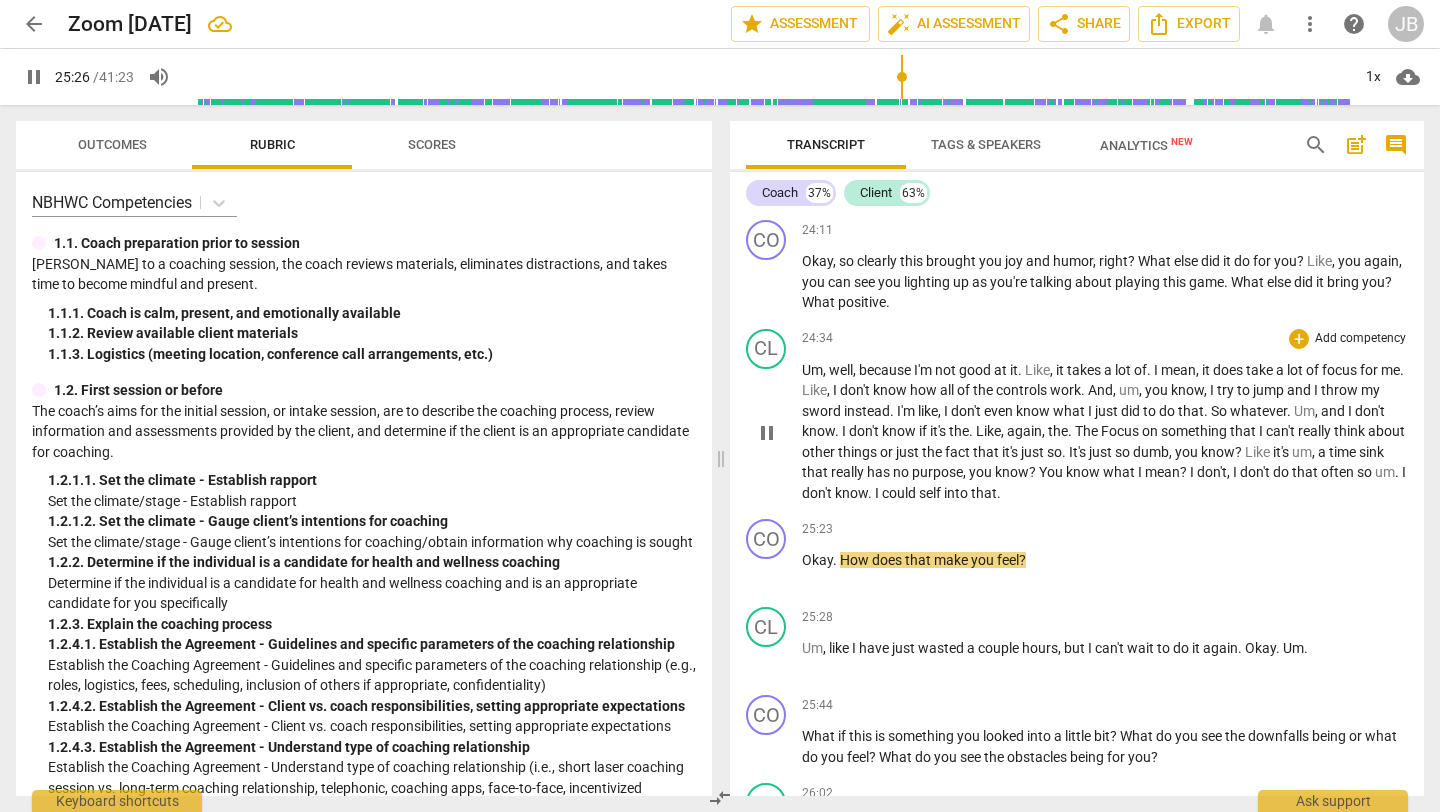 click on "pause" at bounding box center (767, 433) 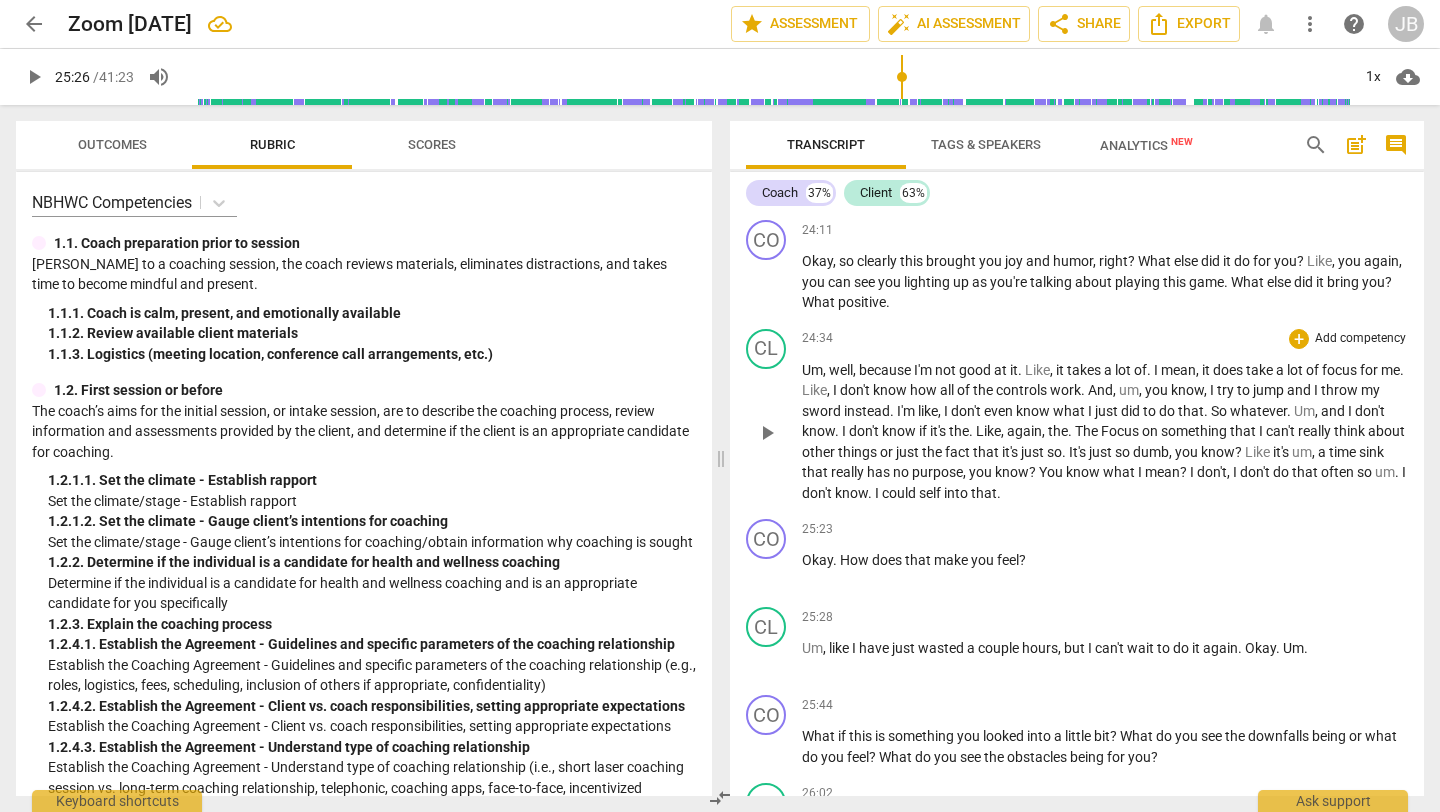 type on "1527" 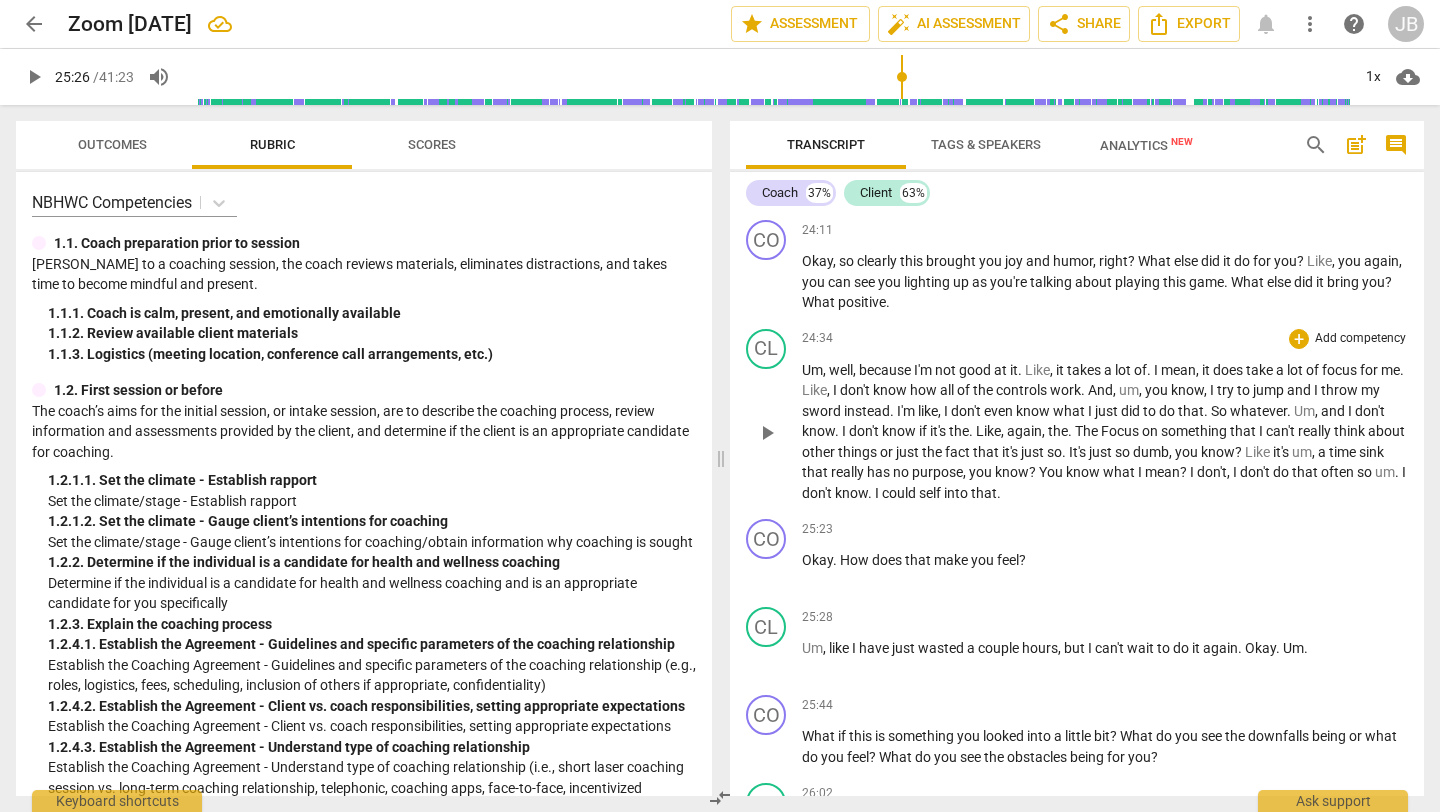 click on "self" at bounding box center [931, 493] 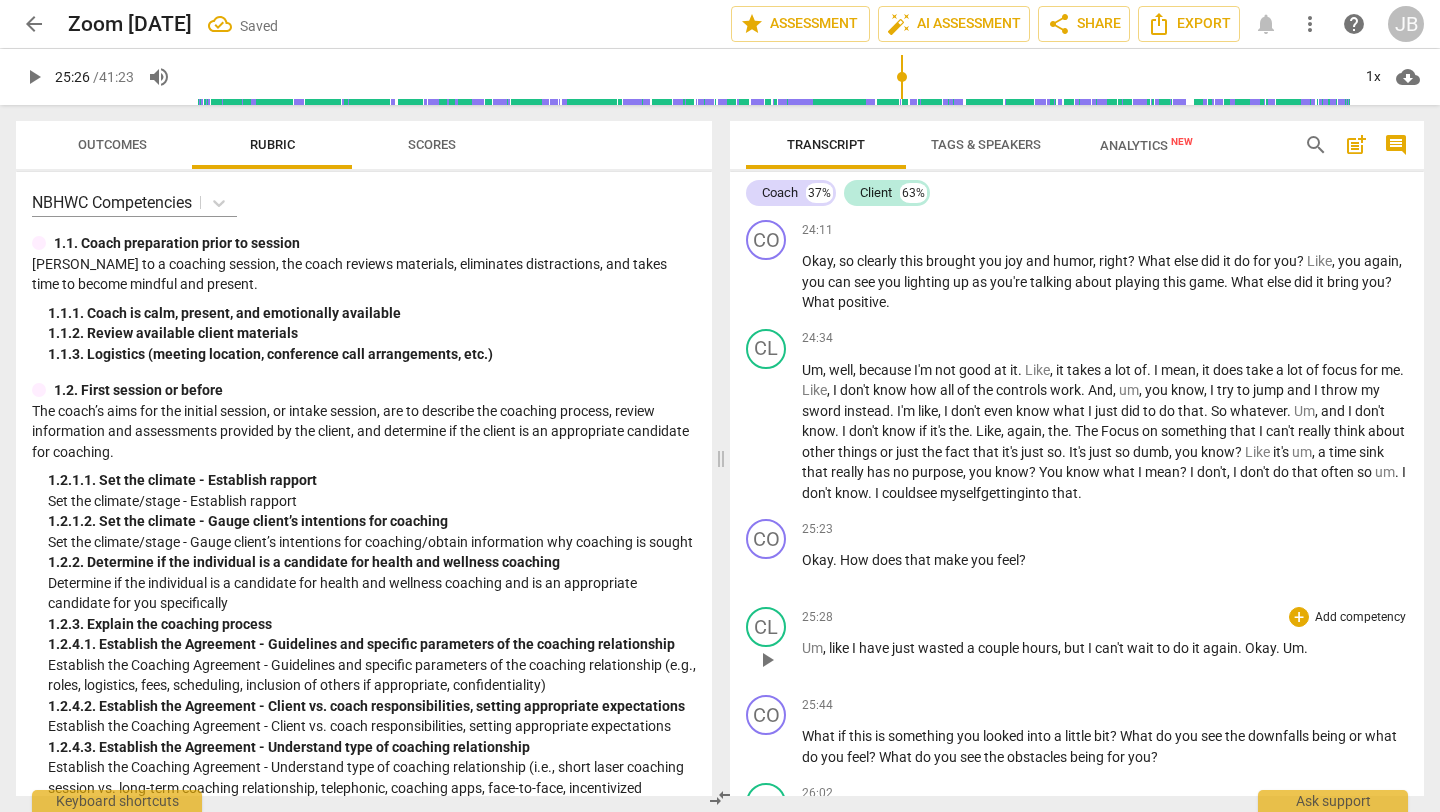 click on "play_arrow" at bounding box center (767, 660) 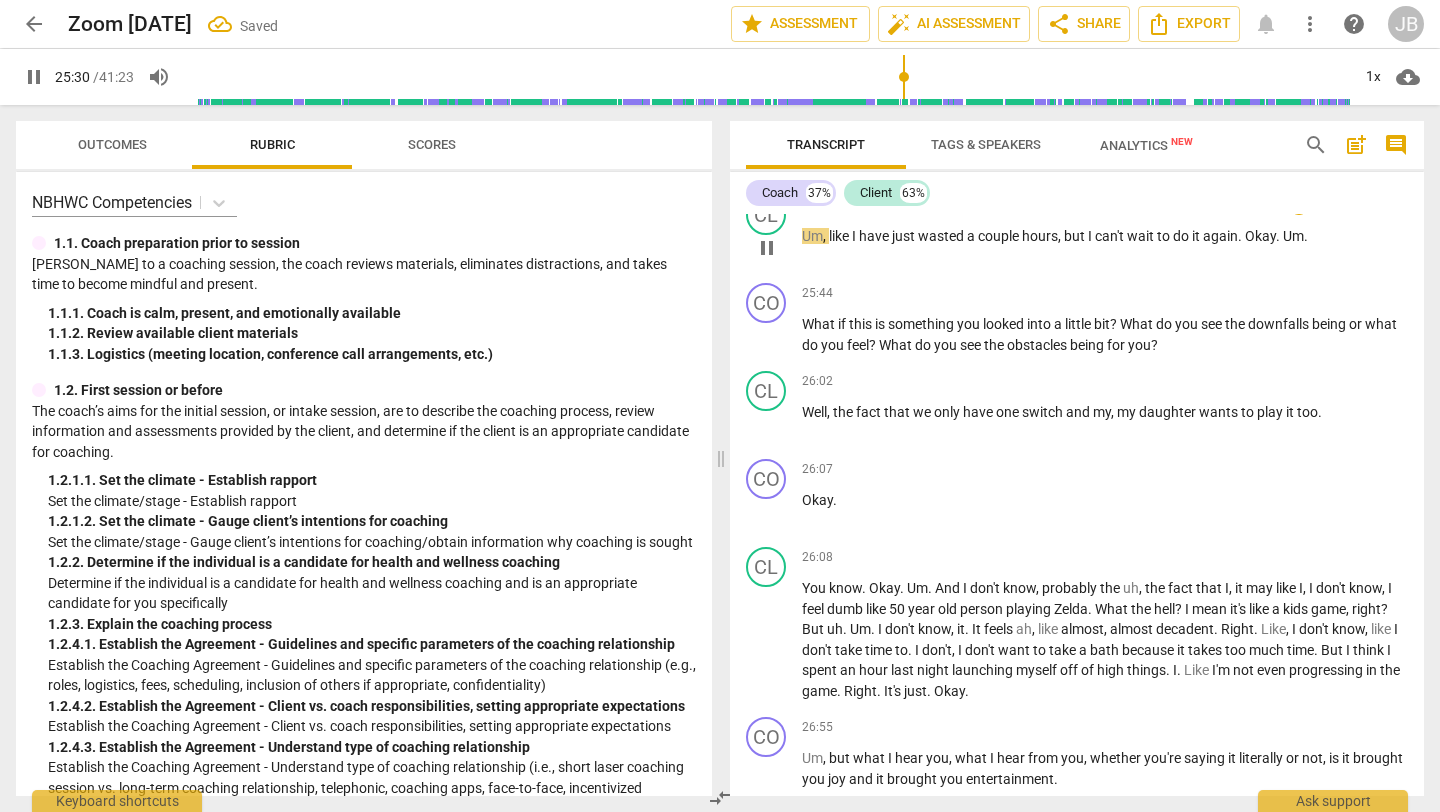 scroll, scrollTop: 9390, scrollLeft: 0, axis: vertical 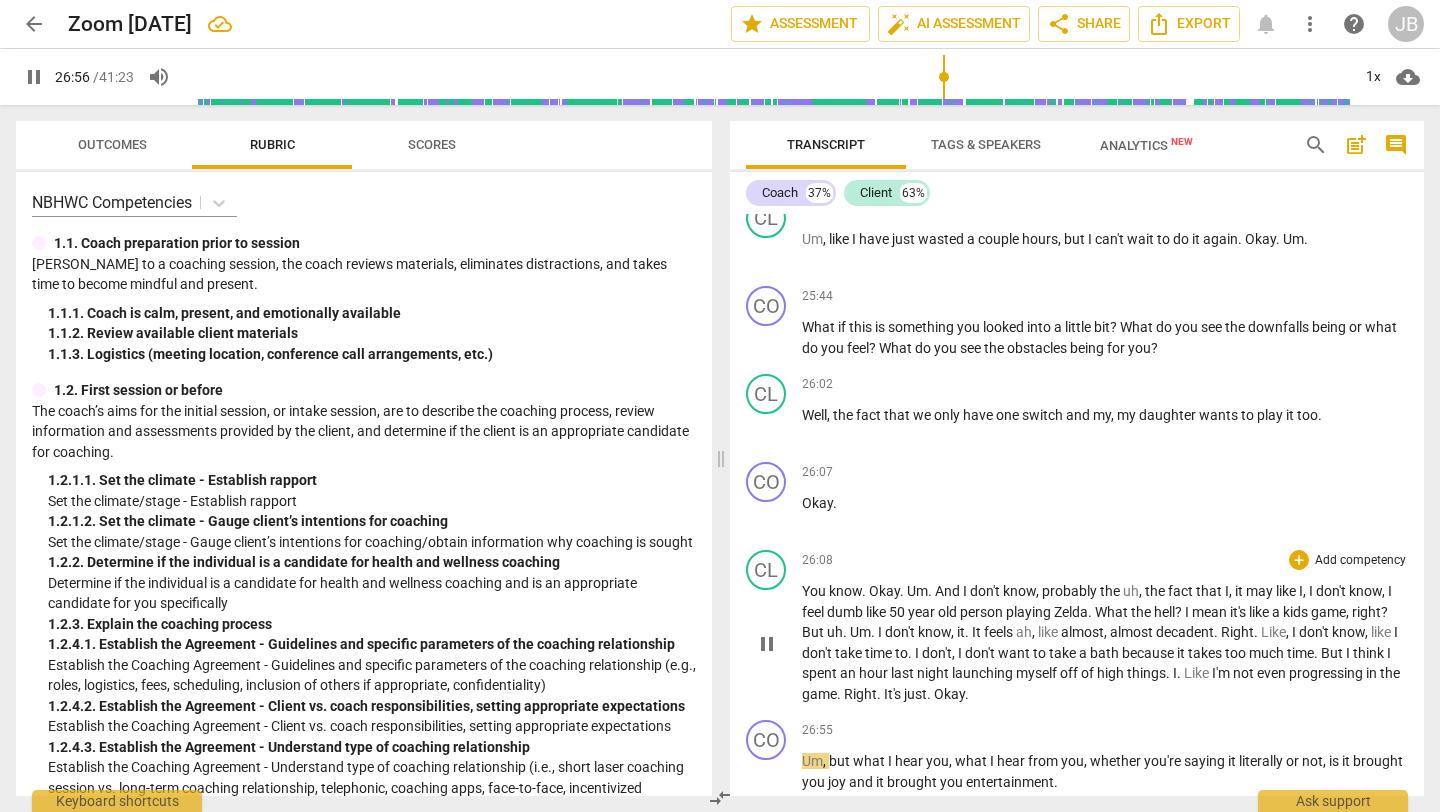 click on "." at bounding box center (930, 694) 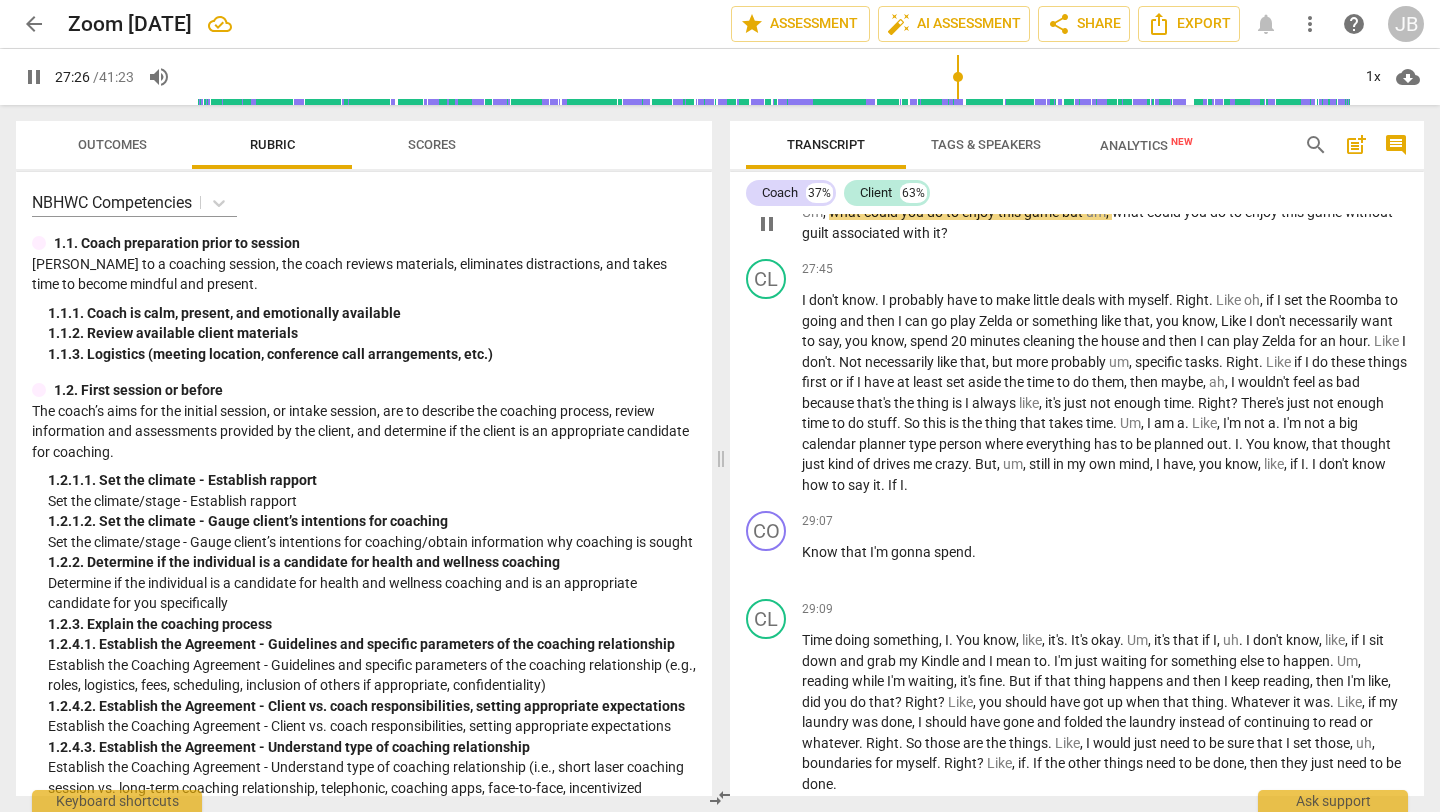 scroll, scrollTop: 10378, scrollLeft: 0, axis: vertical 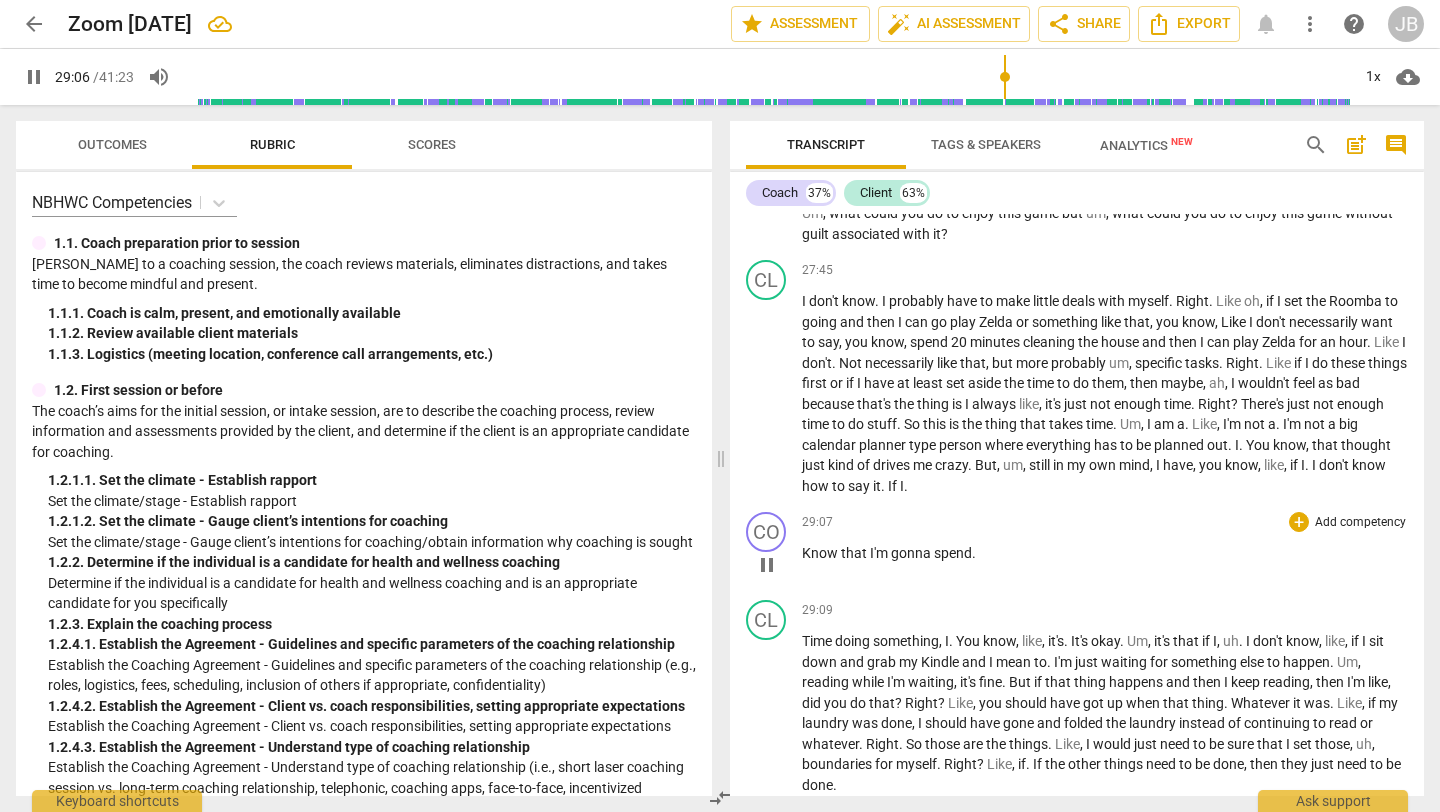 click on "Know" at bounding box center (821, 553) 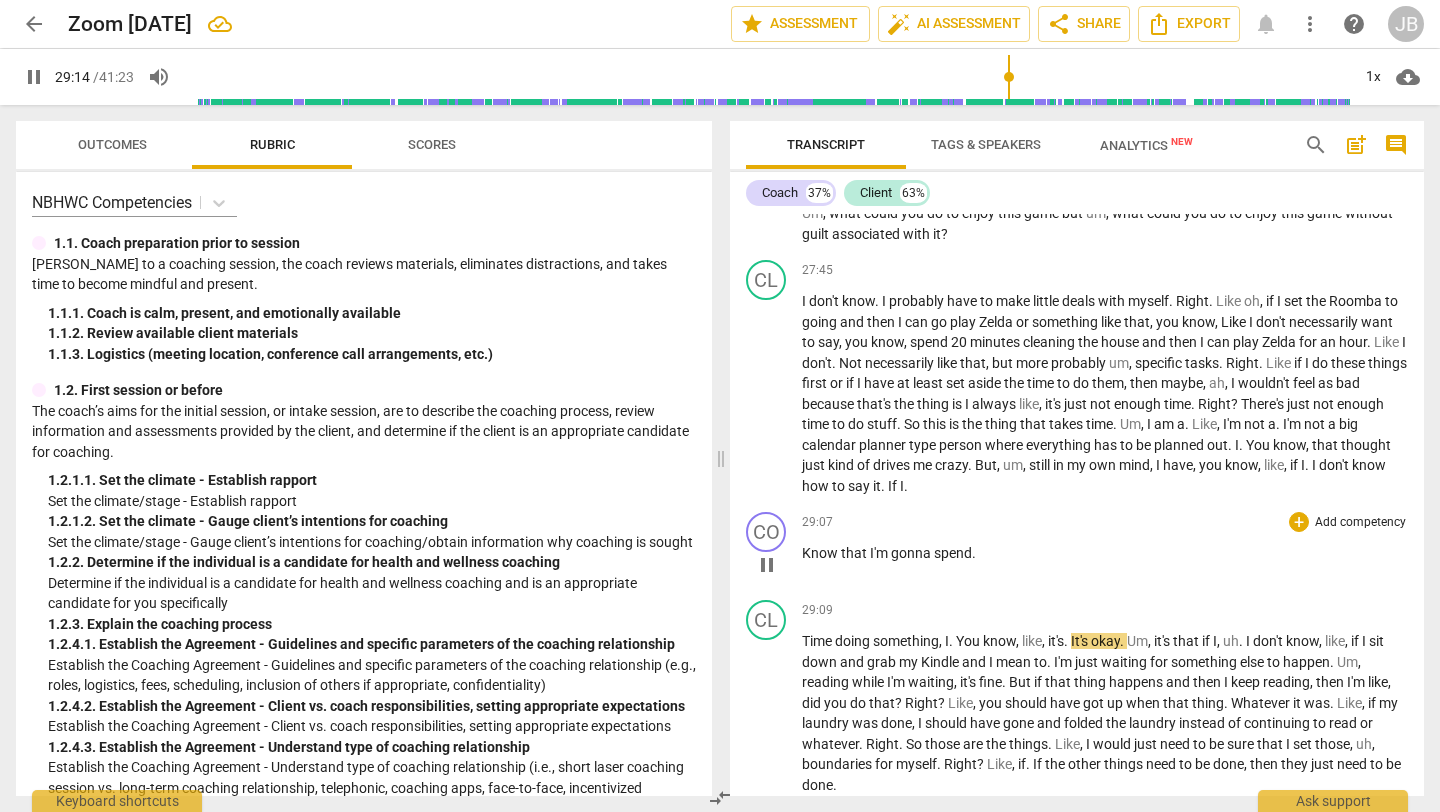 click on "Know" at bounding box center (821, 553) 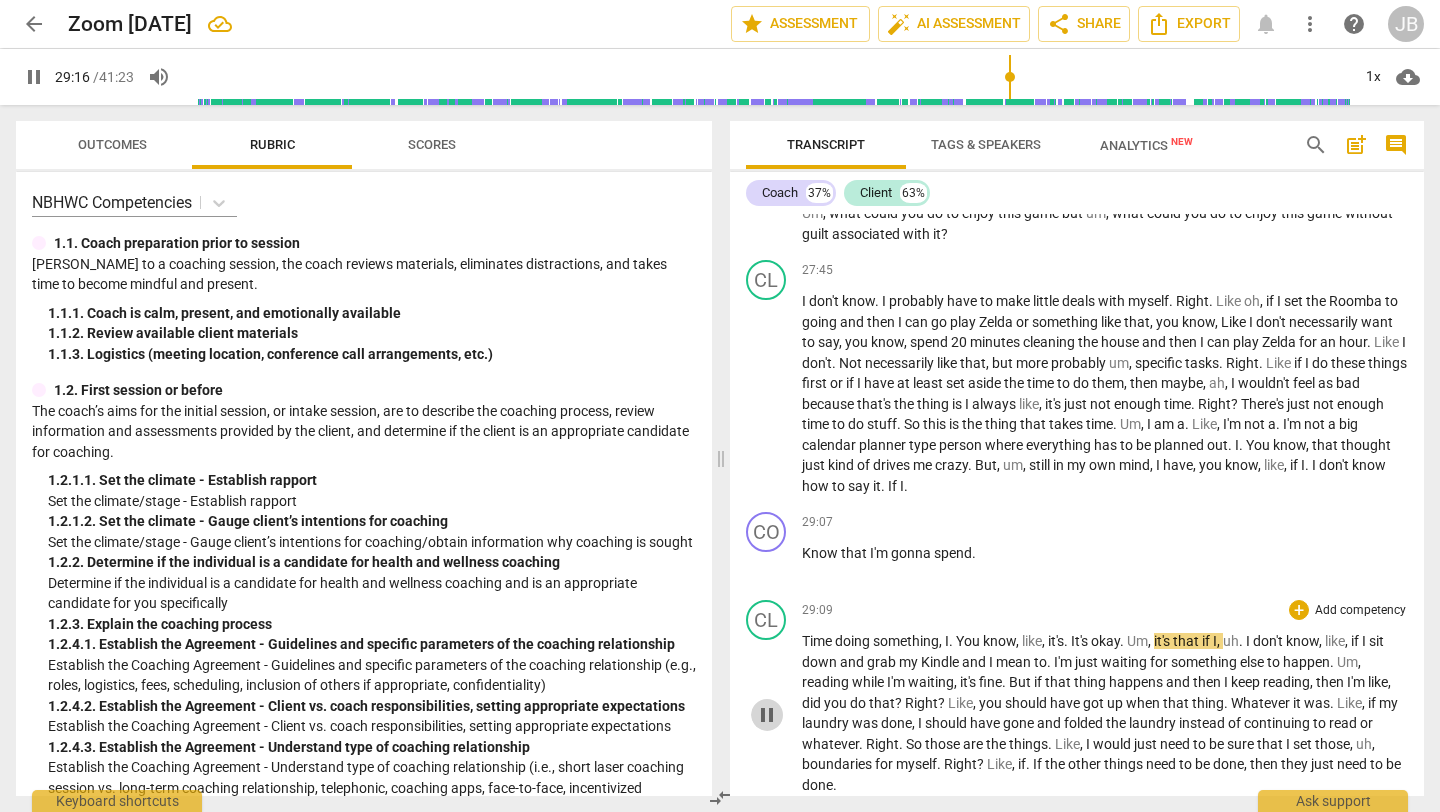click on "pause" at bounding box center [767, 715] 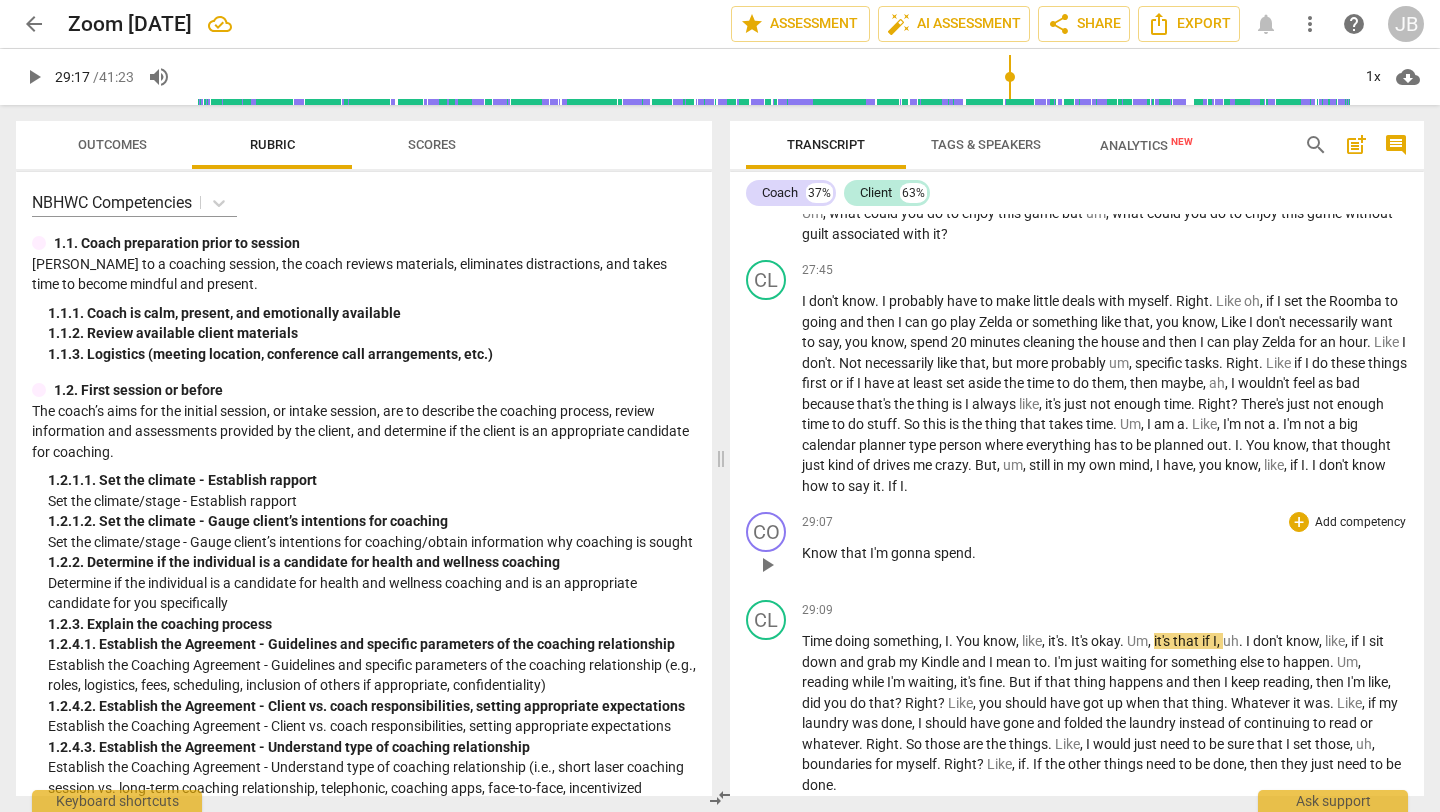 click on "Know   that   I'm   gonna   spend ." at bounding box center (1105, 553) 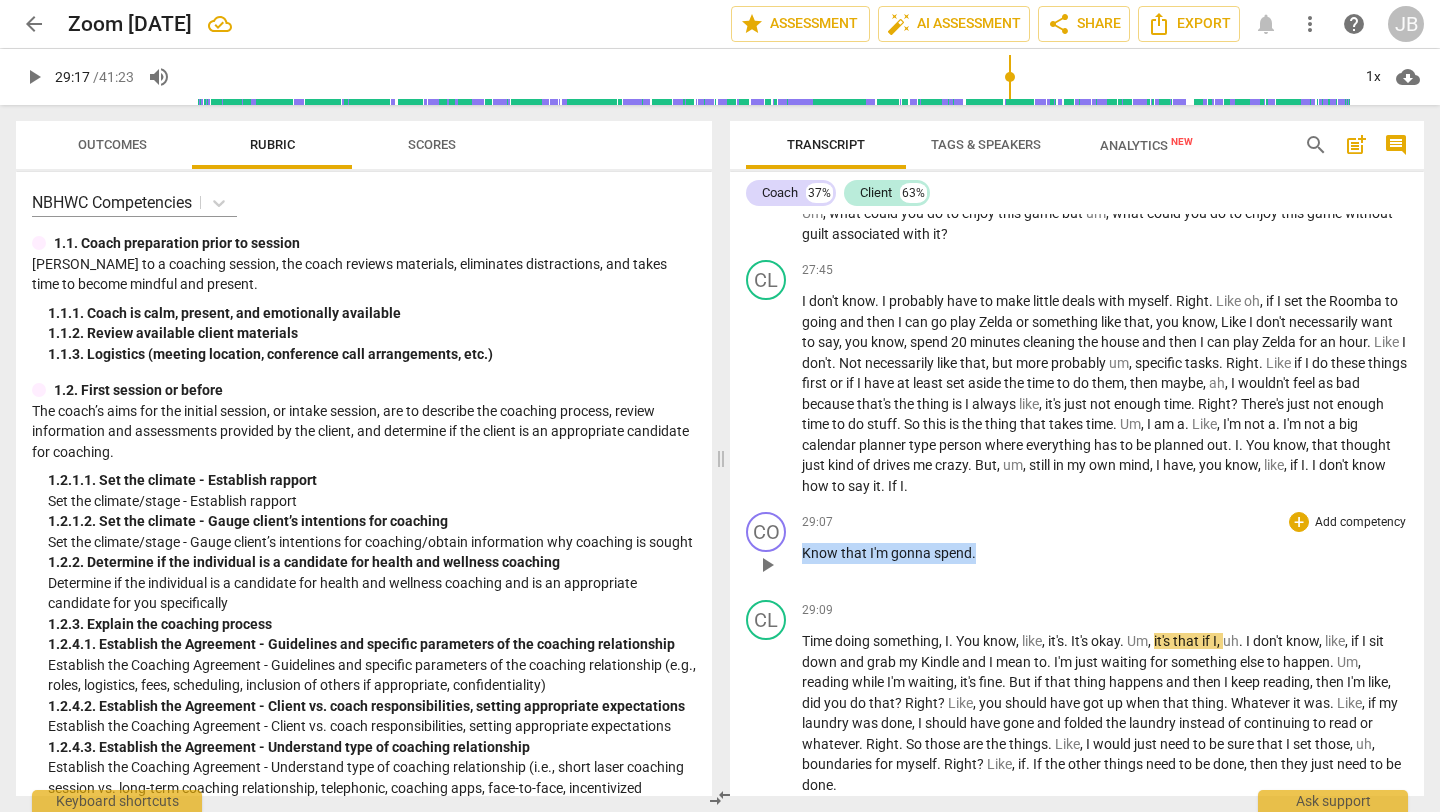 drag, startPoint x: 982, startPoint y: 575, endPoint x: 798, endPoint y: 579, distance: 184.04347 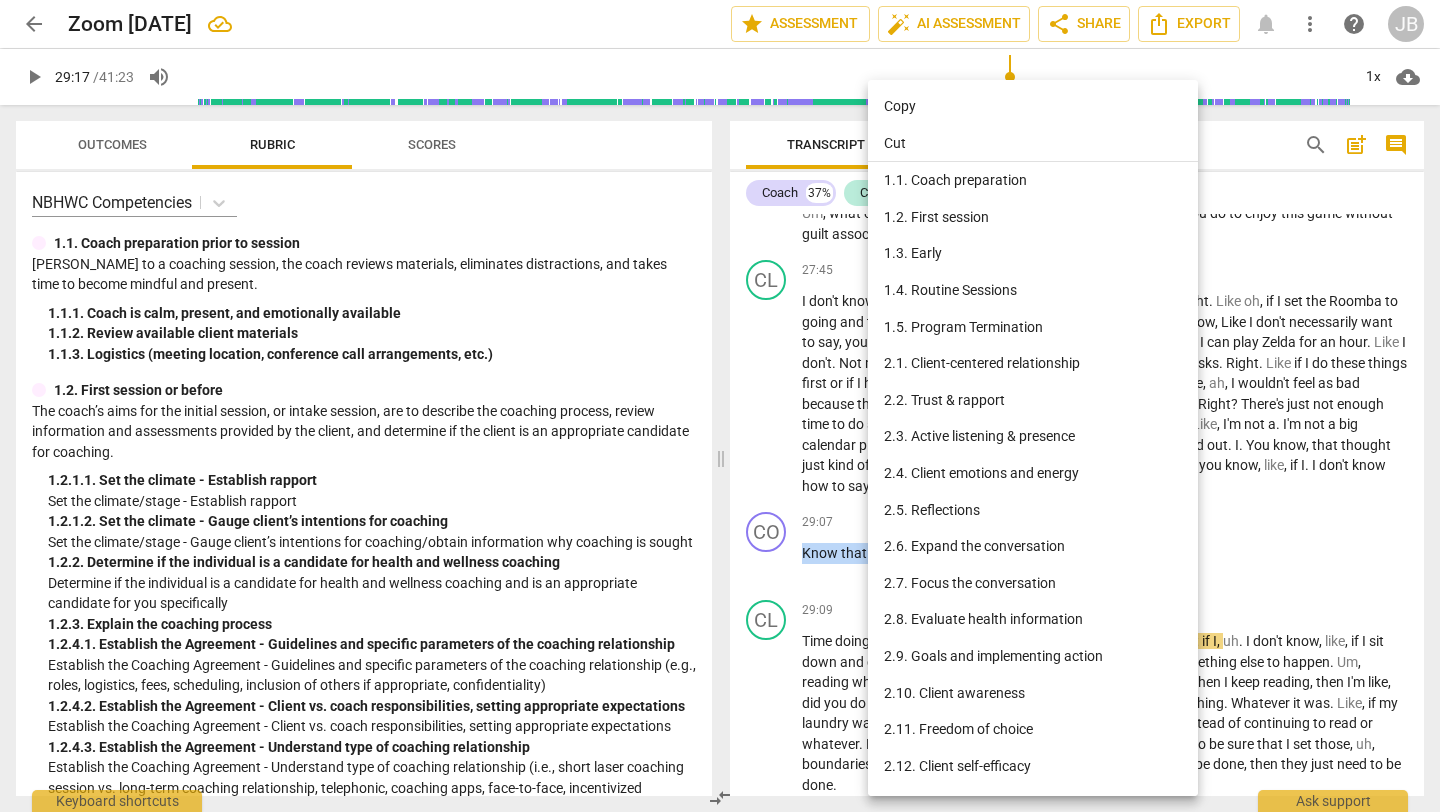 click on "Cut" at bounding box center (1036, 144) 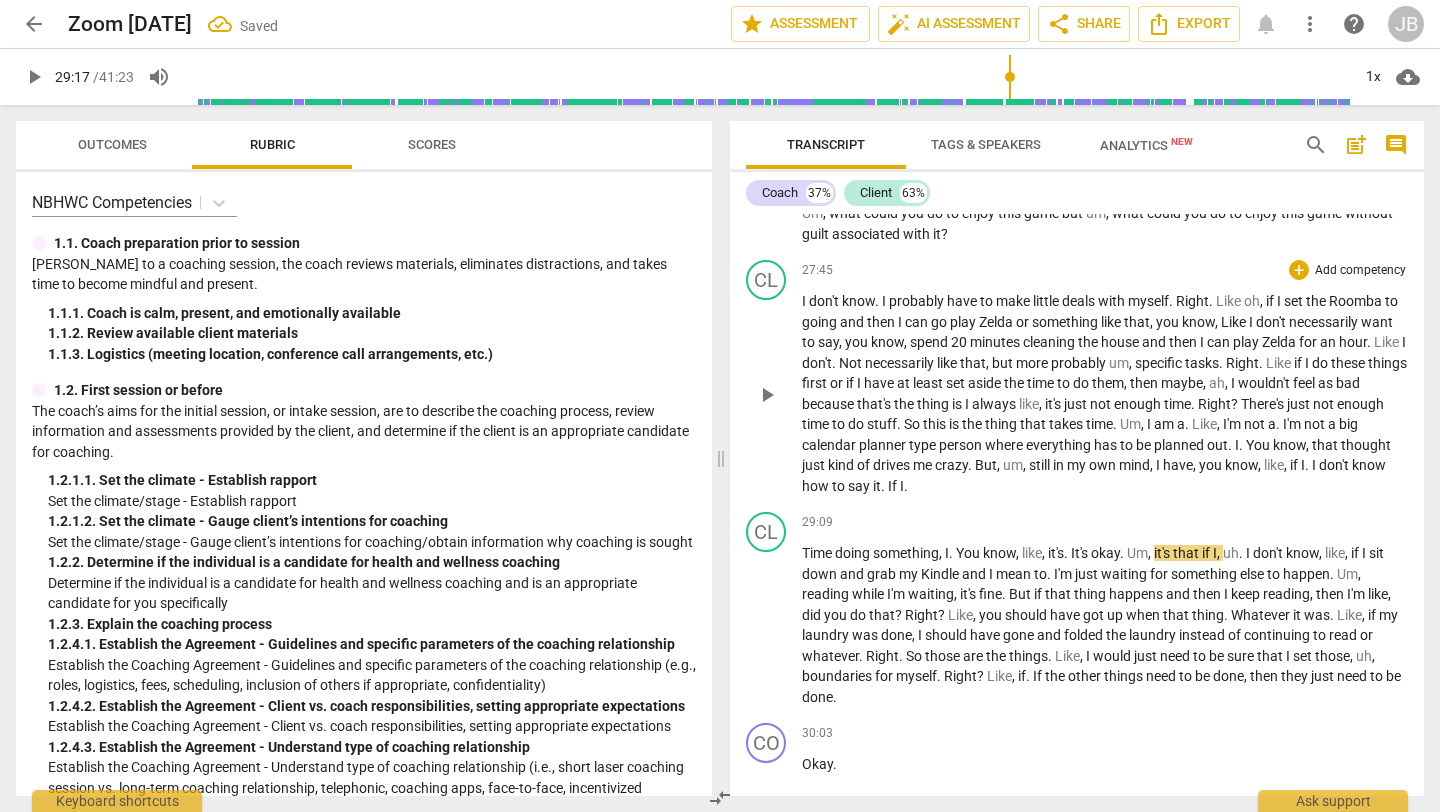 click on "I   don't   know .   I   probably   have   to   make   little   deals   with   myself .   Right .   Like   oh ,   if   I   set   the   Roomba   to   going   and   then   I   can   go   play   Zelda   or   something   like   that ,   you   know ,   Like   I   don't   necessarily   want   to   say ,   you   know ,   spend   20   minutes   cleaning   the   house   and   then   I   can   play   Zelda   for   an   hour .   Like   I   don't .   Not   necessarily   like   that ,   but   more   probably   um ,   specific   tasks .   Right .   Like   if   I   do   these   things   first   or   if   I   have   at   least   set   aside   the   time   to   do   them ,   then   maybe ,   ah ,   I   wouldn't   feel   as   bad   because   that's   the   thing   is   I   always   like ,   it's   just   not   enough   time .   Right ?   There's   just   not   enough   time   to   do   stuff .   So   this   is   the   thing   that   takes   time .   Um ,   I   am   a .   Like ,   I'm   not   a .   I'm   not   a   big" at bounding box center [1105, 393] 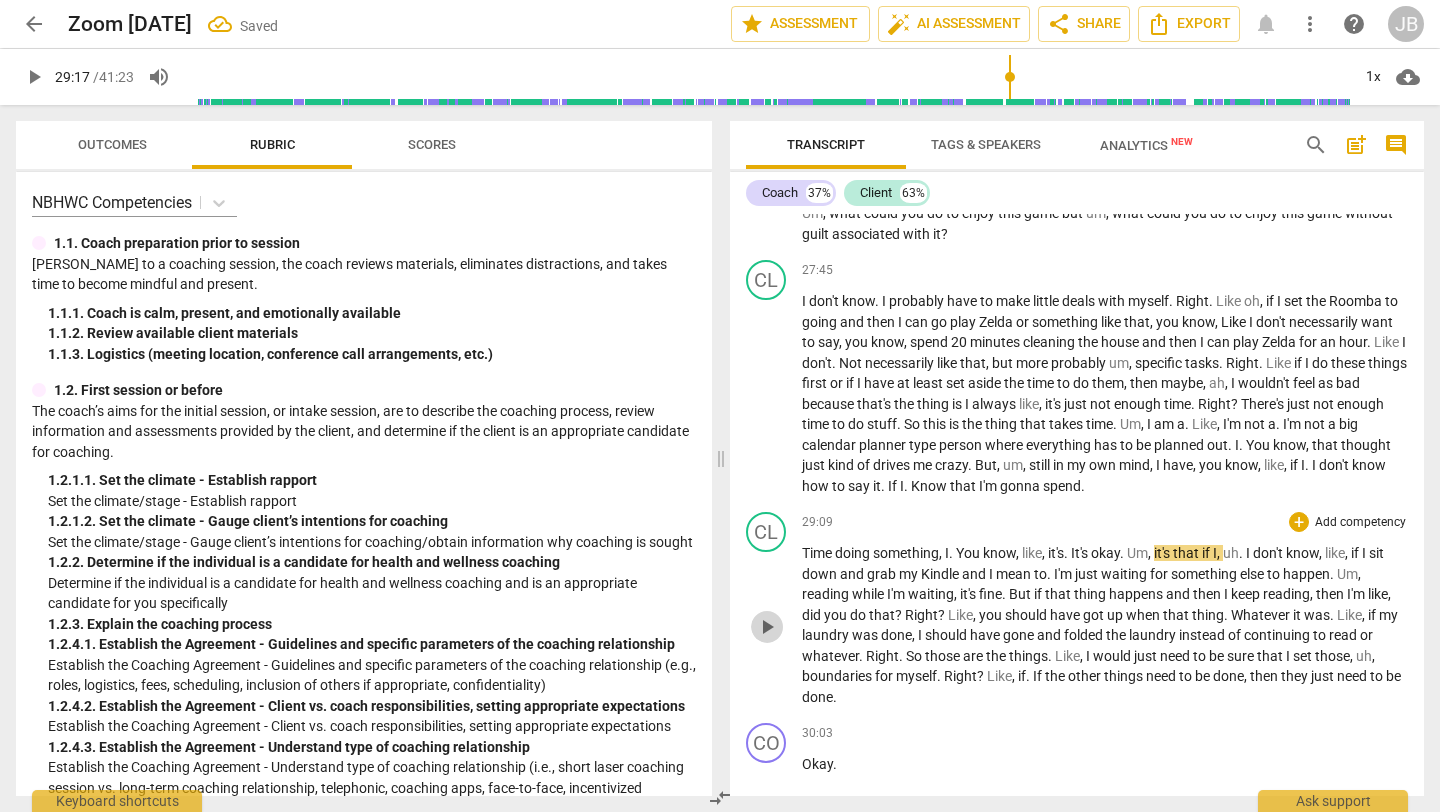 click on "play_arrow" at bounding box center [767, 627] 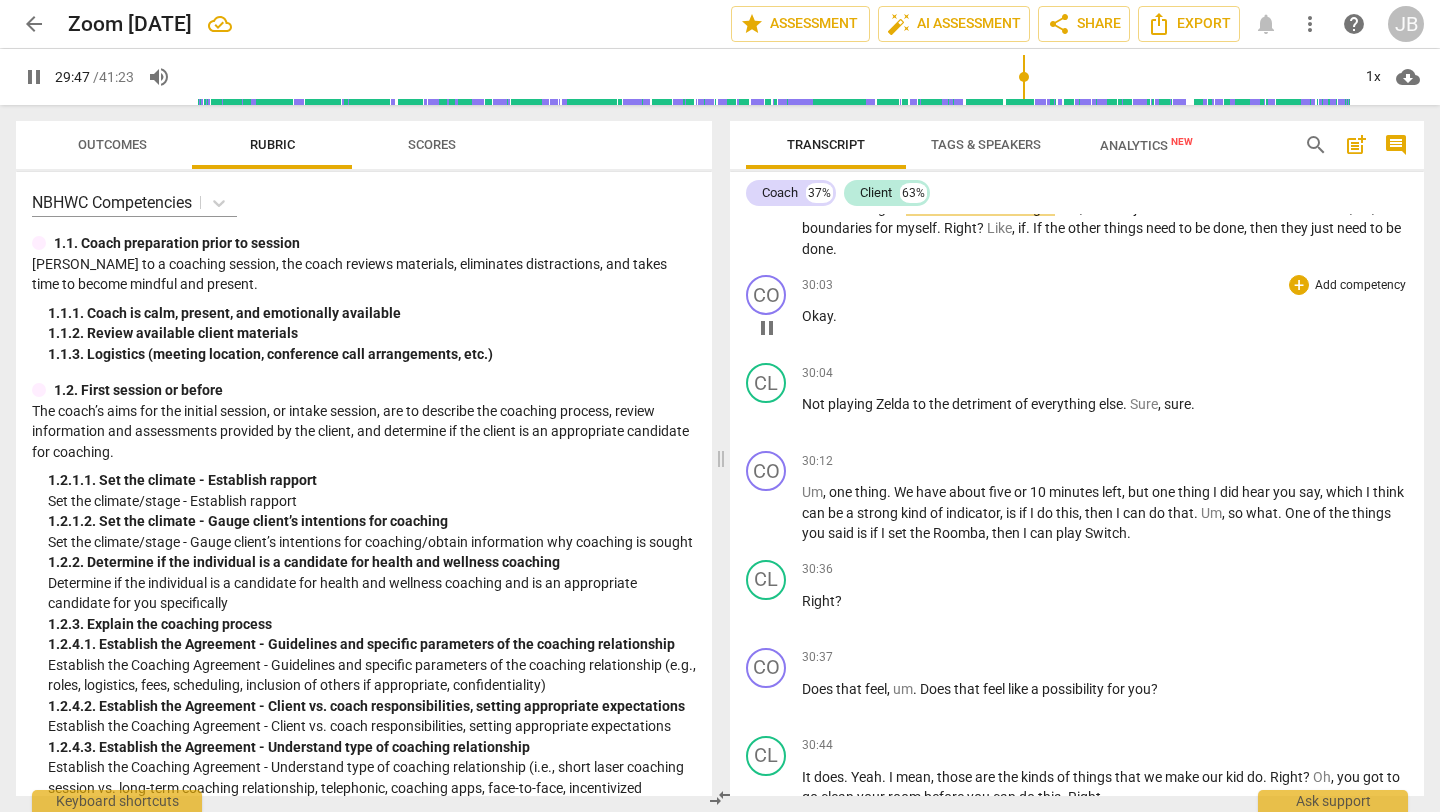 scroll, scrollTop: 10824, scrollLeft: 0, axis: vertical 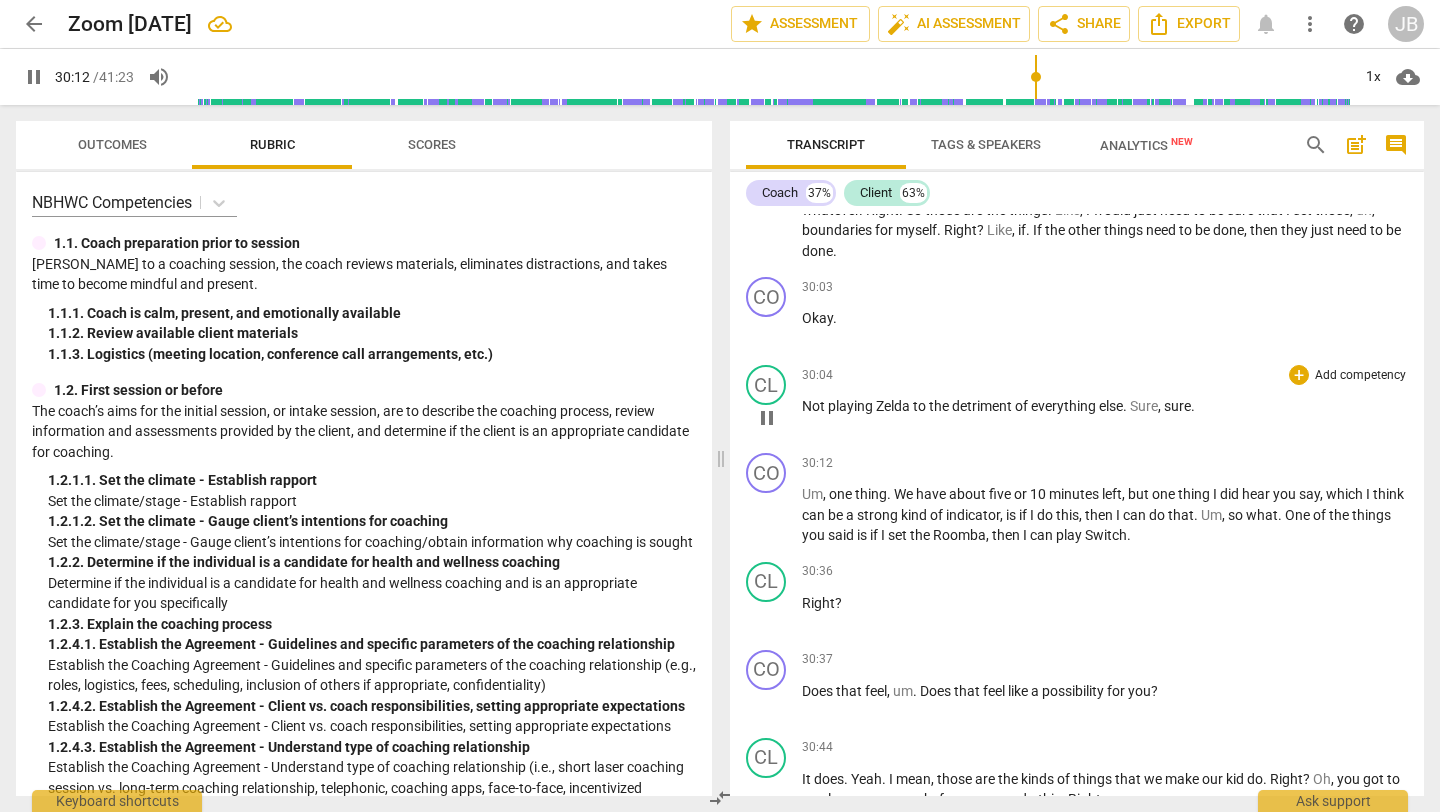 click on "Sure" at bounding box center [1144, 406] 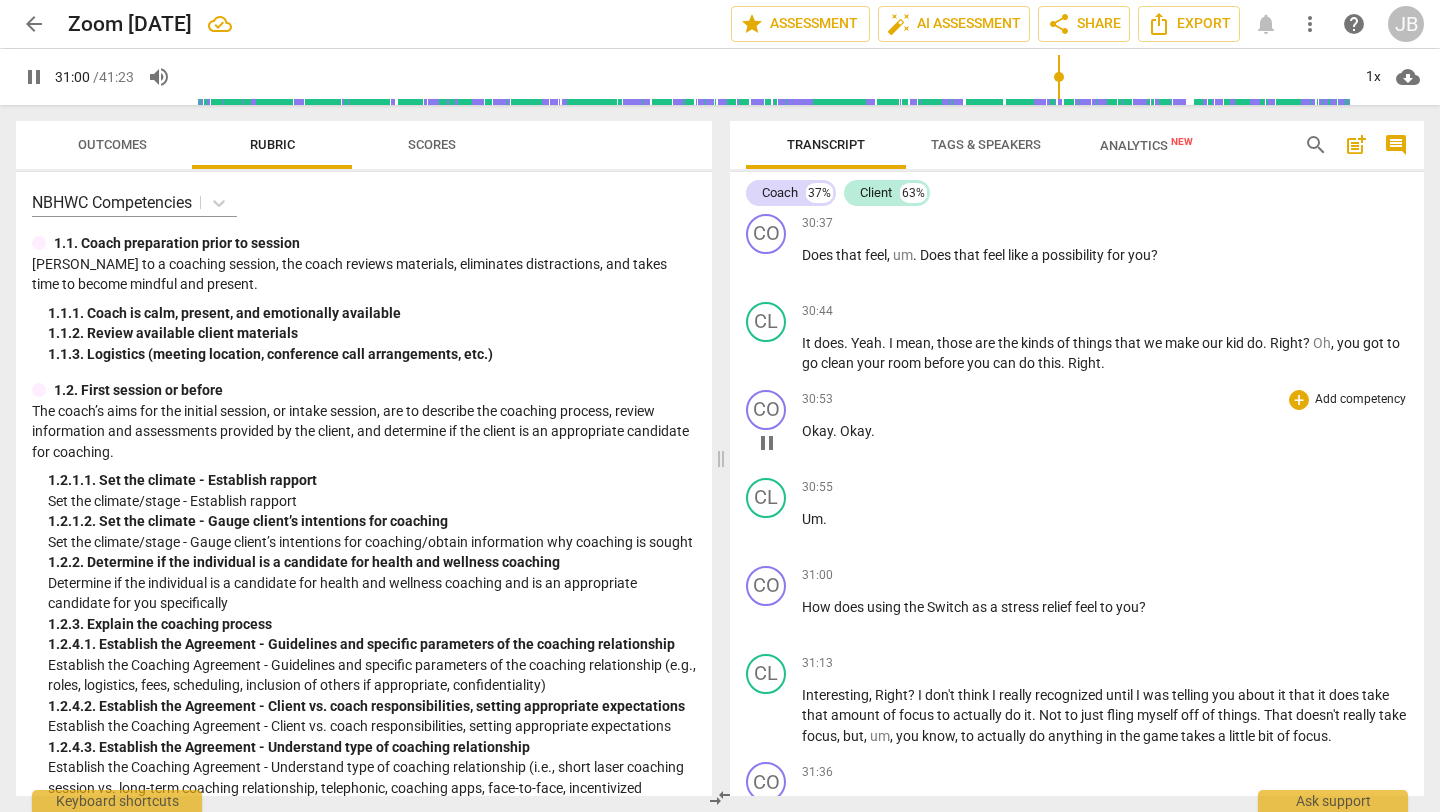 scroll, scrollTop: 11351, scrollLeft: 0, axis: vertical 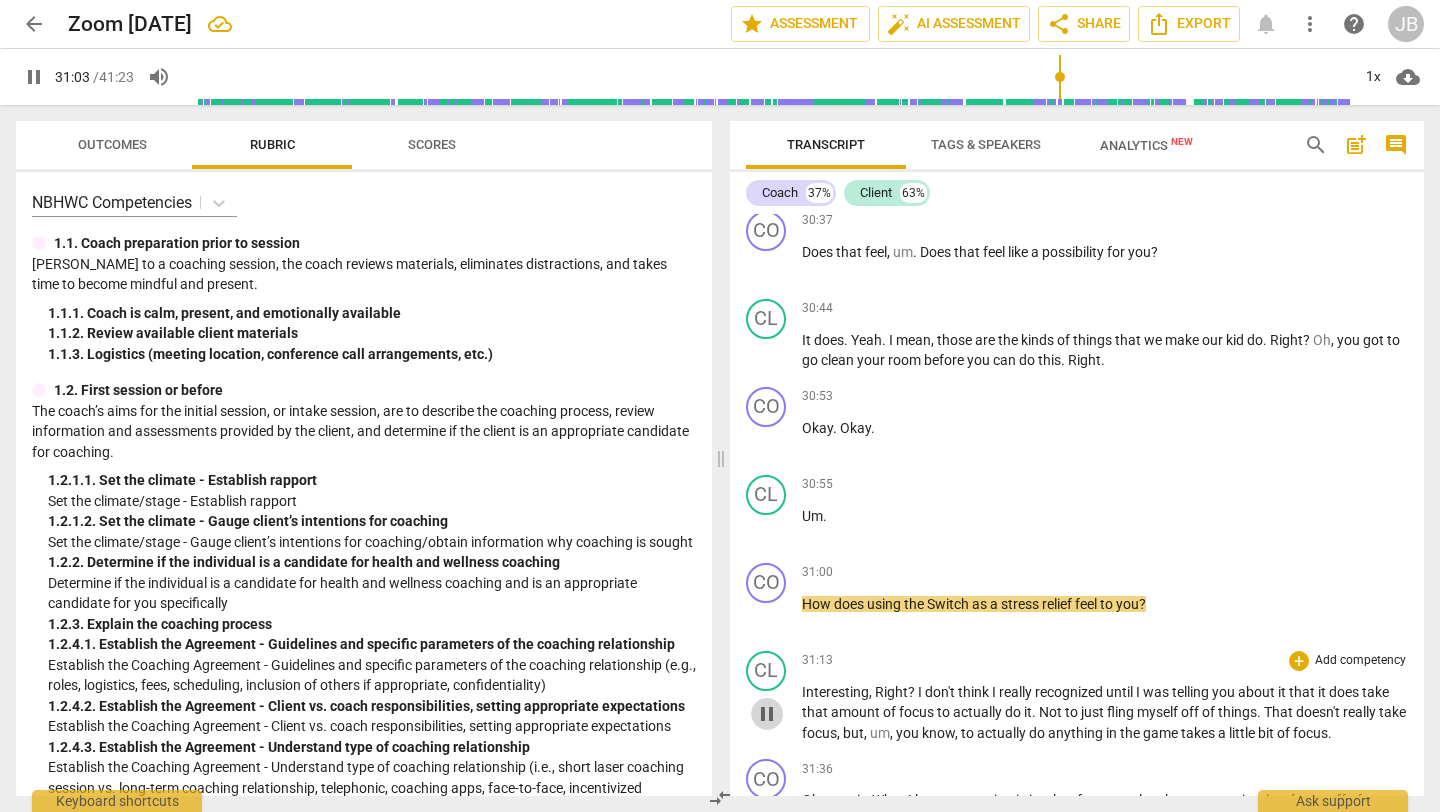 click on "pause" at bounding box center (767, 714) 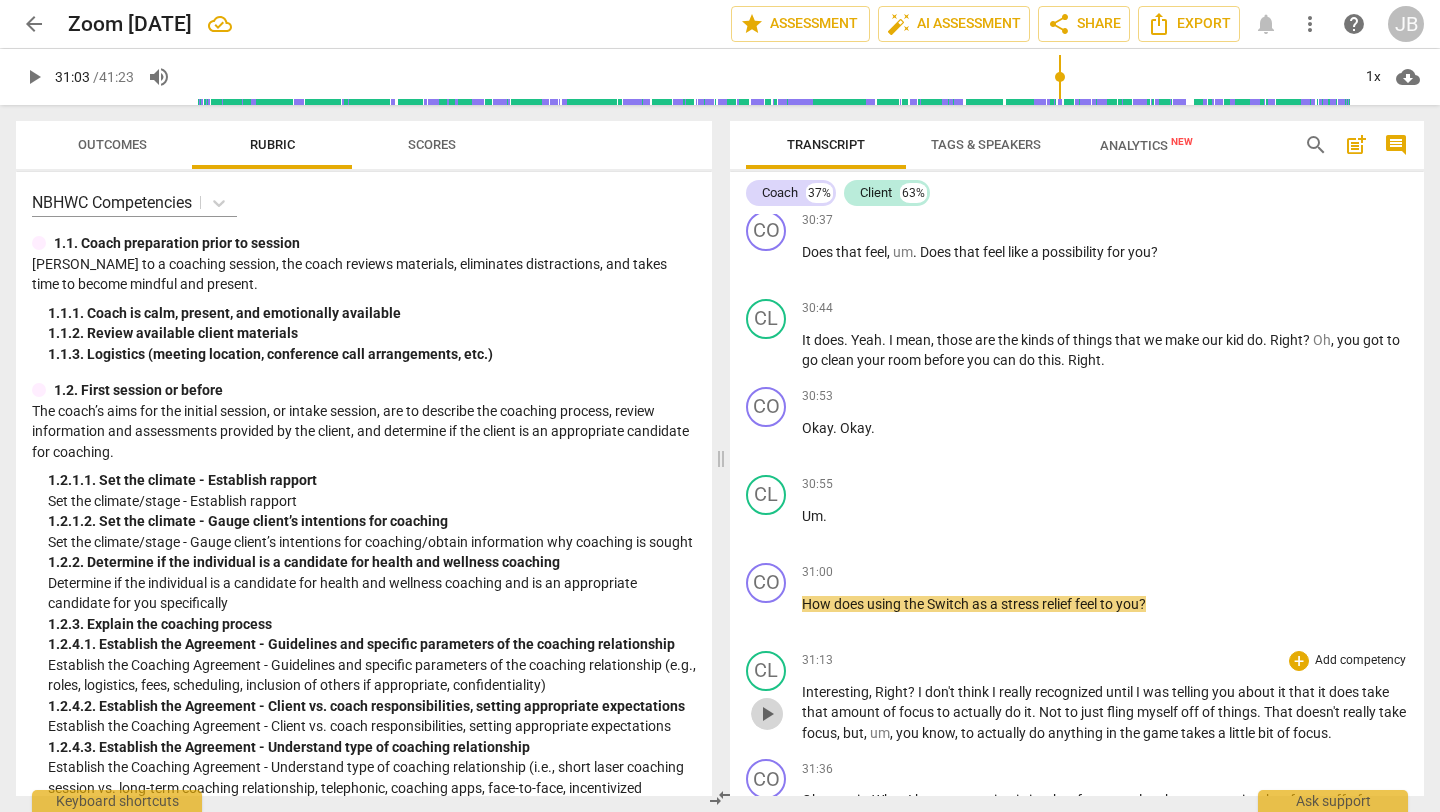 click on "play_arrow" at bounding box center [767, 714] 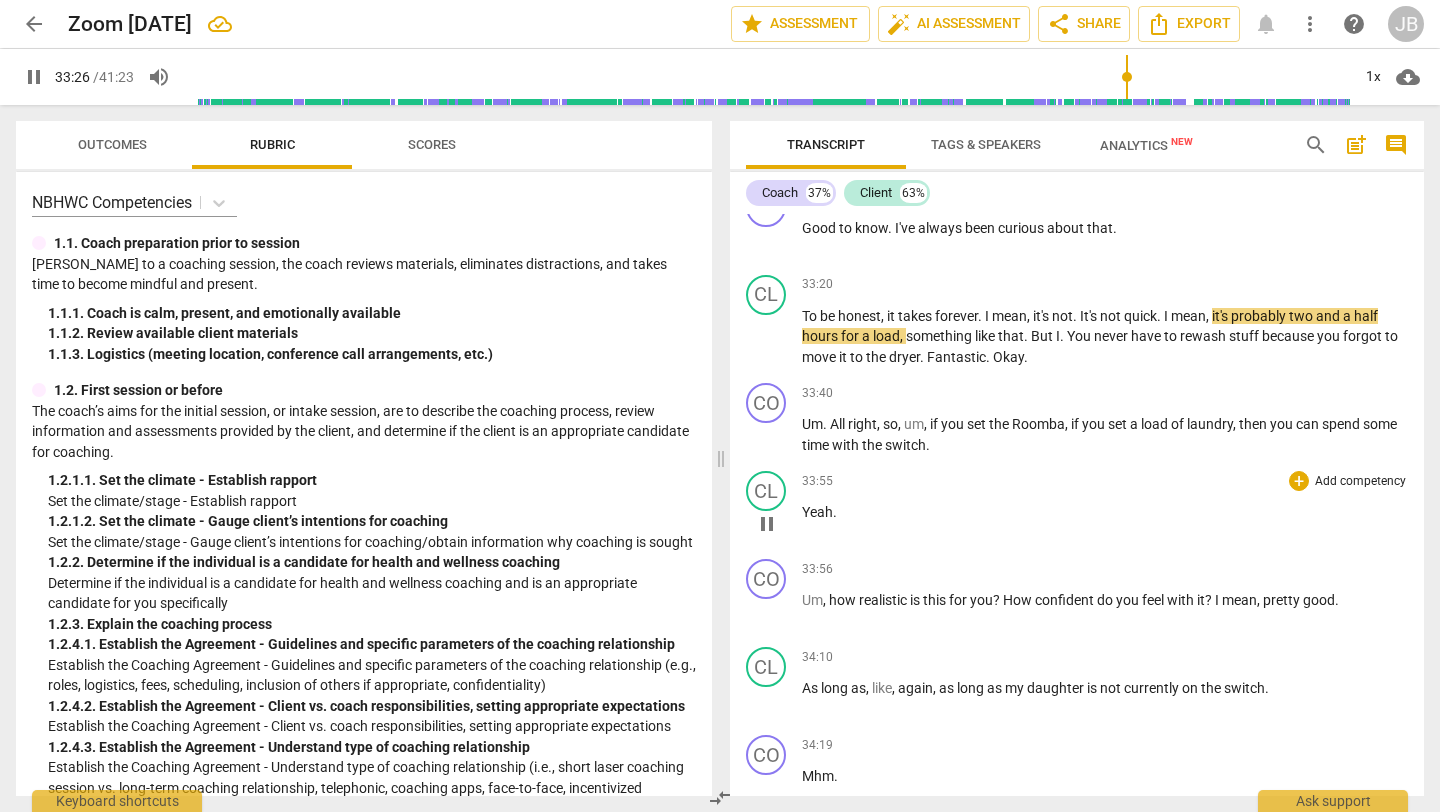scroll, scrollTop: 12862, scrollLeft: 0, axis: vertical 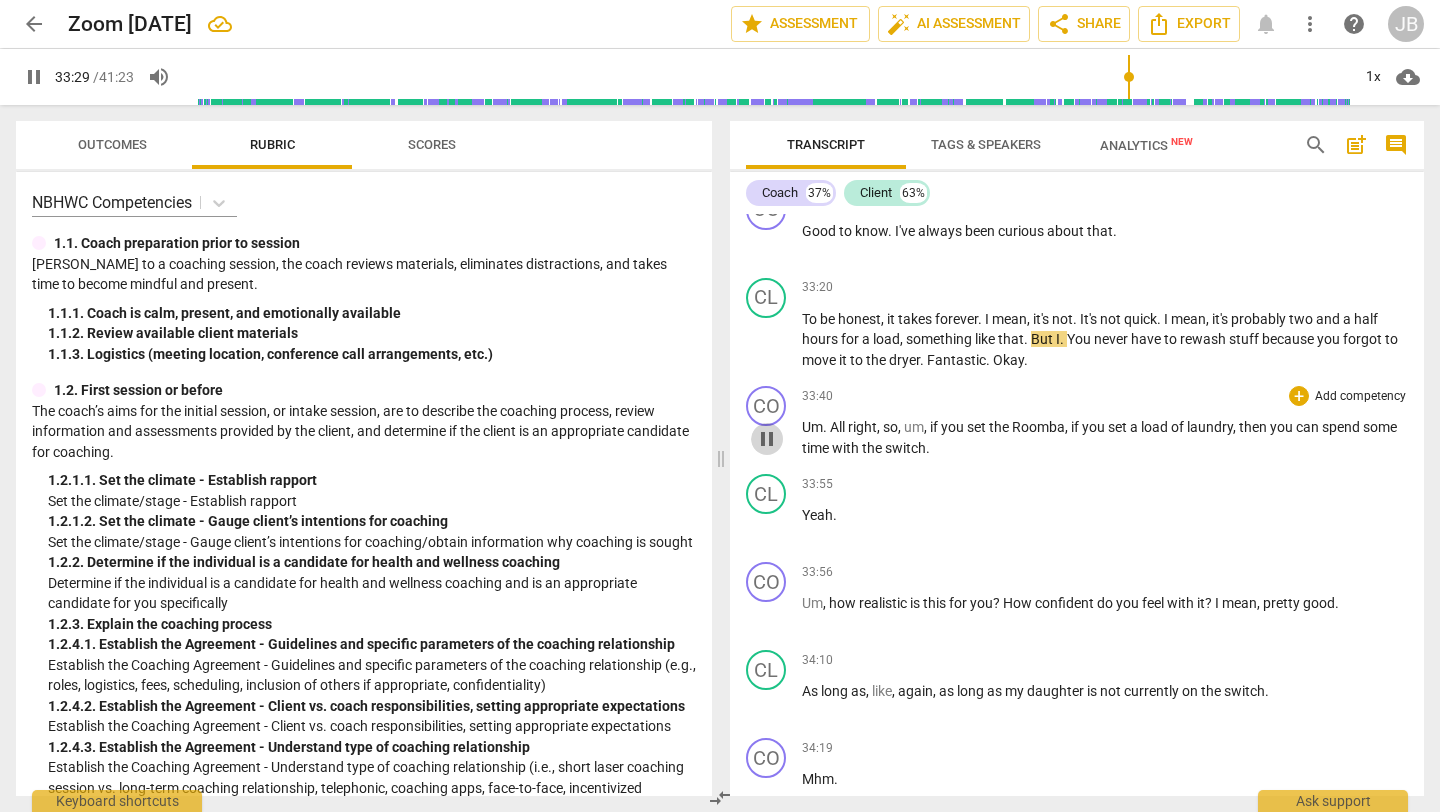 click on "pause" at bounding box center [767, 439] 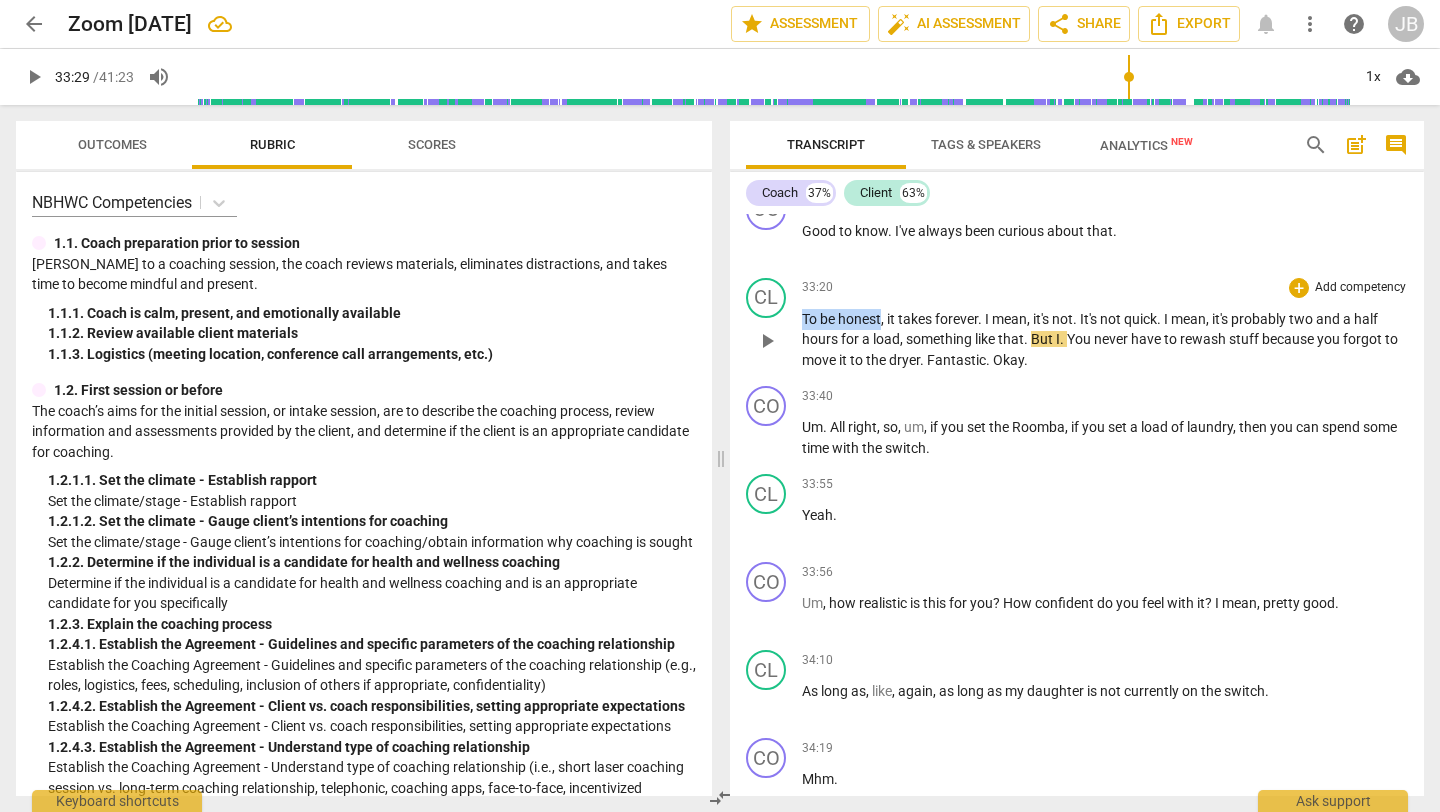 drag, startPoint x: 882, startPoint y: 339, endPoint x: 805, endPoint y: 339, distance: 77 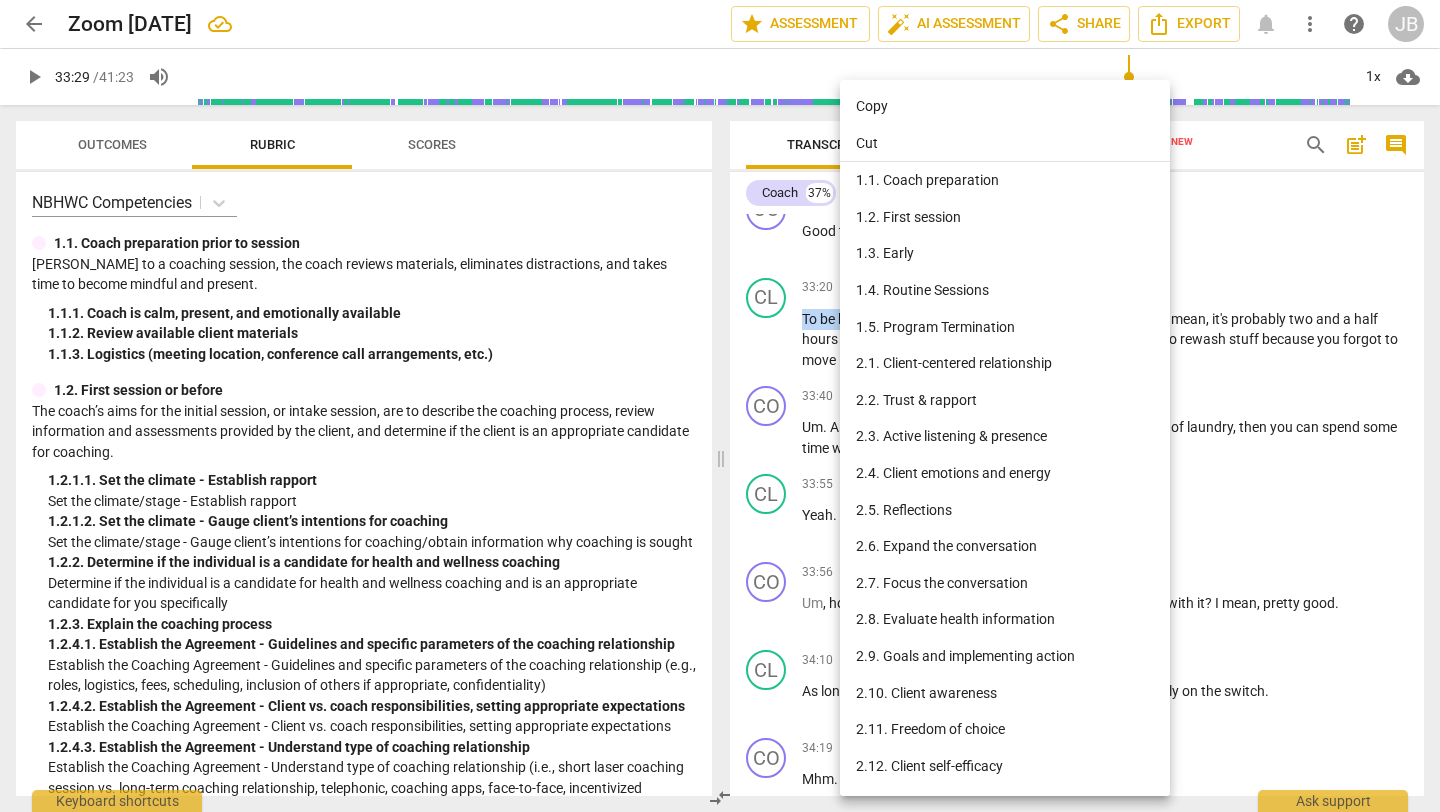 click on "Cut" at bounding box center (1008, 144) 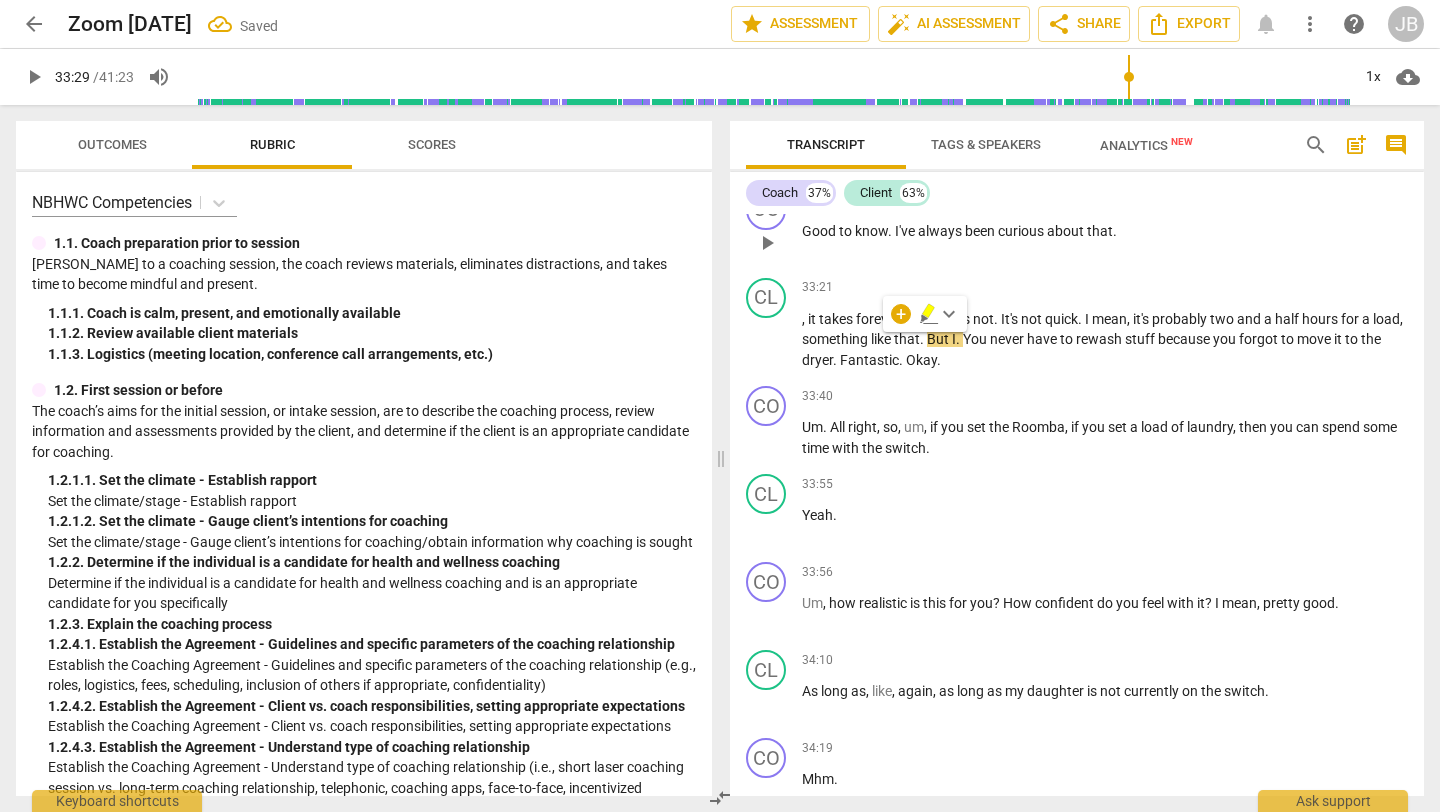 click on "Good   to   know .   I've   always   been   curious   about   that ." at bounding box center [1105, 231] 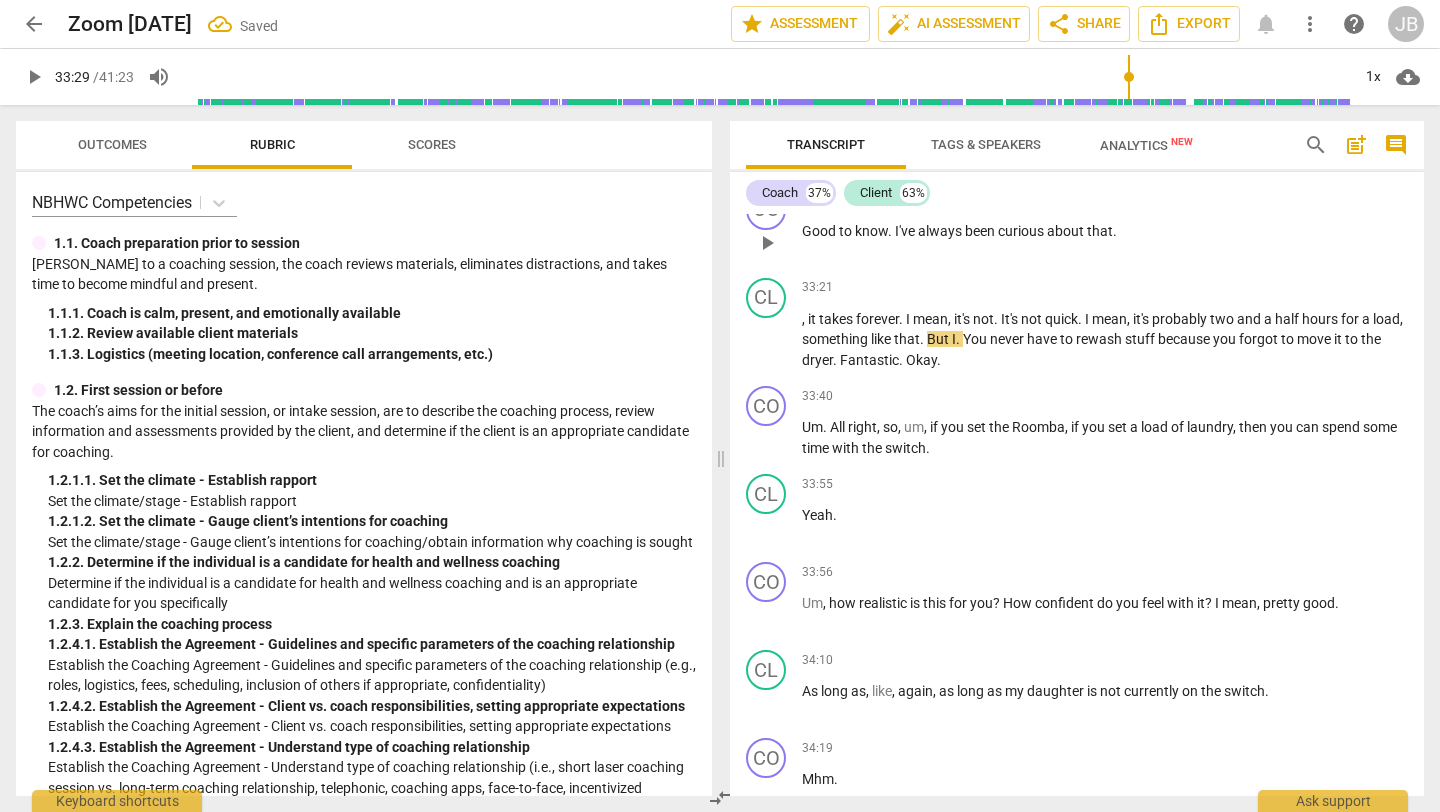 type 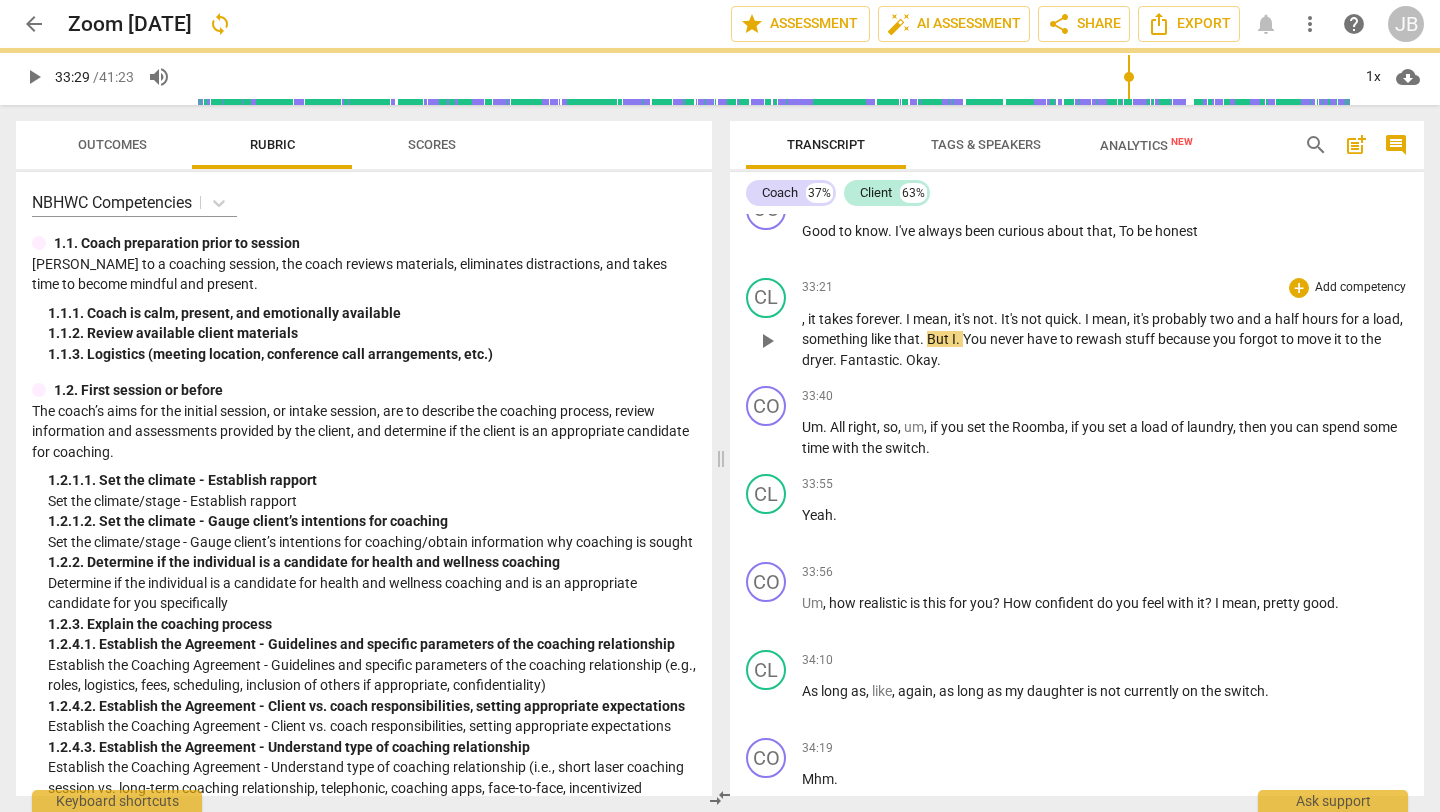 click on "," at bounding box center (805, 319) 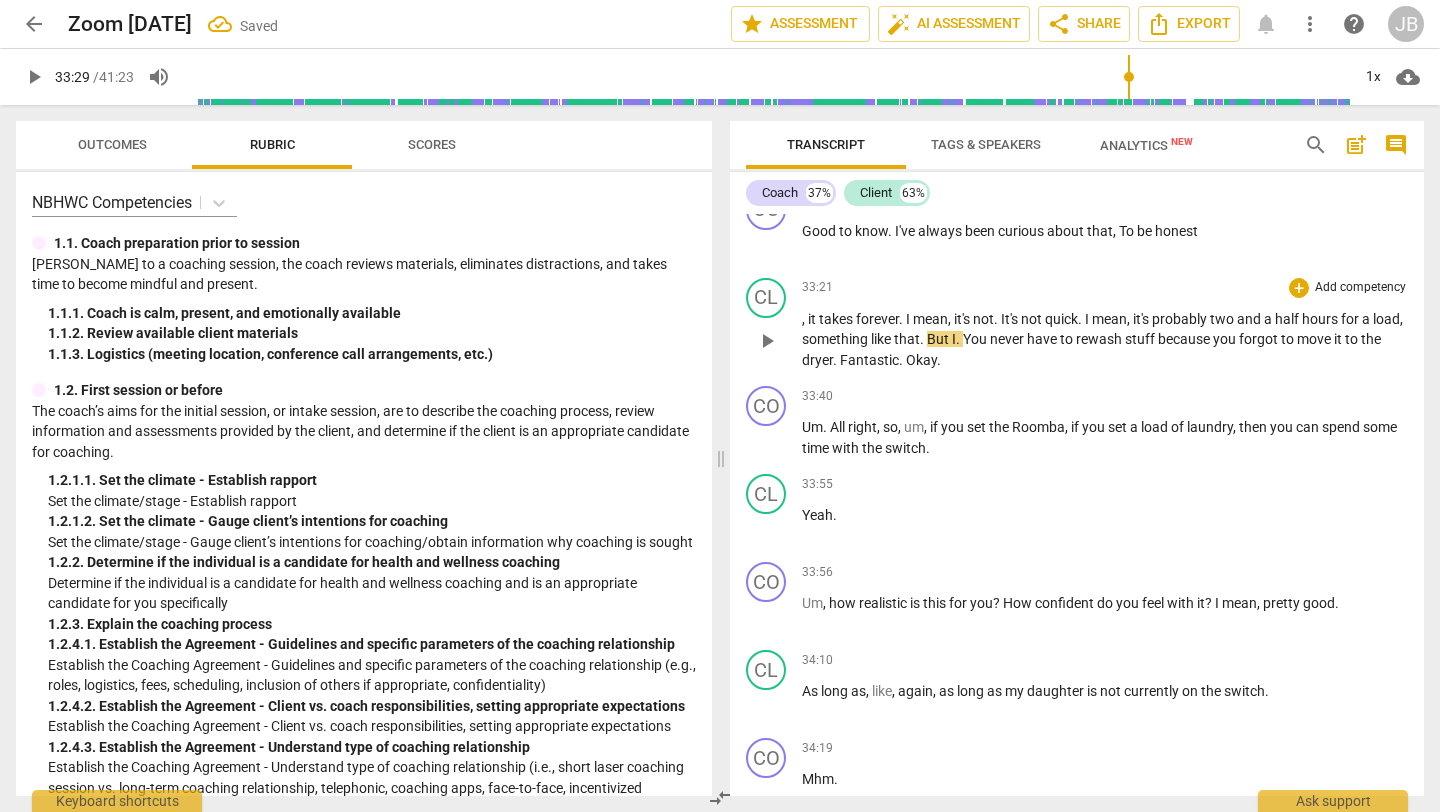 type 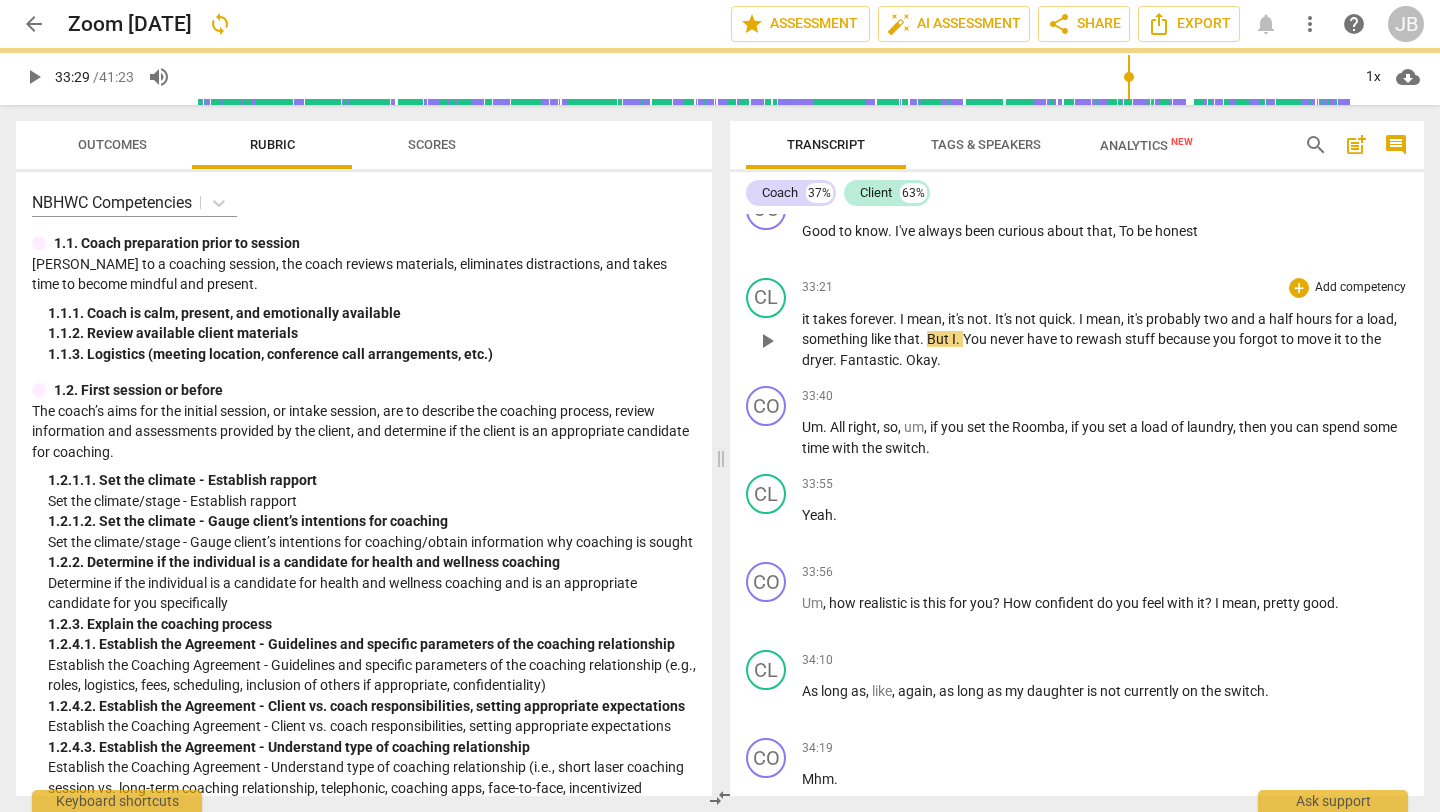 click on "33:21 + Add competency keyboard_arrow_right" at bounding box center (1105, 288) 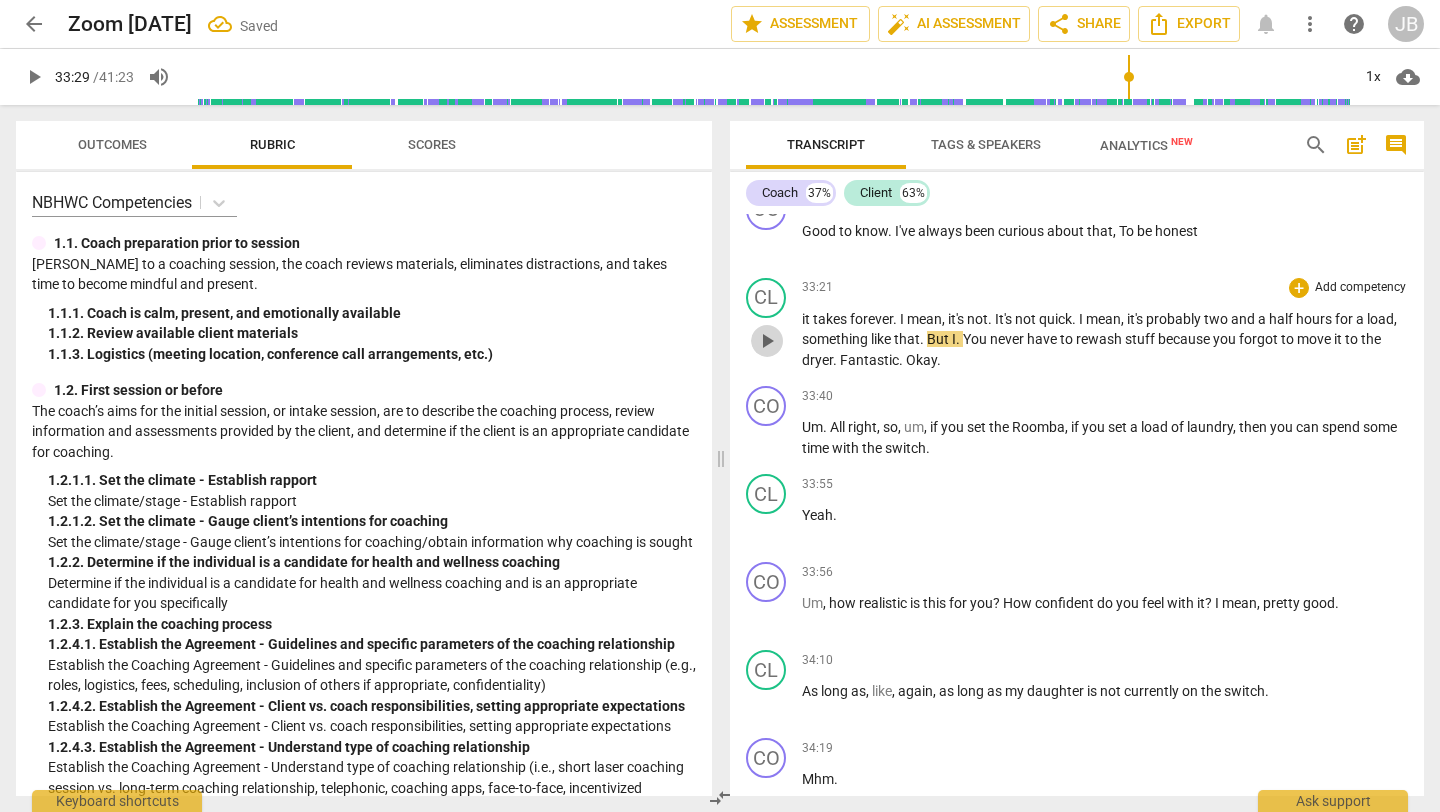 click on "play_arrow" at bounding box center [767, 341] 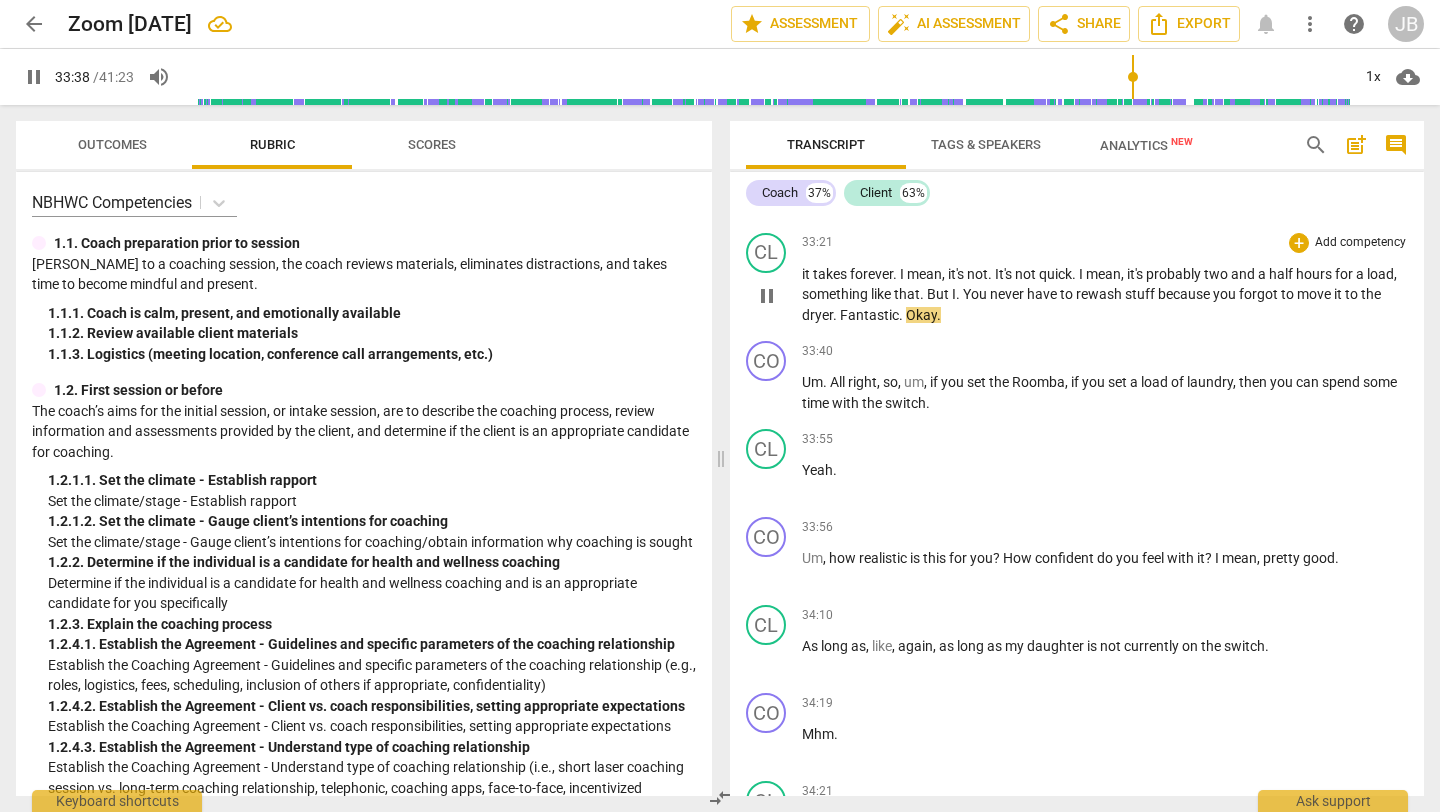 scroll, scrollTop: 12889, scrollLeft: 0, axis: vertical 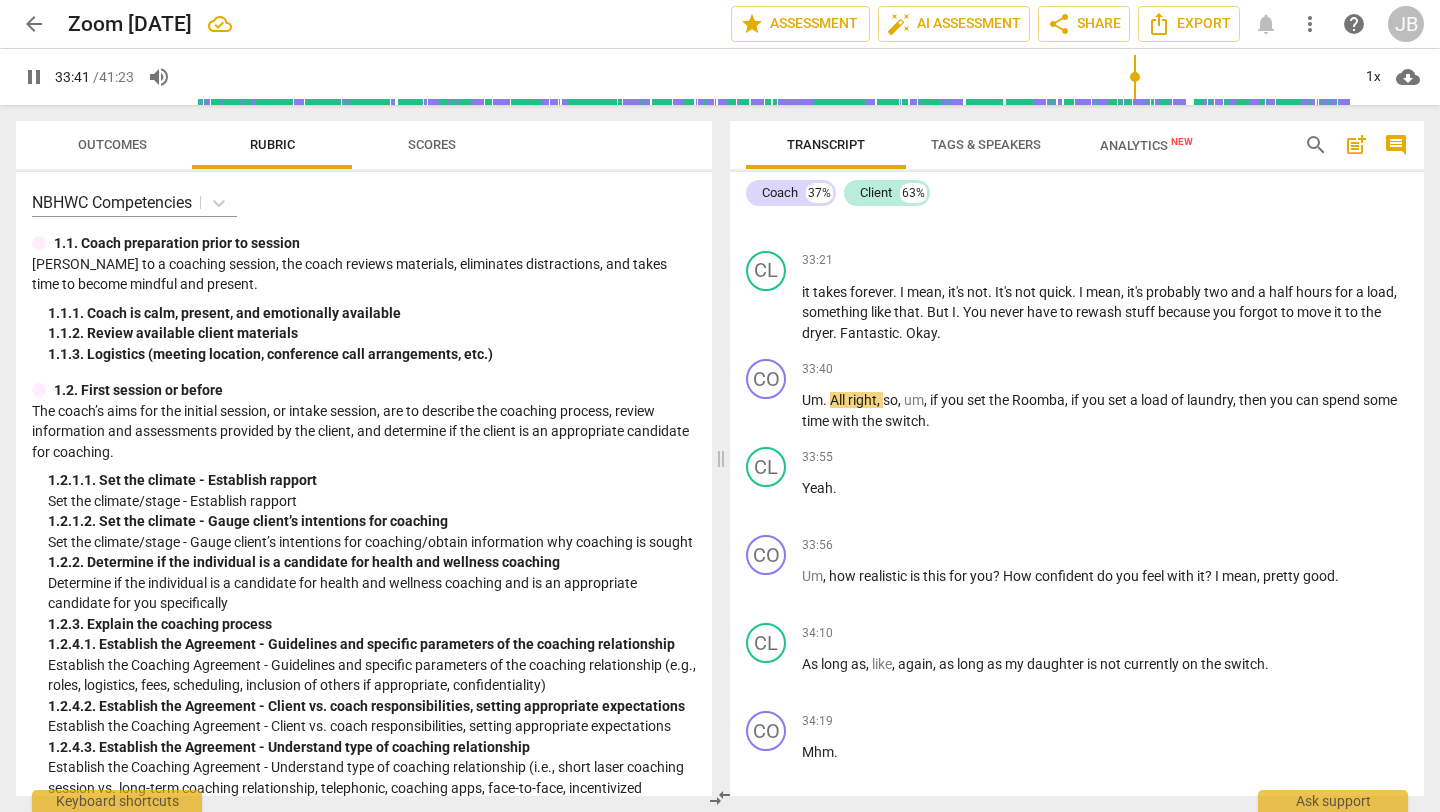 click on "Okay" at bounding box center (921, 333) 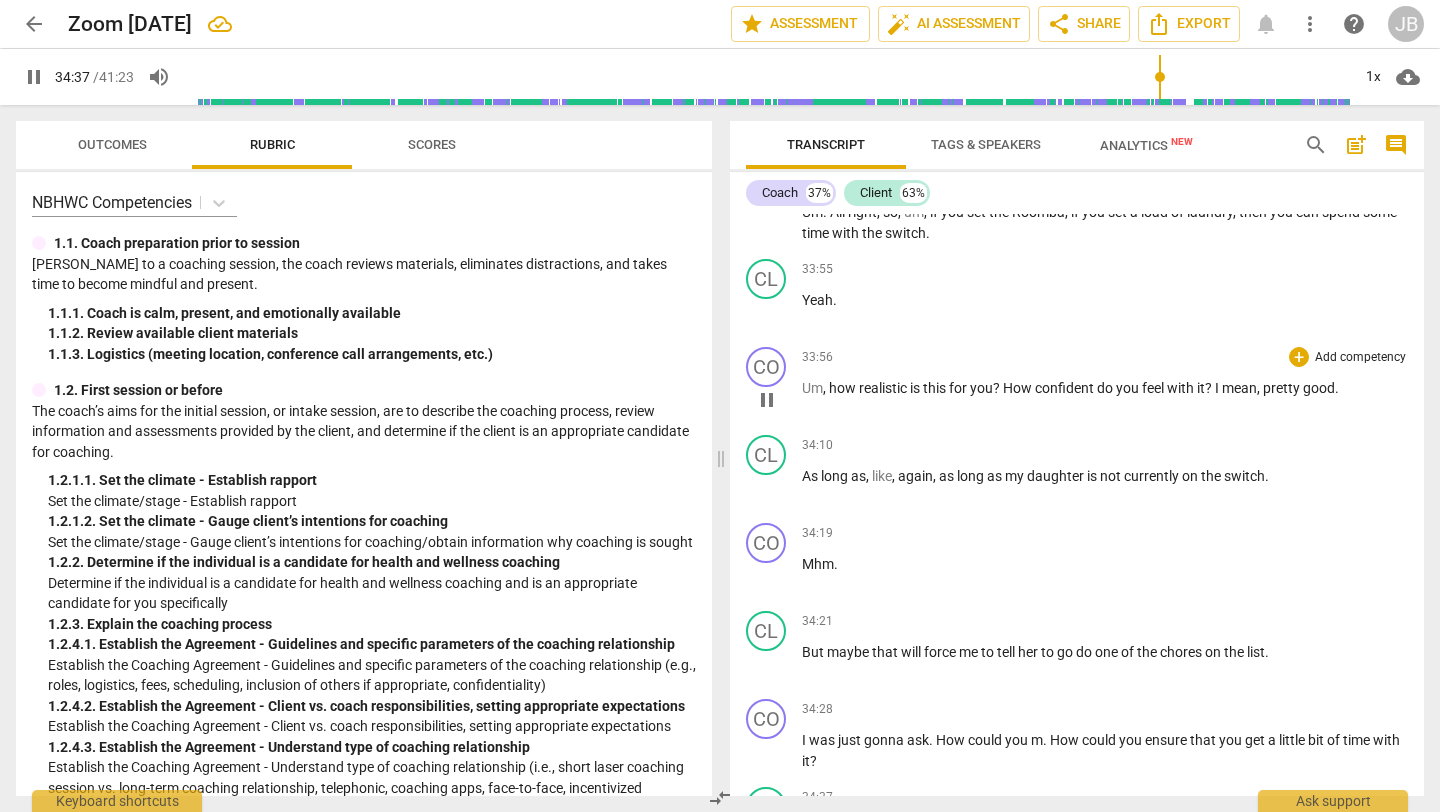 scroll, scrollTop: 13791, scrollLeft: 0, axis: vertical 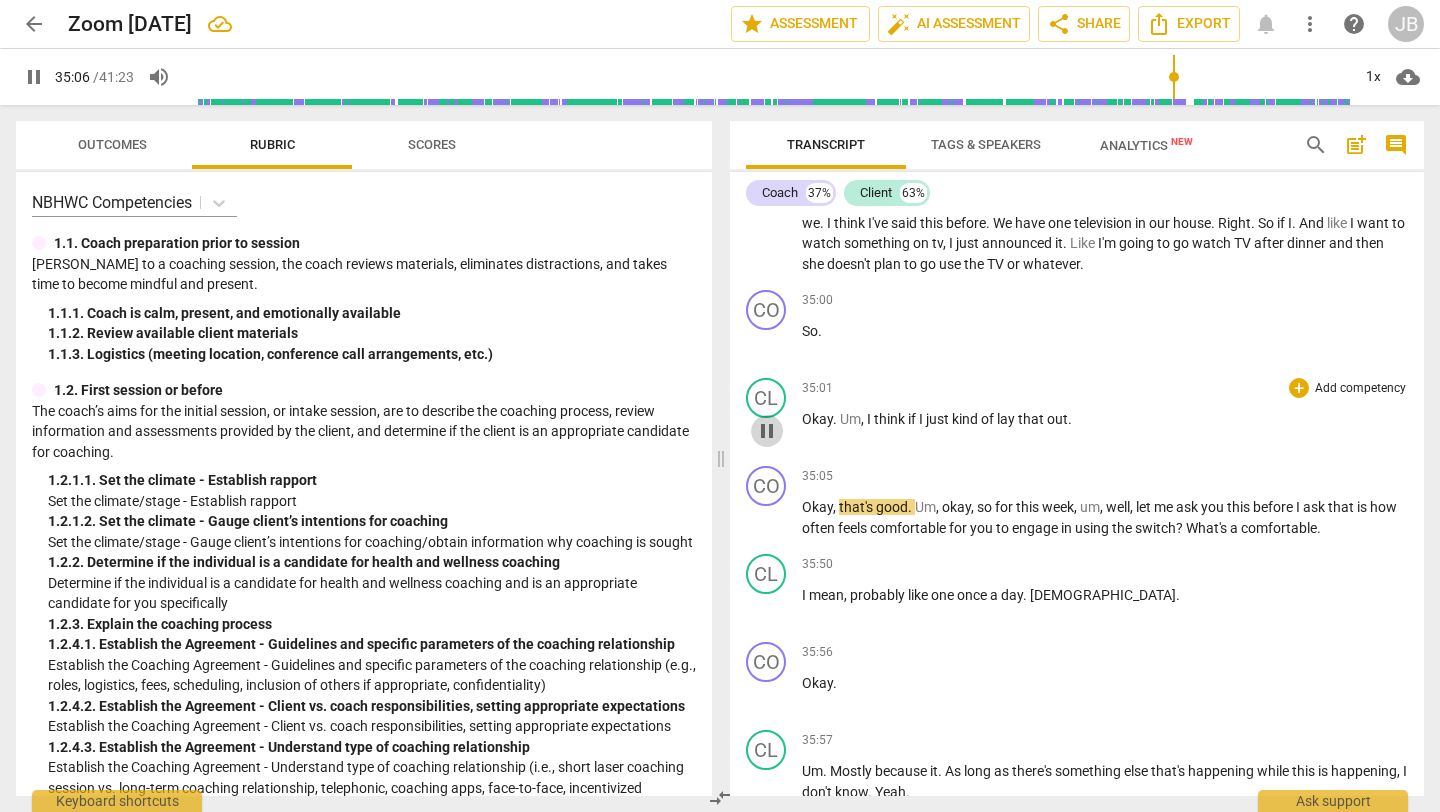 click on "pause" at bounding box center (767, 431) 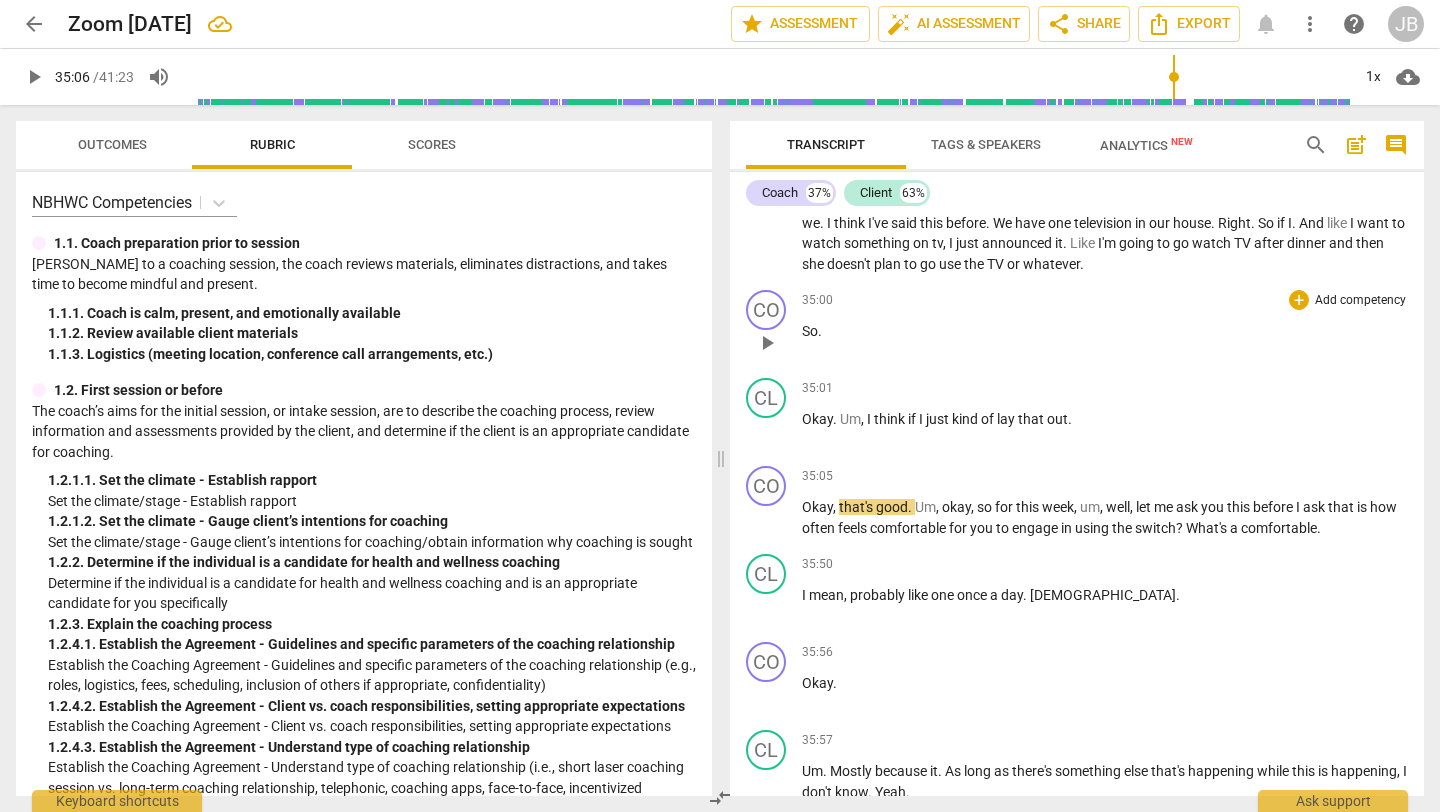 click on "So ." at bounding box center (1105, 331) 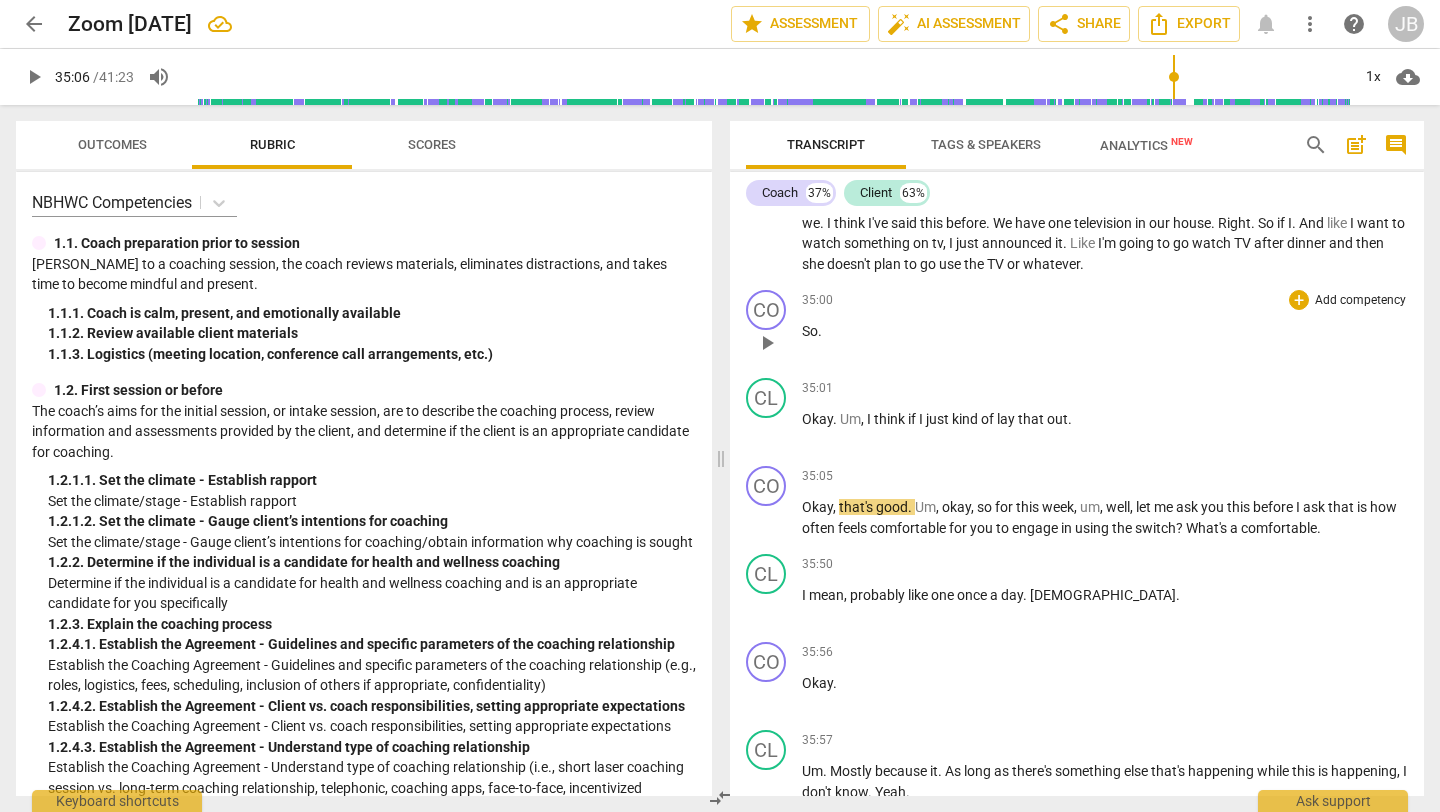 type 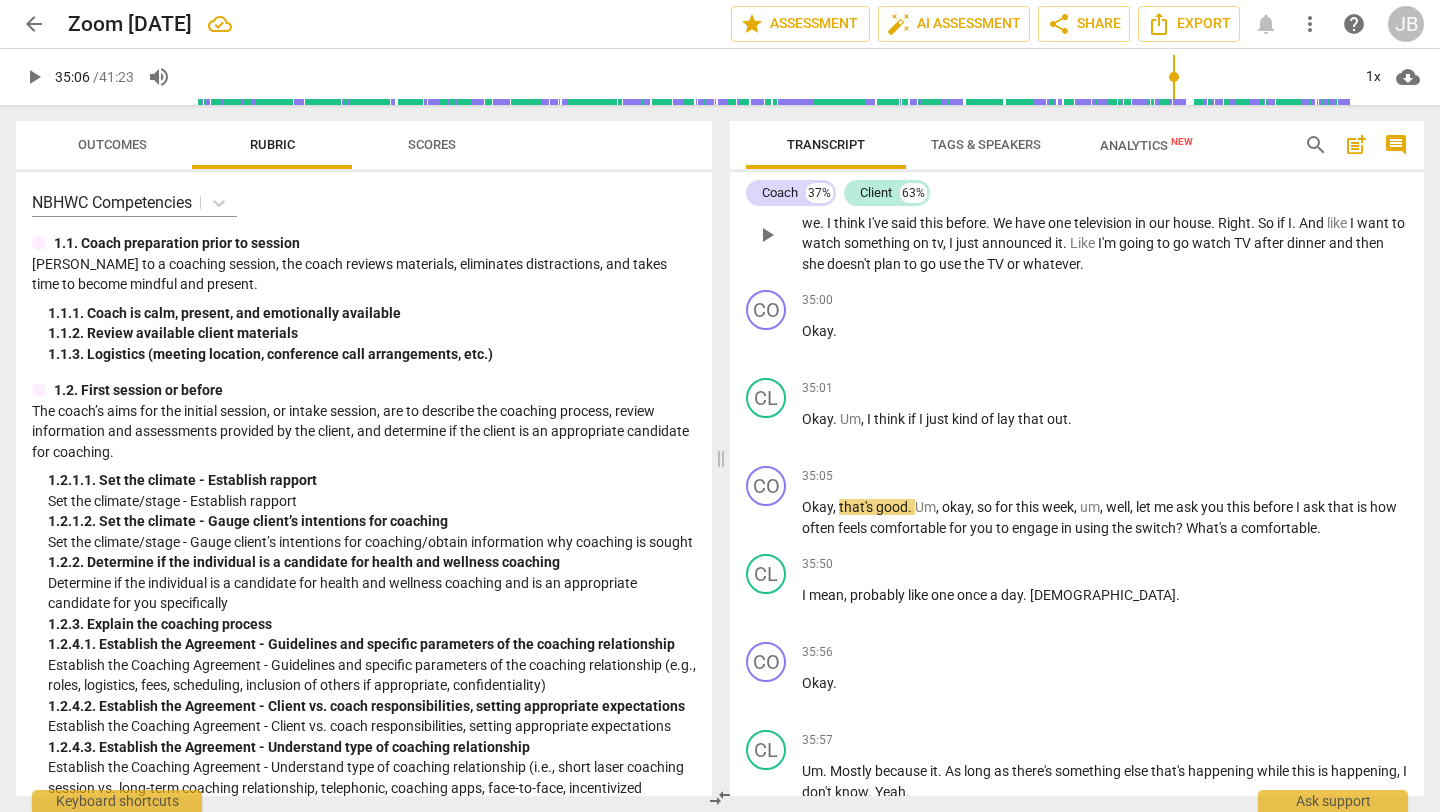 click on "Right .   Um ,   honestly ,   she's   pretty   good   about .   If   I ,   If   I   say ,   look ,   I'm ,   um ,   You   know ,   like ,   I   want ,   like   we .   I   think   I've   said   this   before .   We   have   one   television   in   our   house .   Right .   So   if   I .   And   like   I   want   to   watch   something   on   tv ,   I   just   announced   it .   Like   I'm   going   to   go   watch   TV   after   dinner   and   then   she   doesn't   plan   to   go   use   the   TV   or   whatever ." at bounding box center [1105, 233] 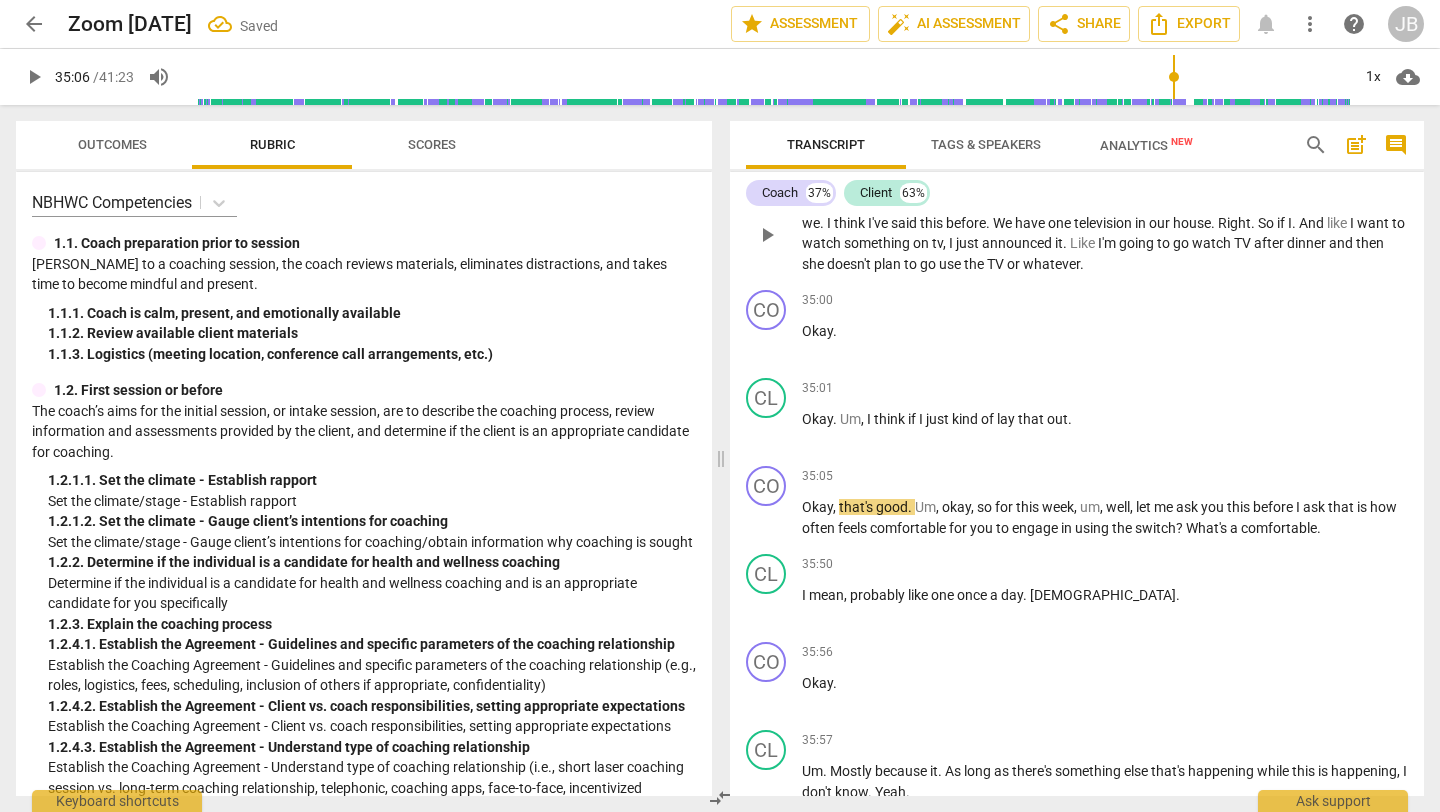 type 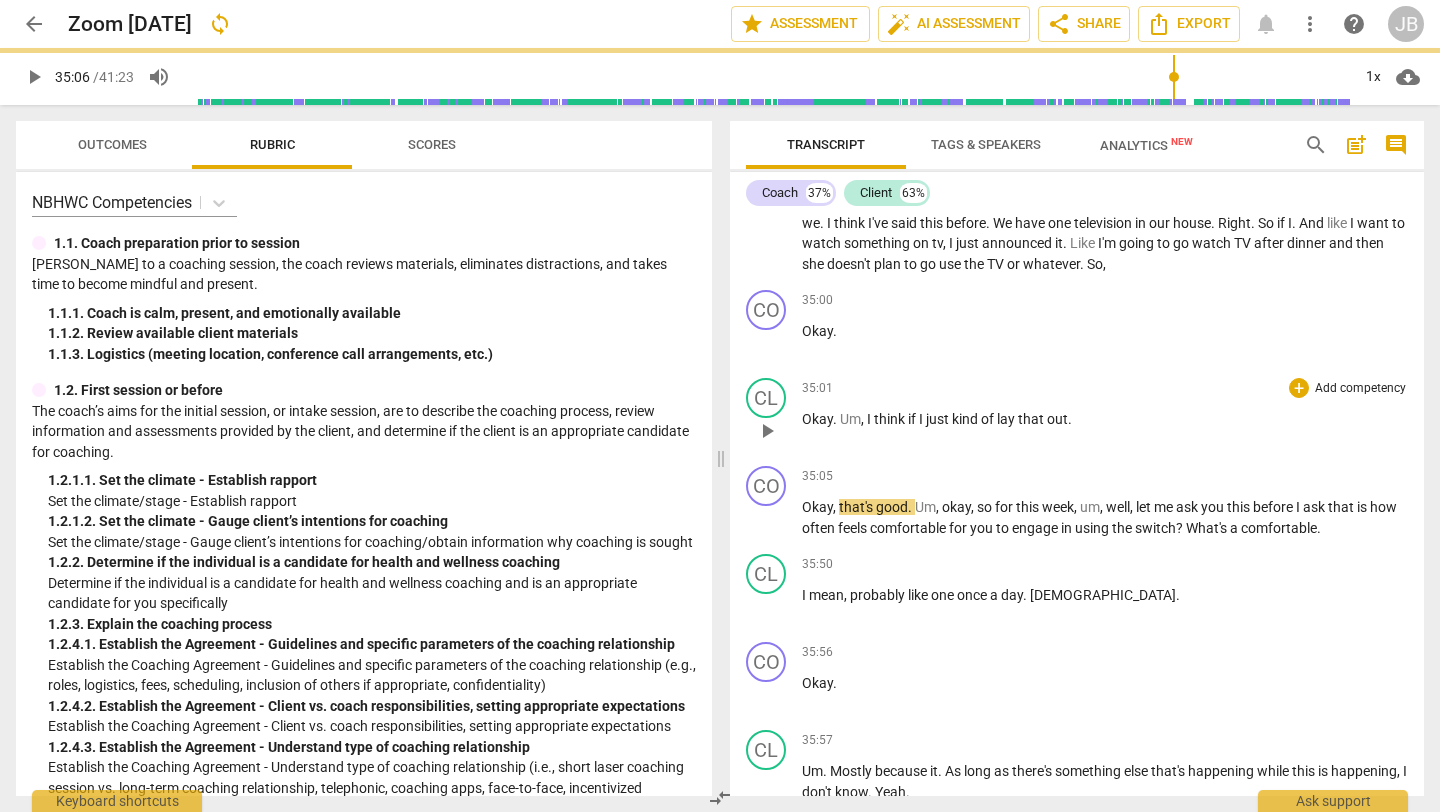 click on "." at bounding box center [836, 419] 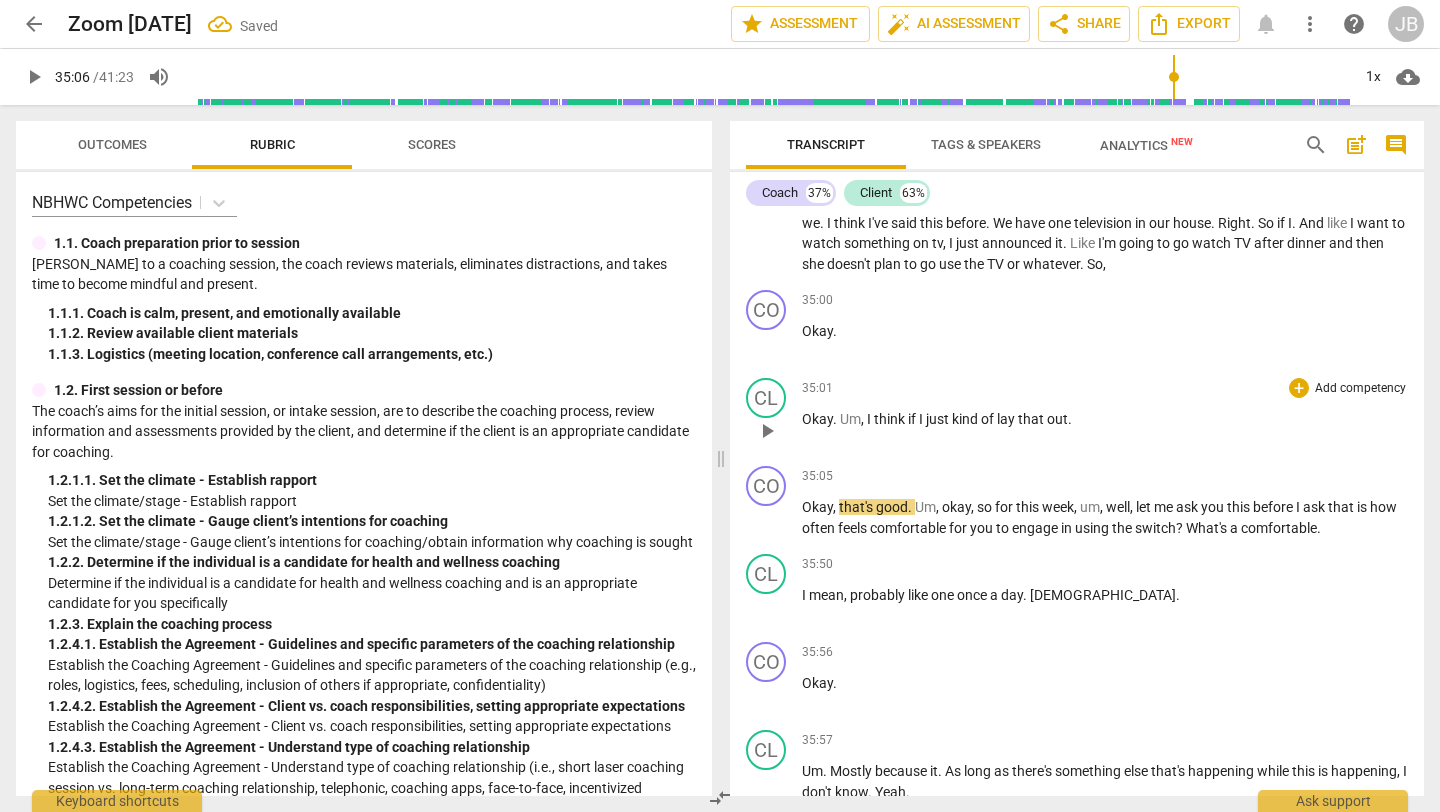 type 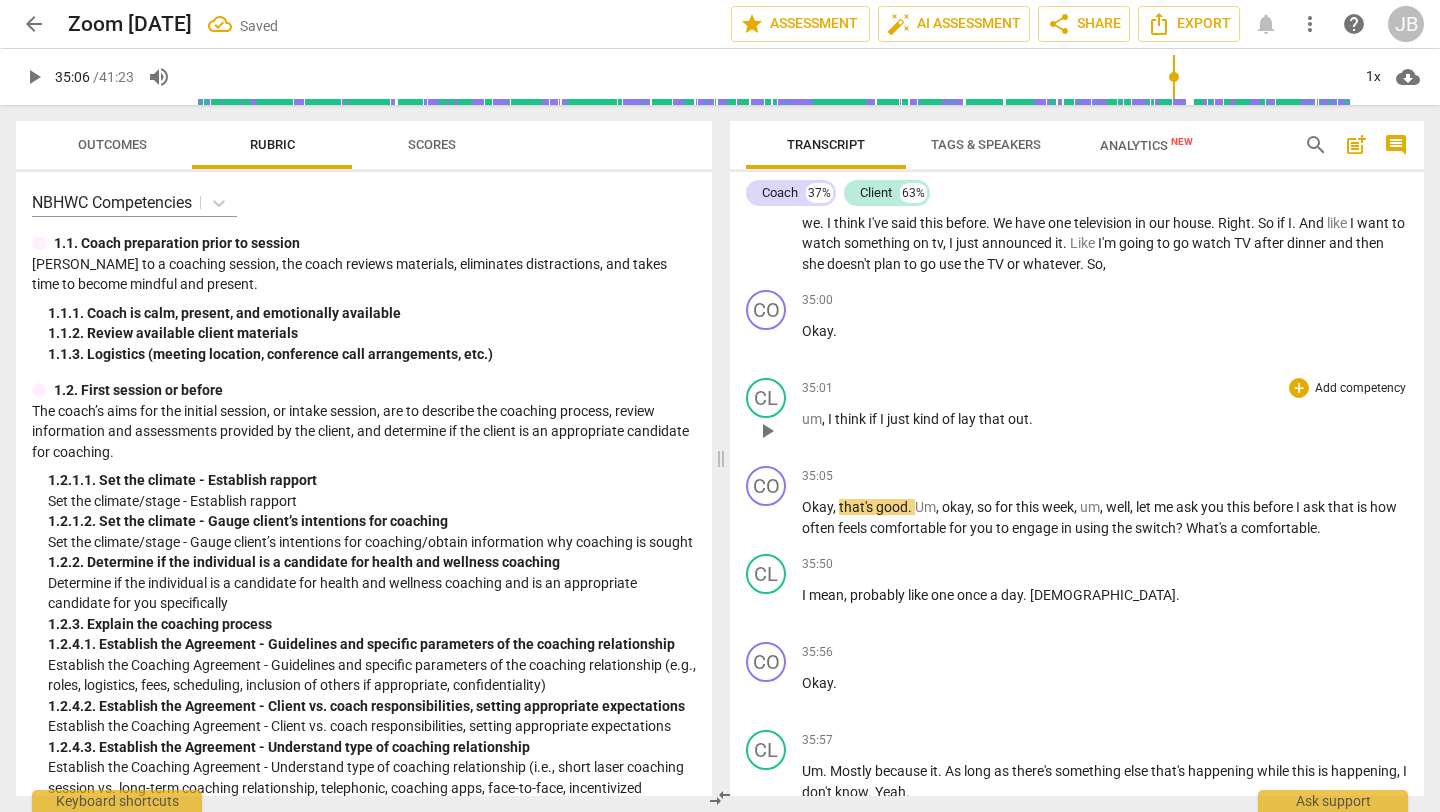click on "play_arrow" at bounding box center [767, 431] 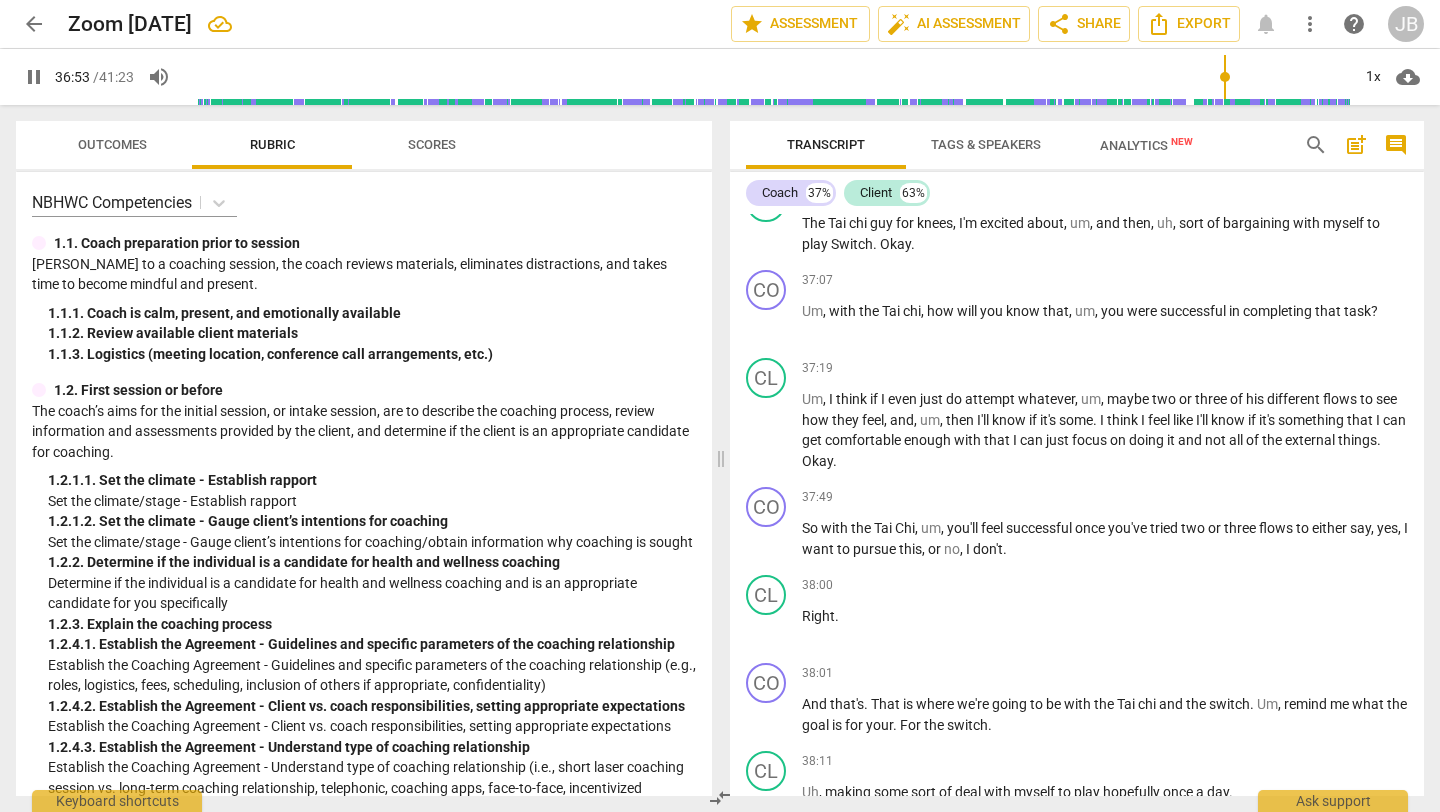 scroll, scrollTop: 14869, scrollLeft: 0, axis: vertical 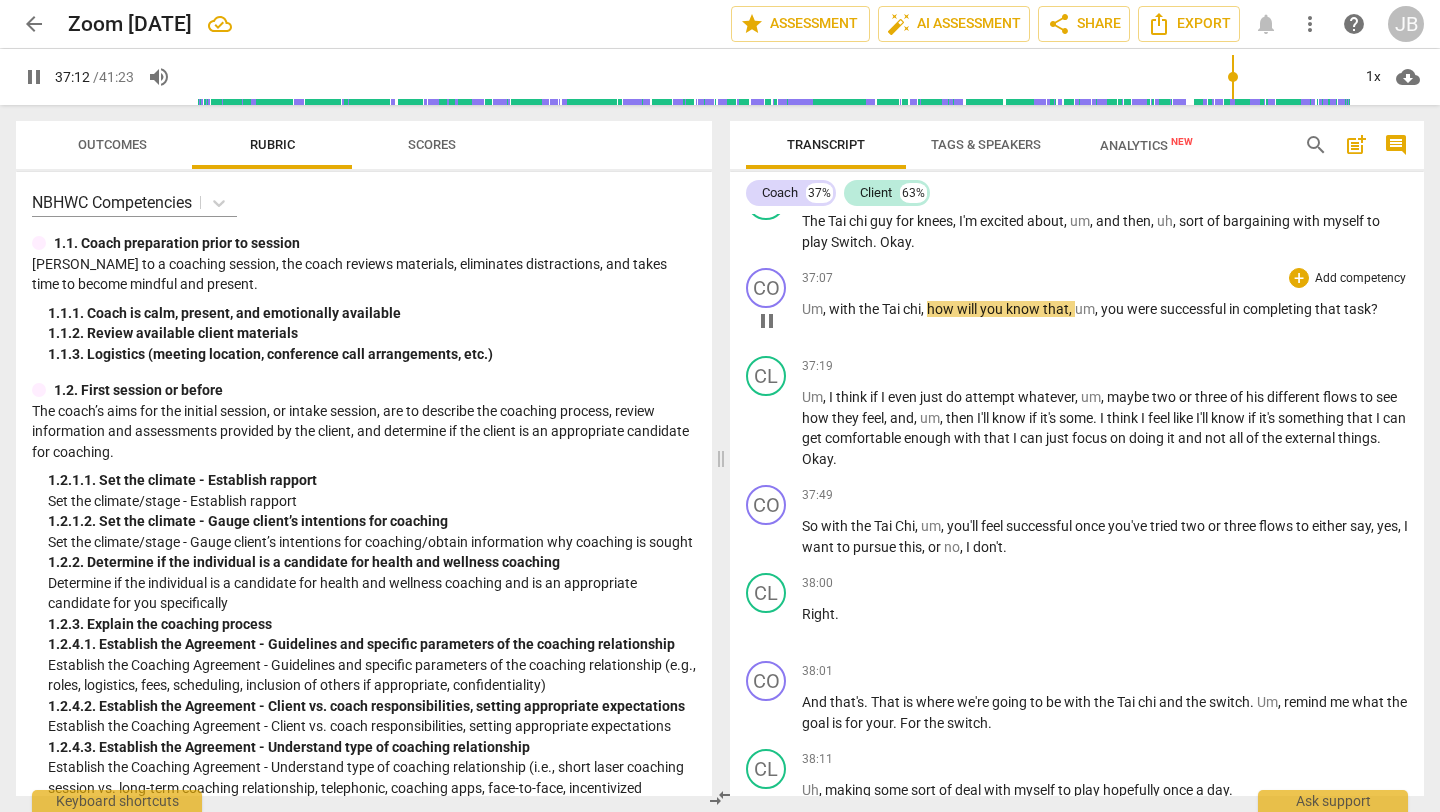 click on "pause" at bounding box center (767, 321) 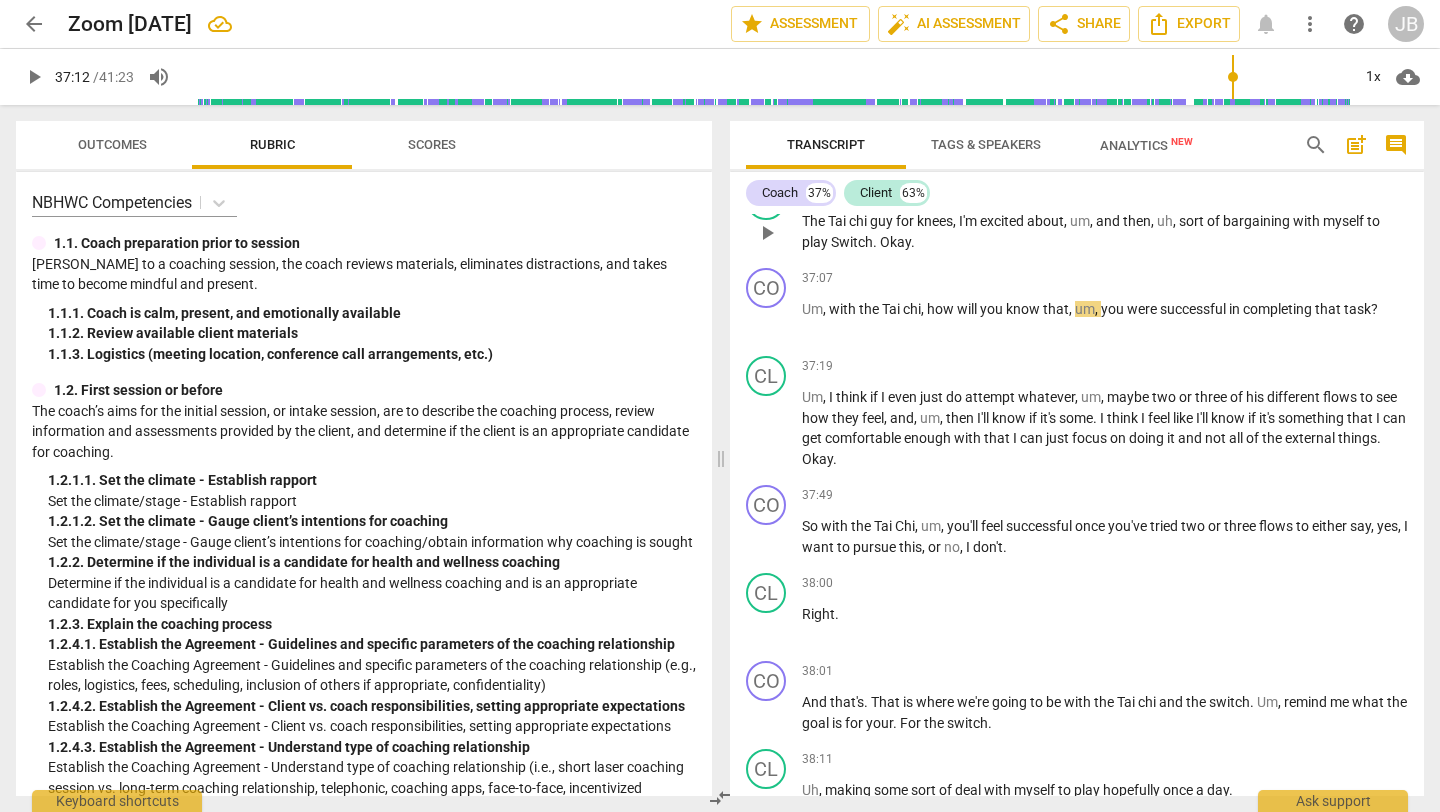 click on "The   [MEDICAL_DATA]   guy   for   knees ,   I'm   excited   about ,   um ,   and   then ,   uh ,   sort   of   bargaining   with   myself   to   play   Switch .   Okay ." at bounding box center (1105, 231) 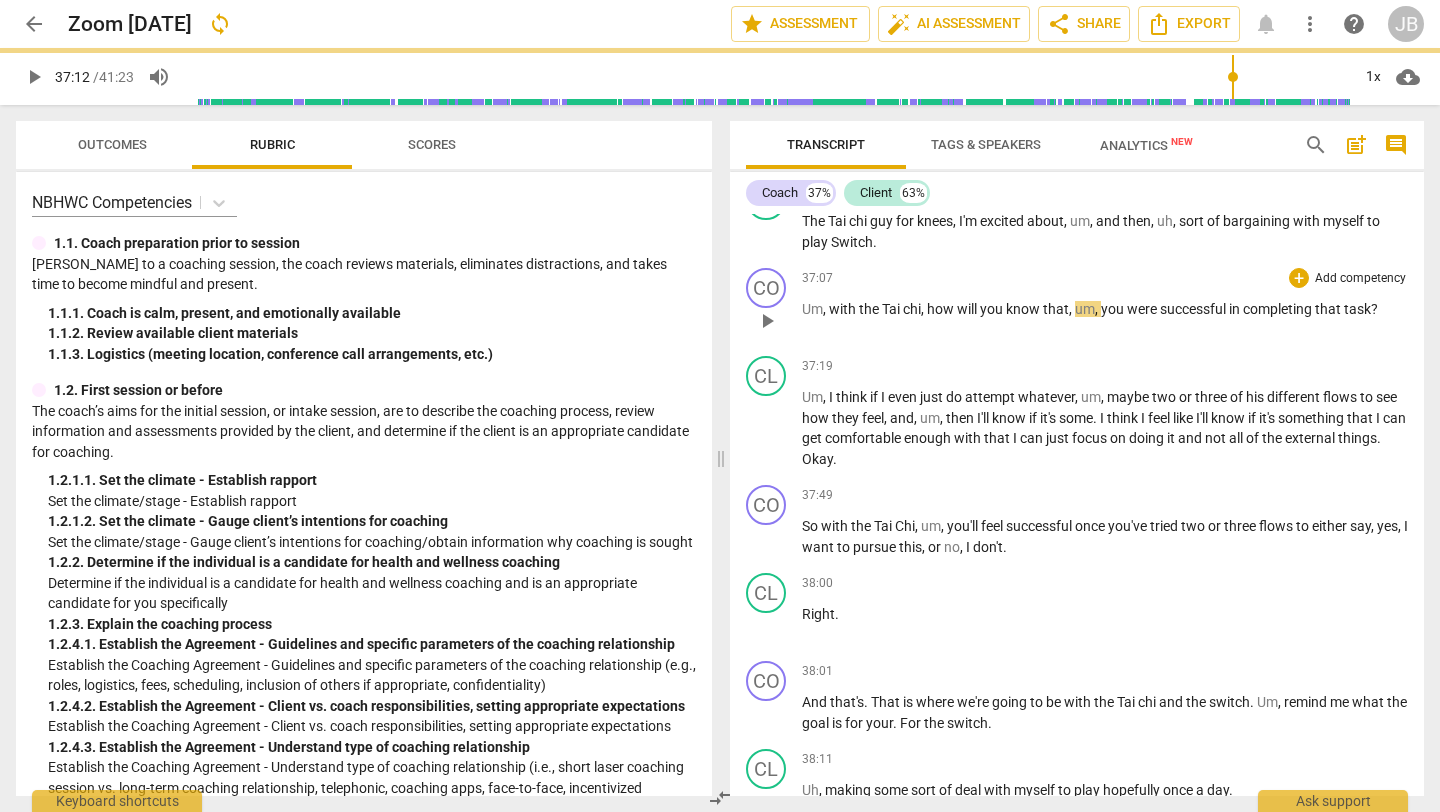 click on "CO play_arrow pause" at bounding box center (774, 304) 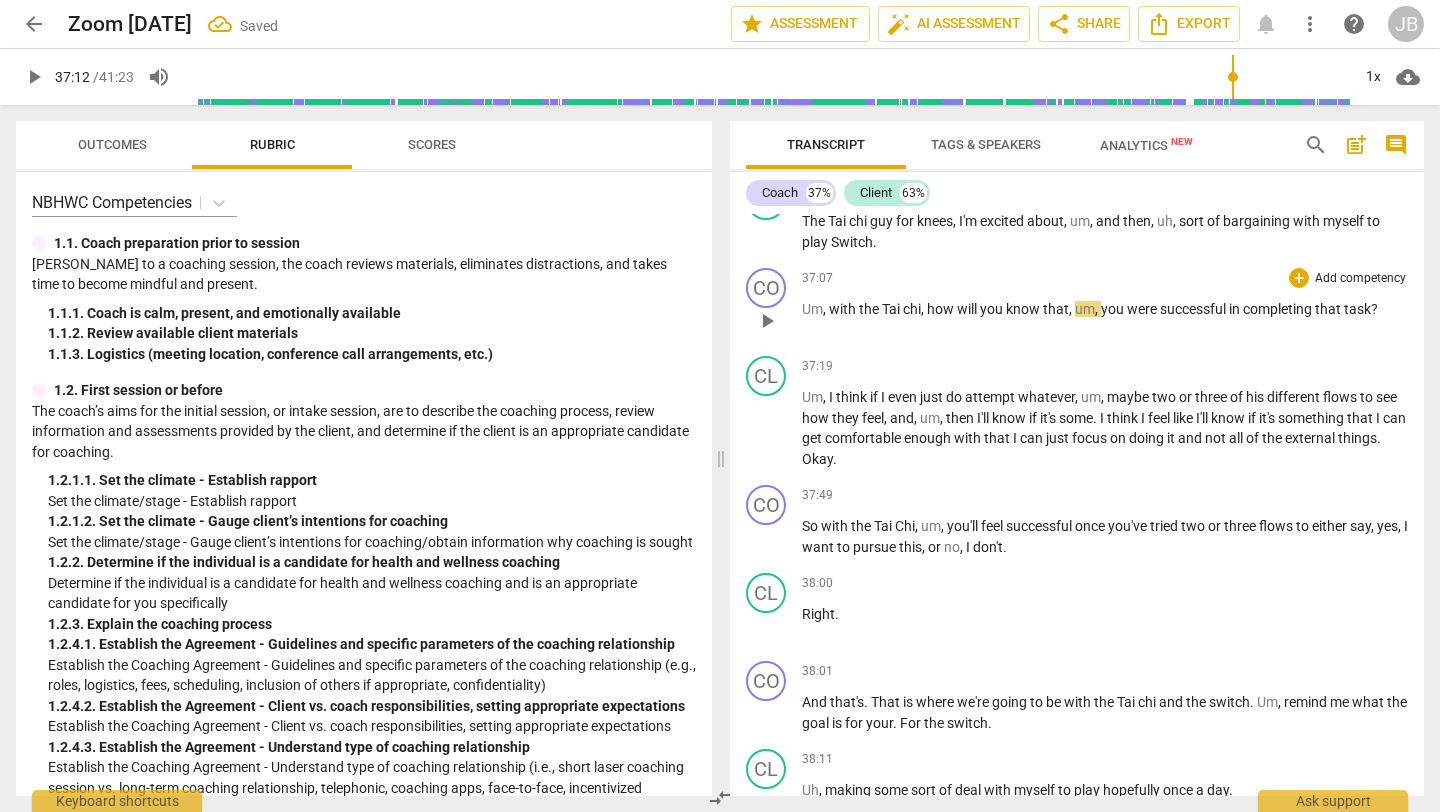 click on "CO play_arrow pause" at bounding box center [774, 304] 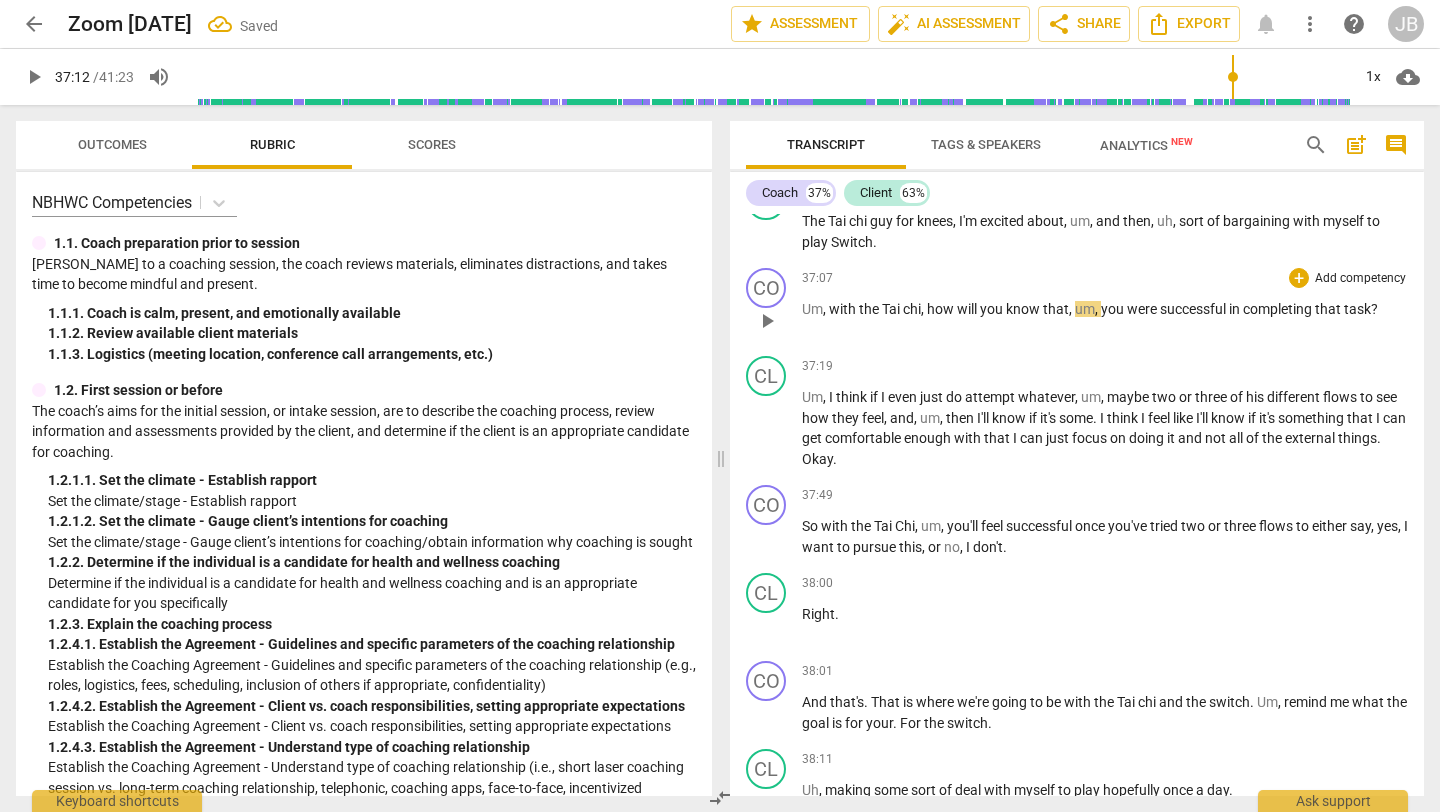 type 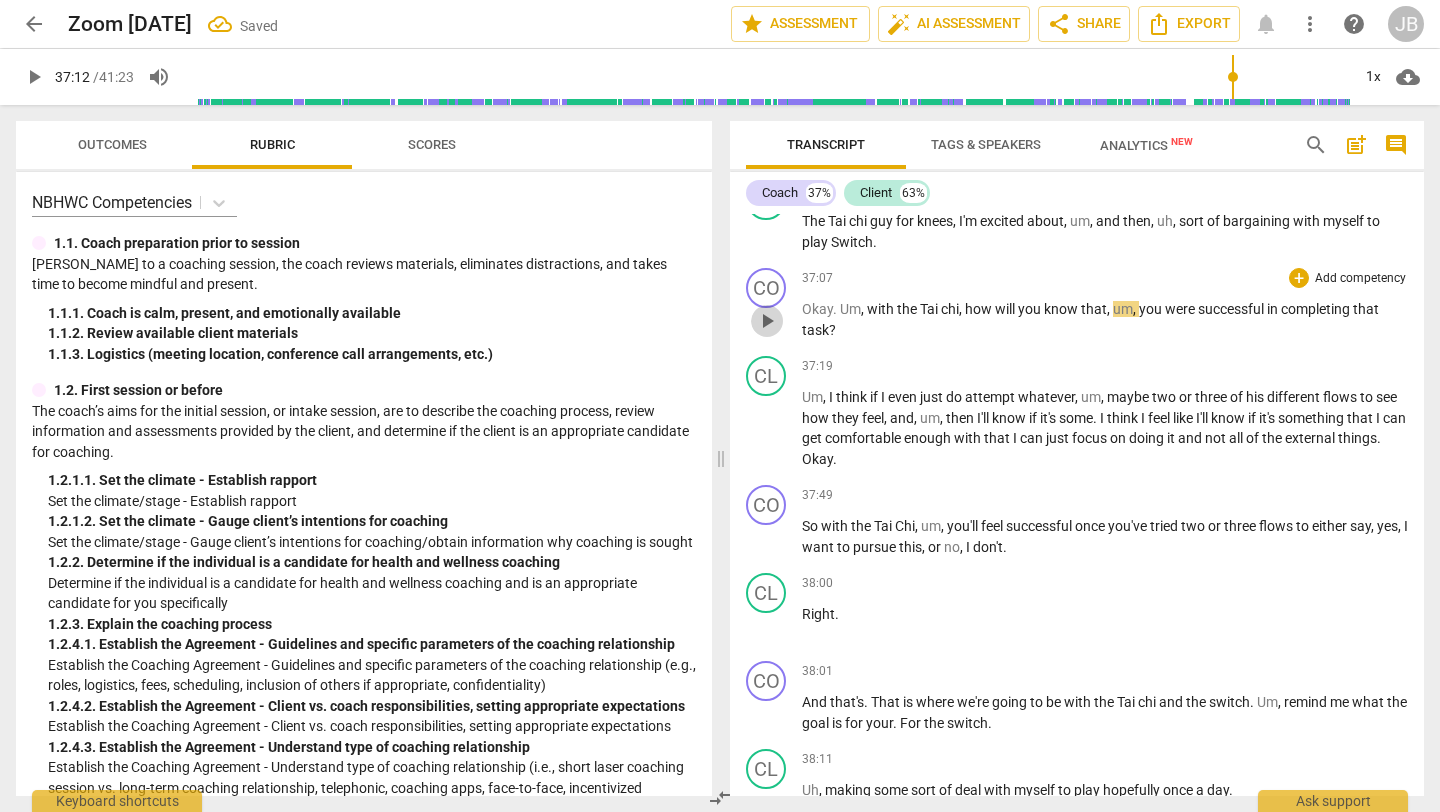 click on "play_arrow" at bounding box center (767, 321) 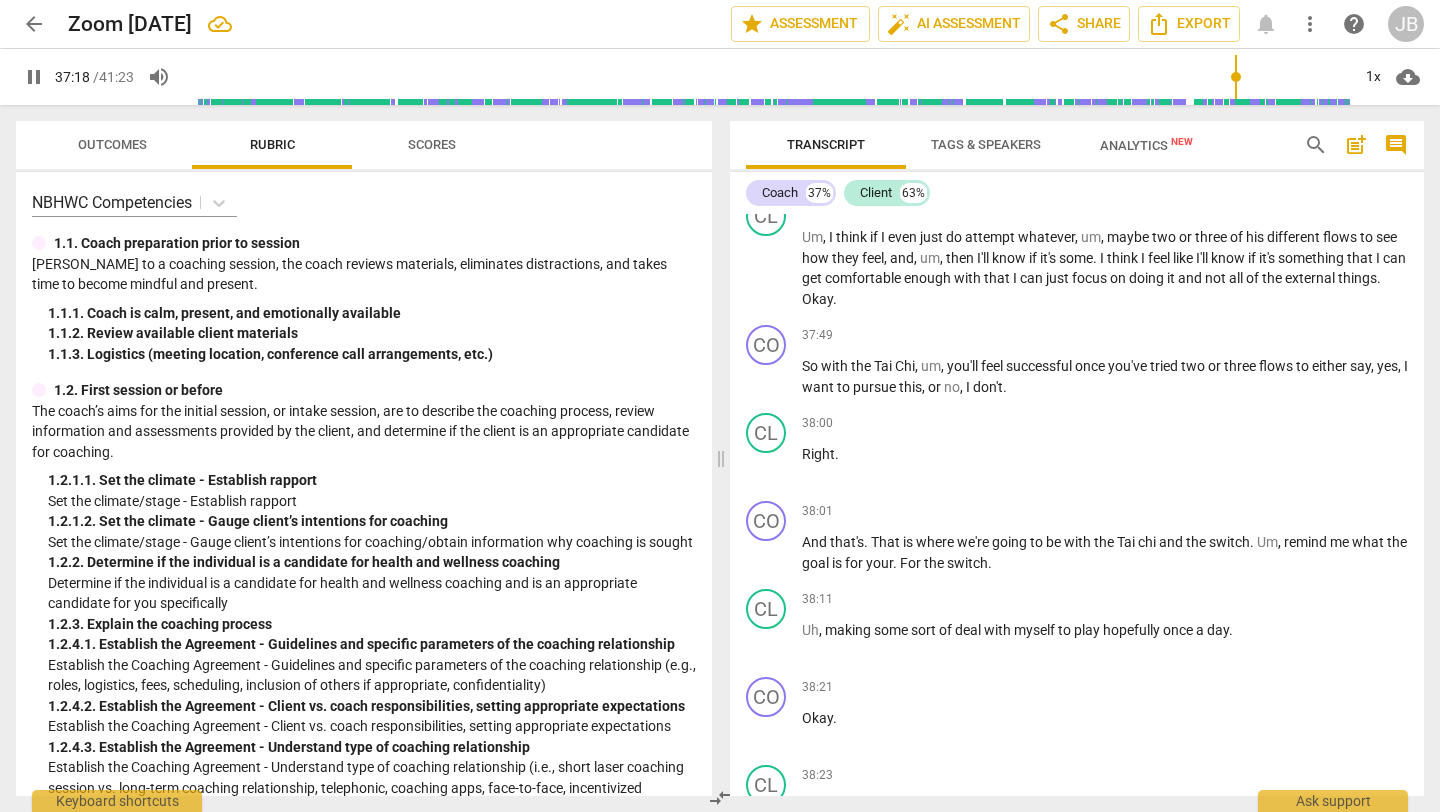 scroll, scrollTop: 15048, scrollLeft: 0, axis: vertical 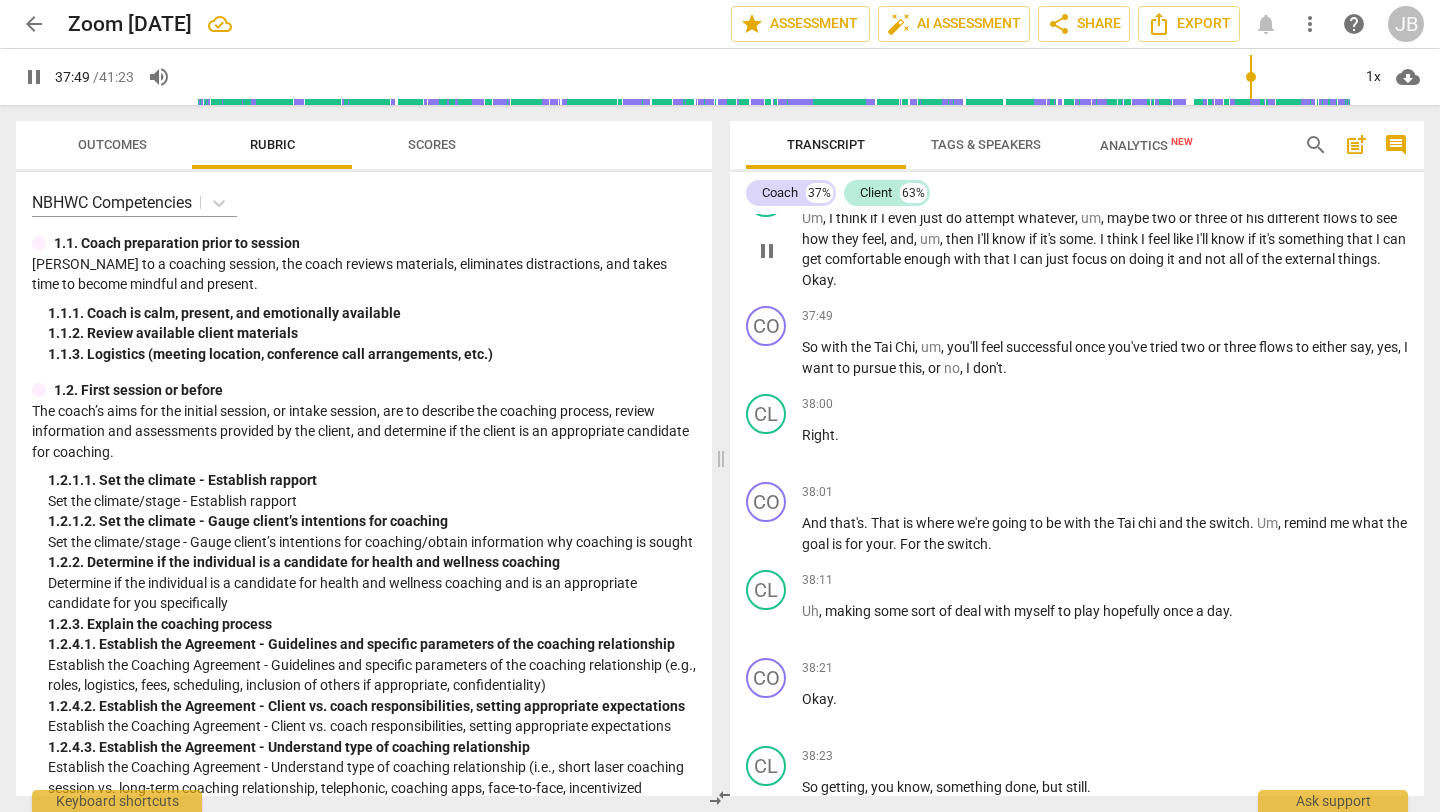 click on "Um ,   I   think   if   I   even   just   do   attempt   whatever ,   um ,   maybe   two   or   three   of   his   different   flows   to   see   how   they   feel ,   and ,   um ,   then   I'll   know   if   it's   some .   I   think   I   feel   like   I'll   know   if   it's   something   that   I   can   get   comfortable   enough   with   that   I   can   just   focus   on   doing   it   and   not   all   of   the   external   things .   Okay ." at bounding box center [1105, 249] 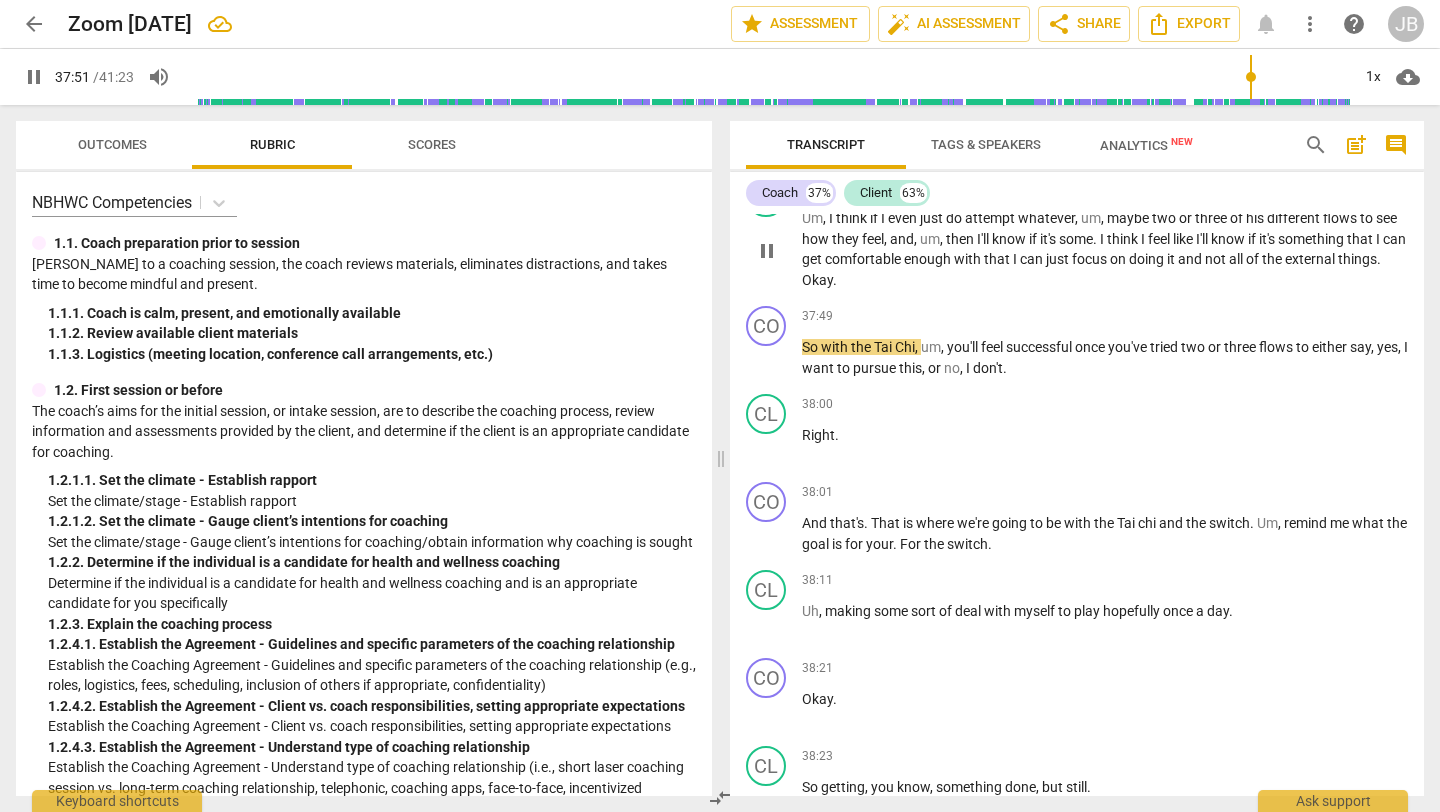 type on "2271" 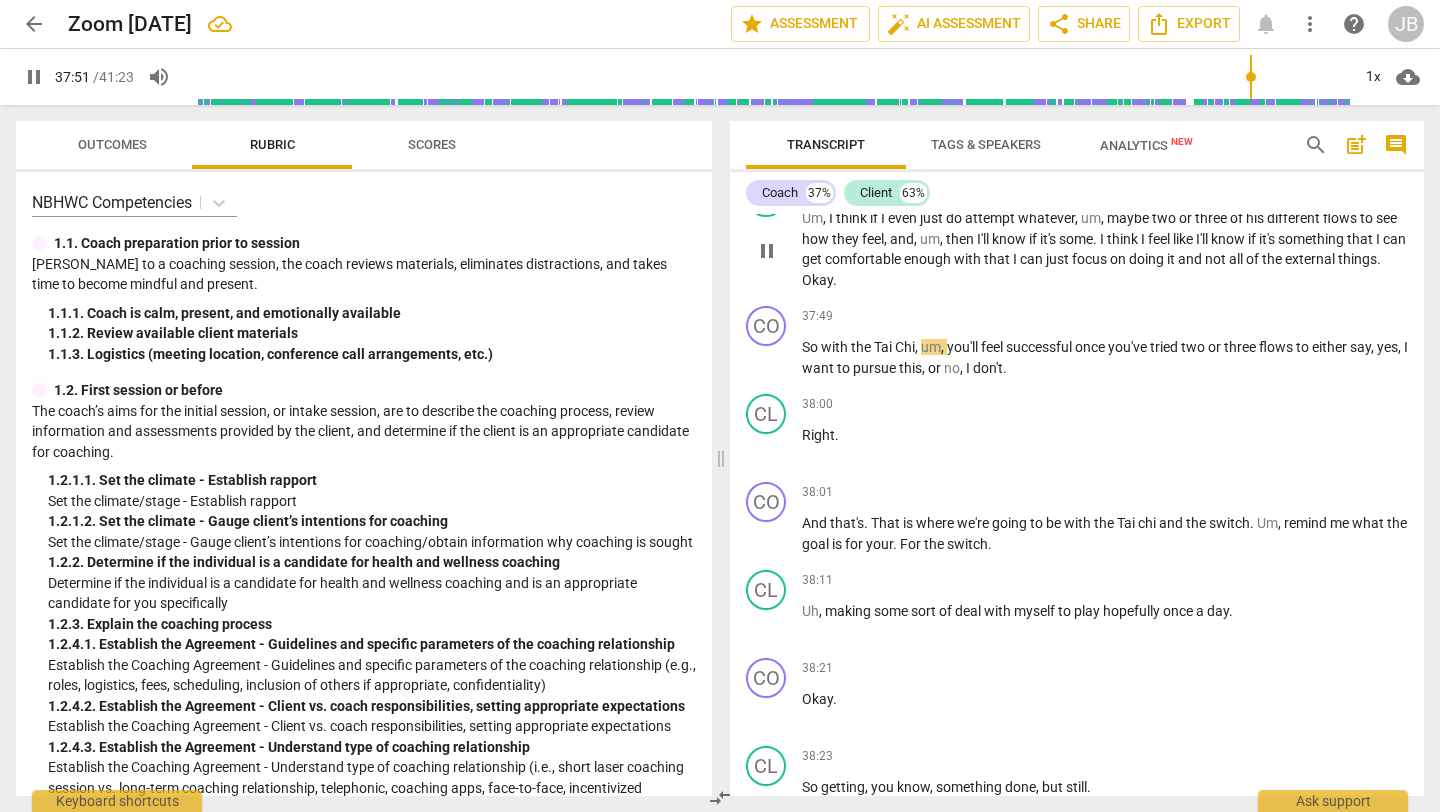 type 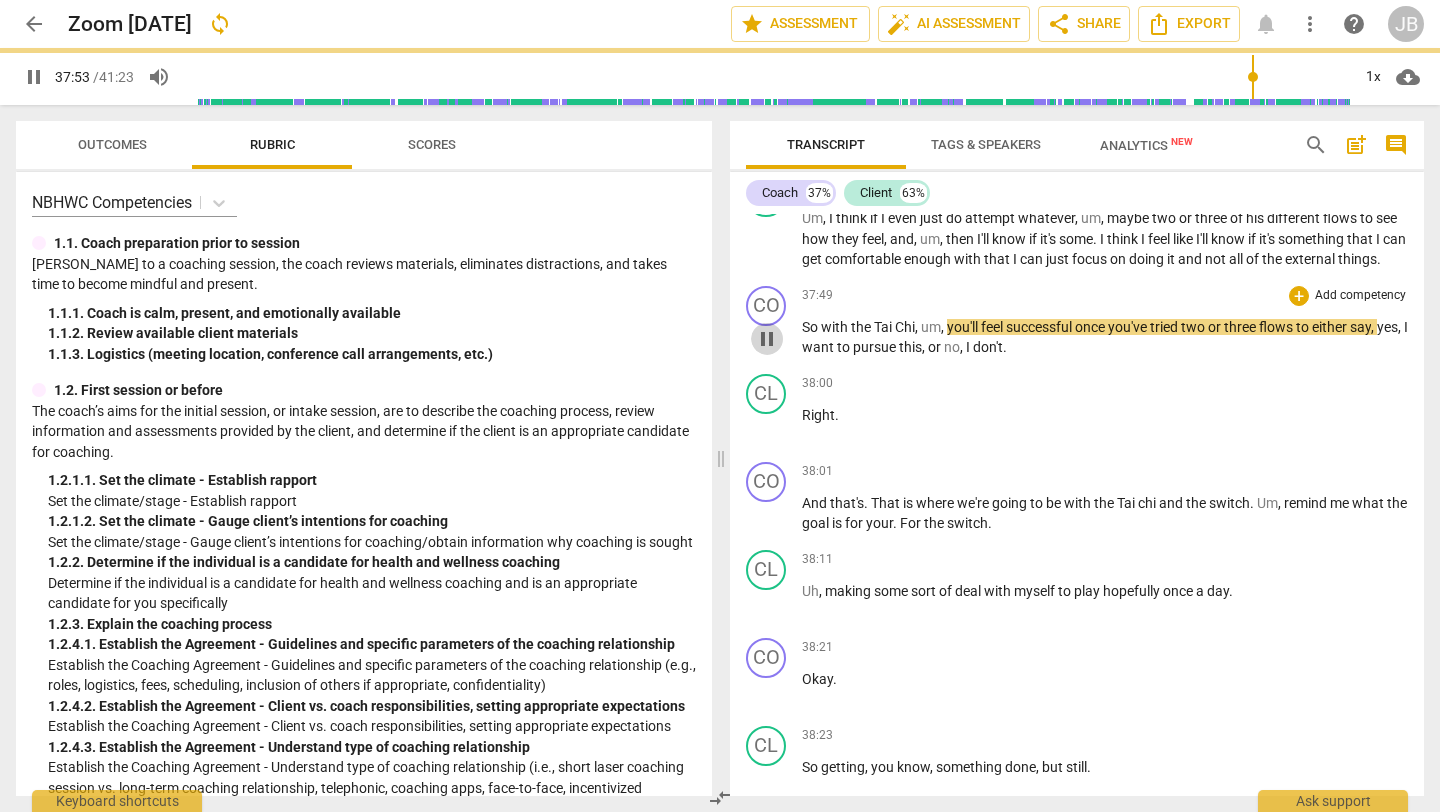 click on "pause" at bounding box center (767, 339) 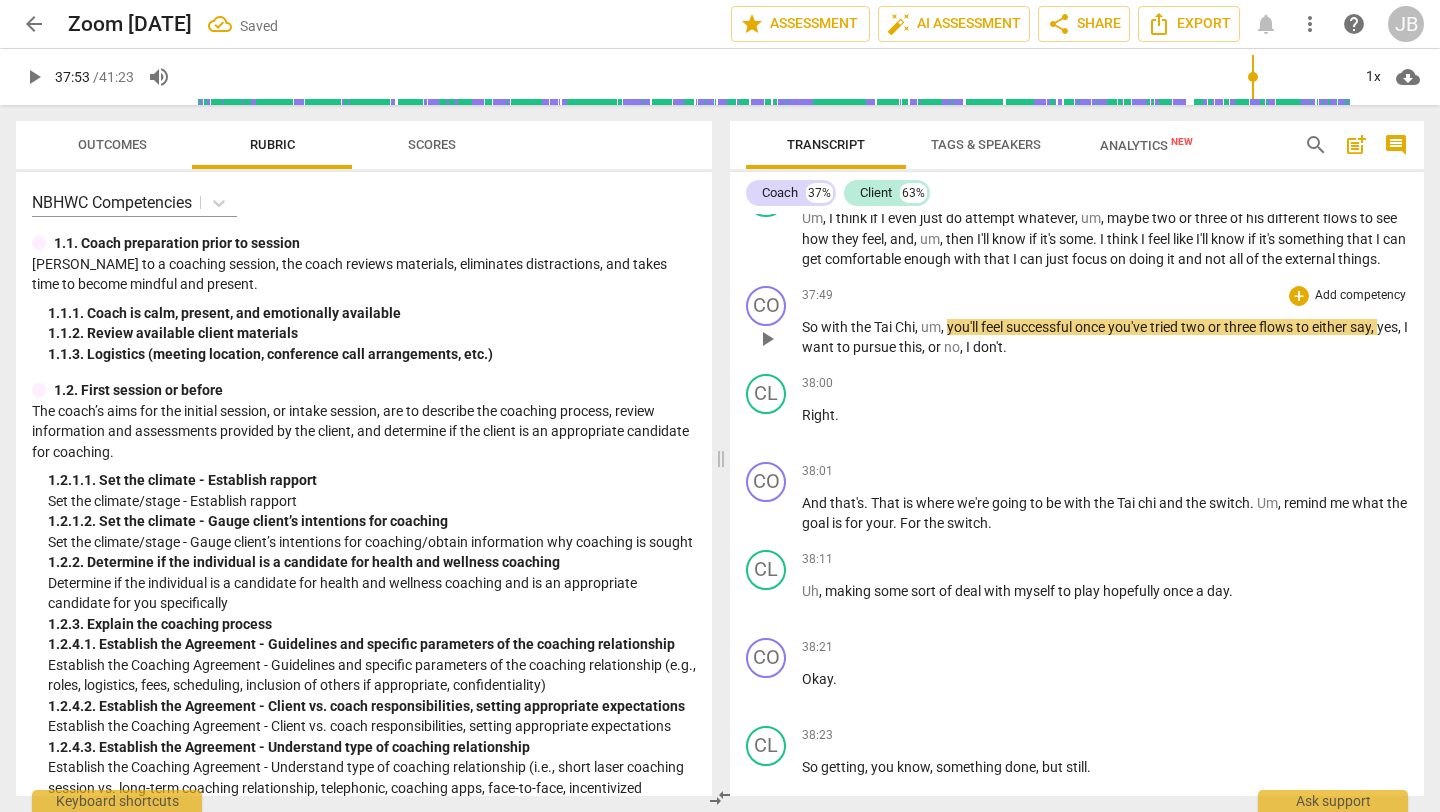 click on "So" at bounding box center [811, 327] 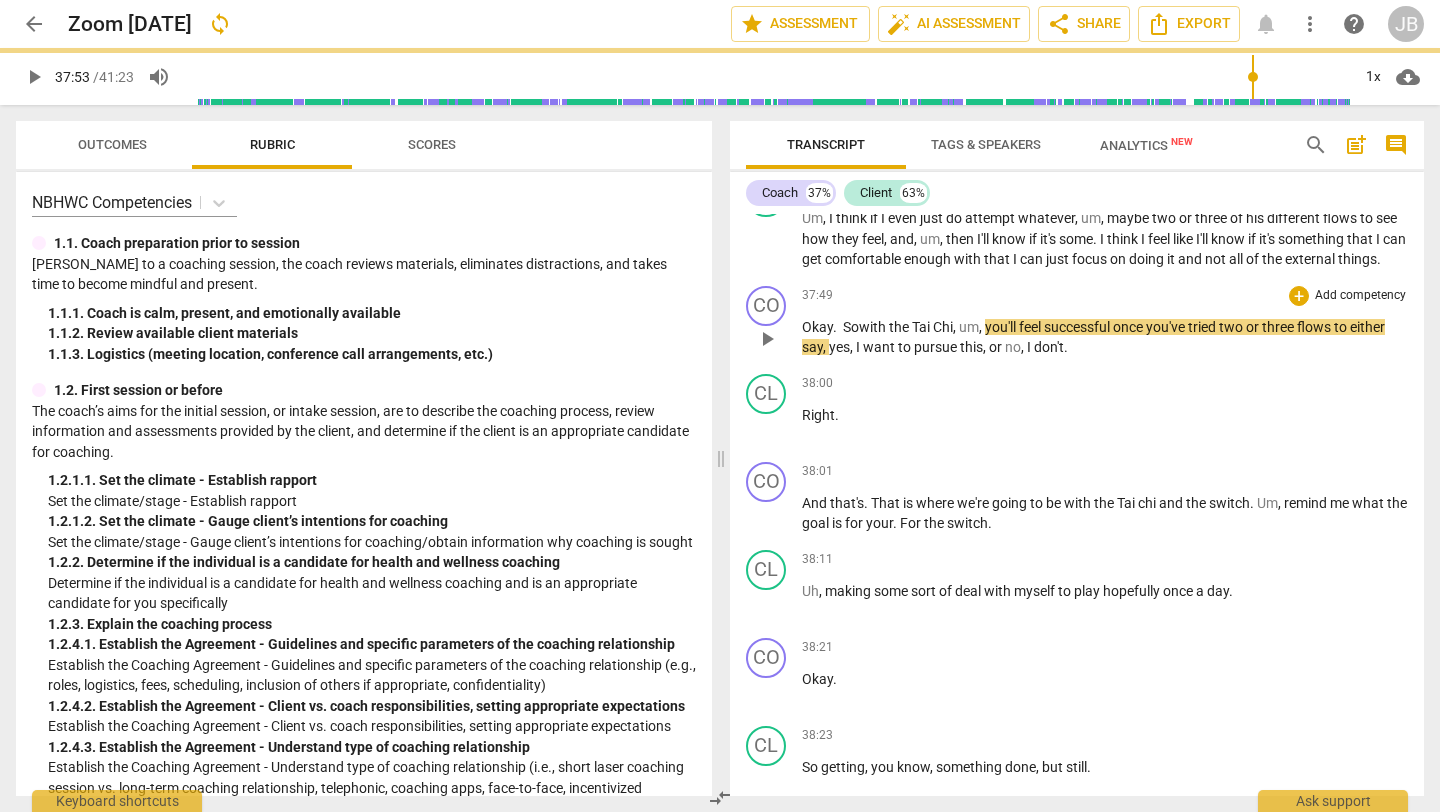 click on "play_arrow" at bounding box center (767, 339) 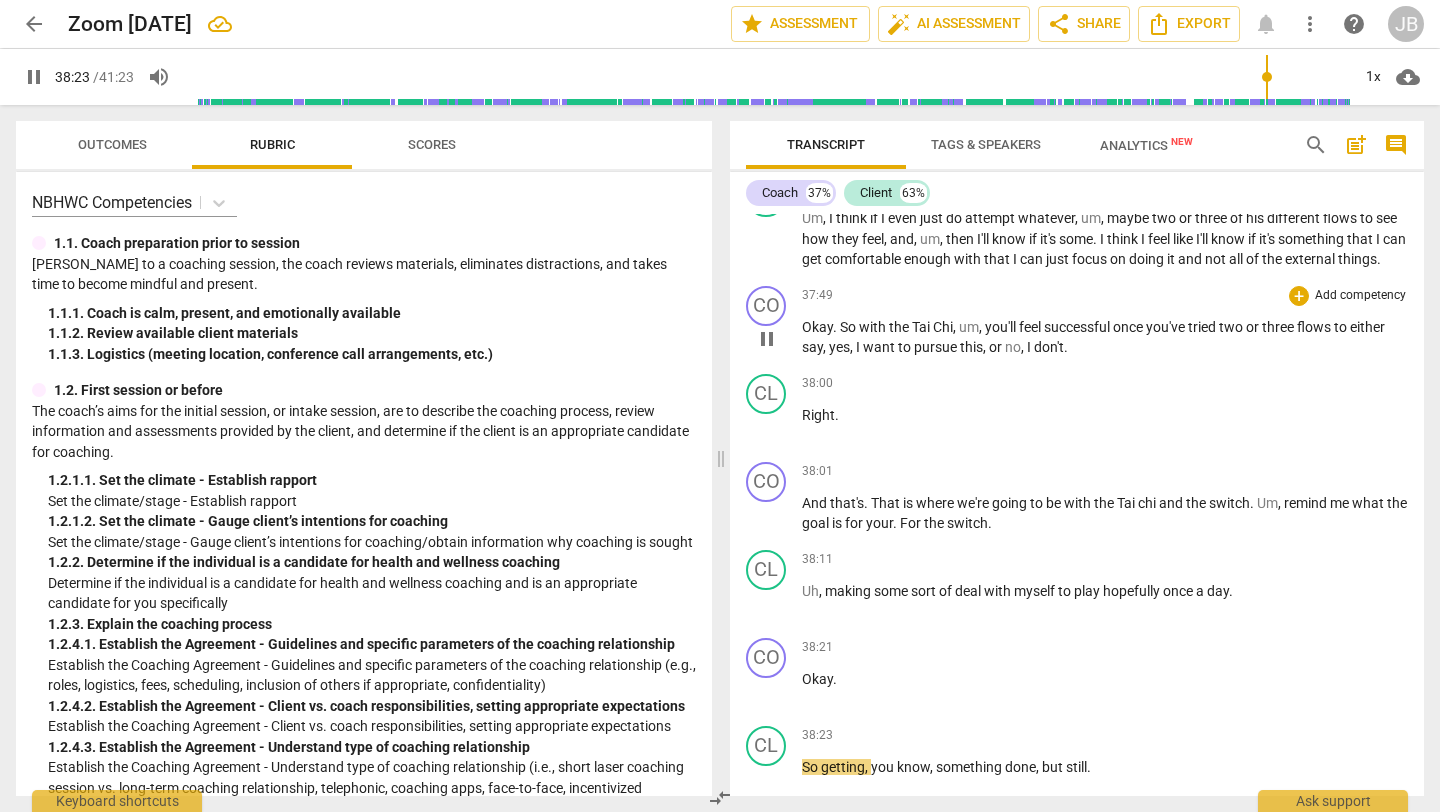 scroll, scrollTop: 15633, scrollLeft: 0, axis: vertical 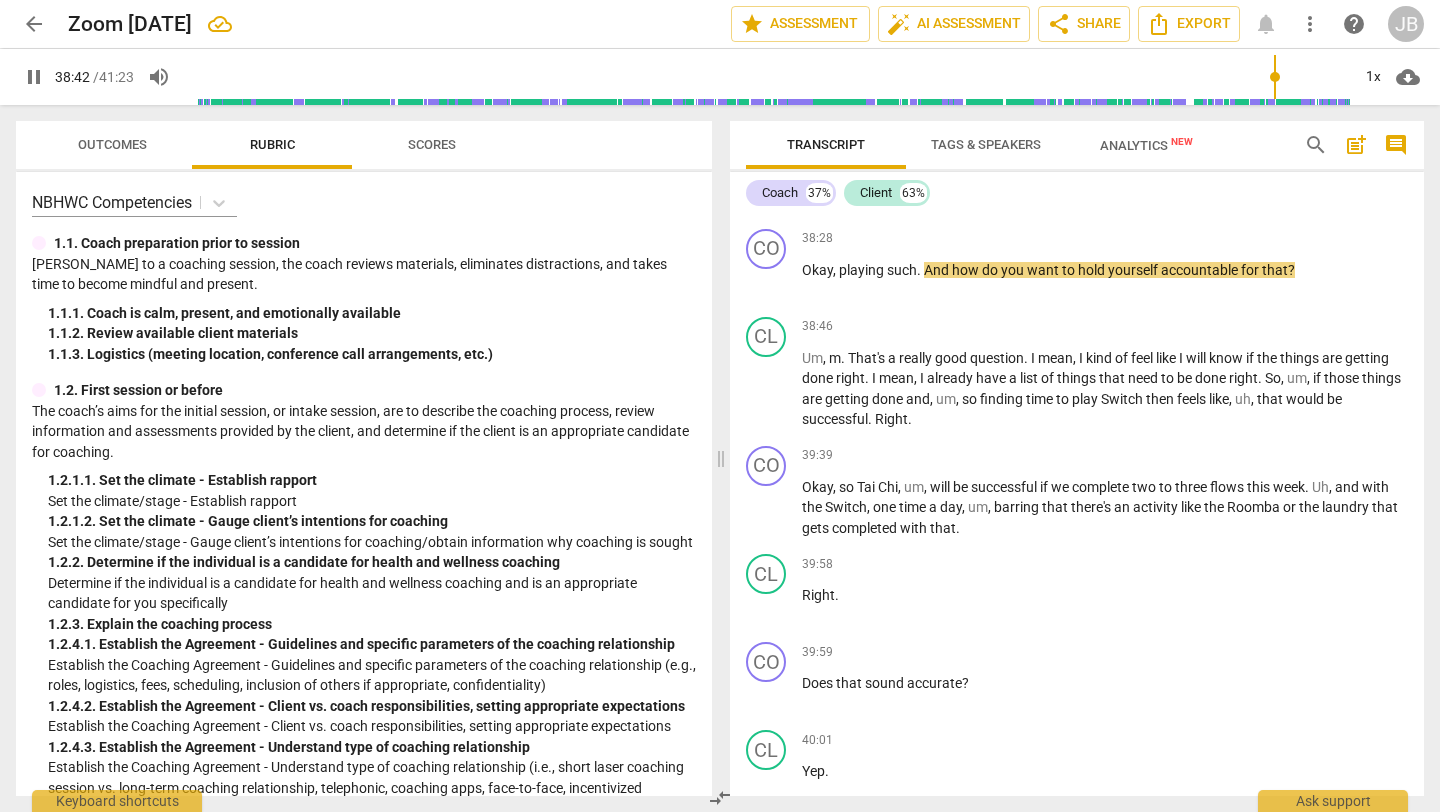 click on "pause" at bounding box center [767, 194] 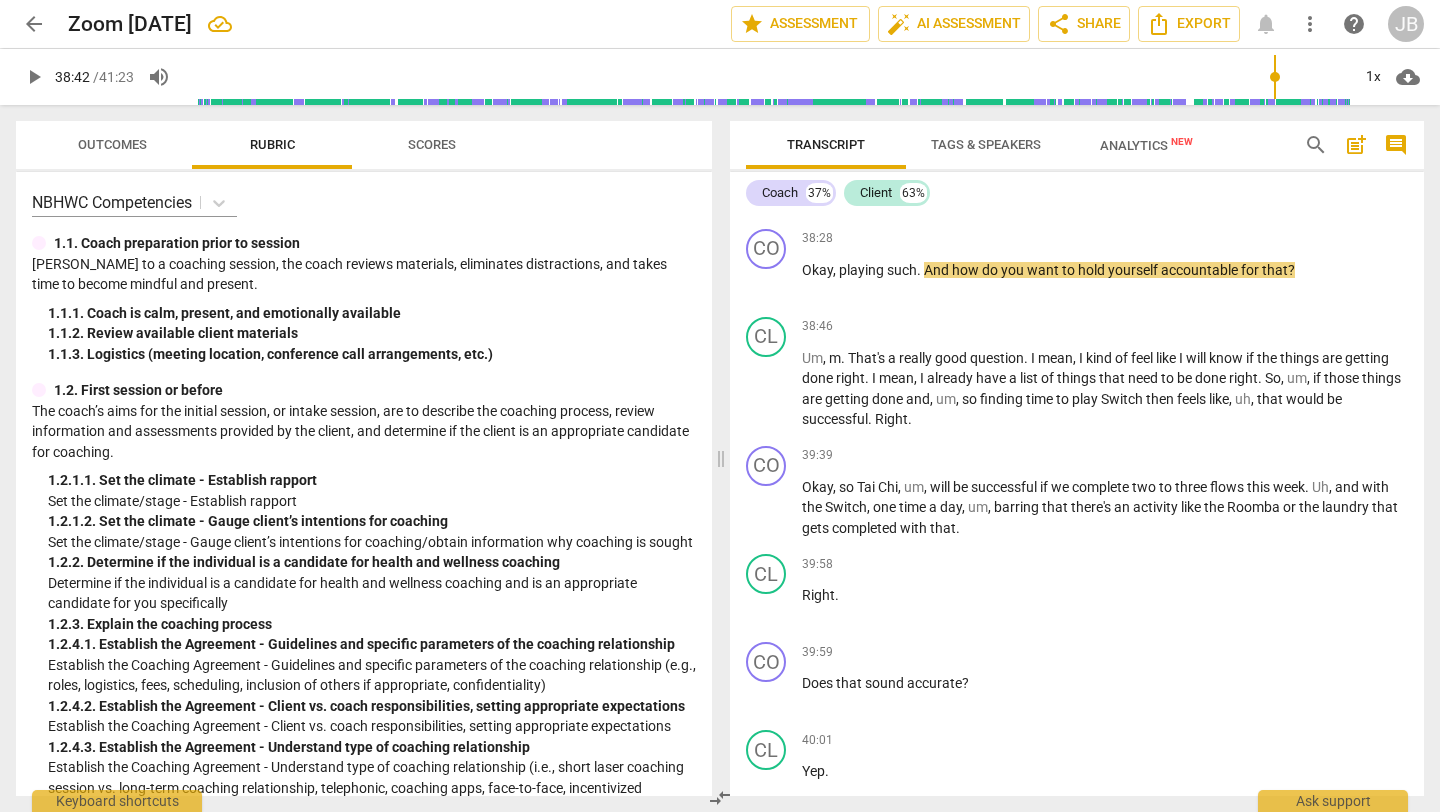 click on "play_arrow" at bounding box center [767, 194] 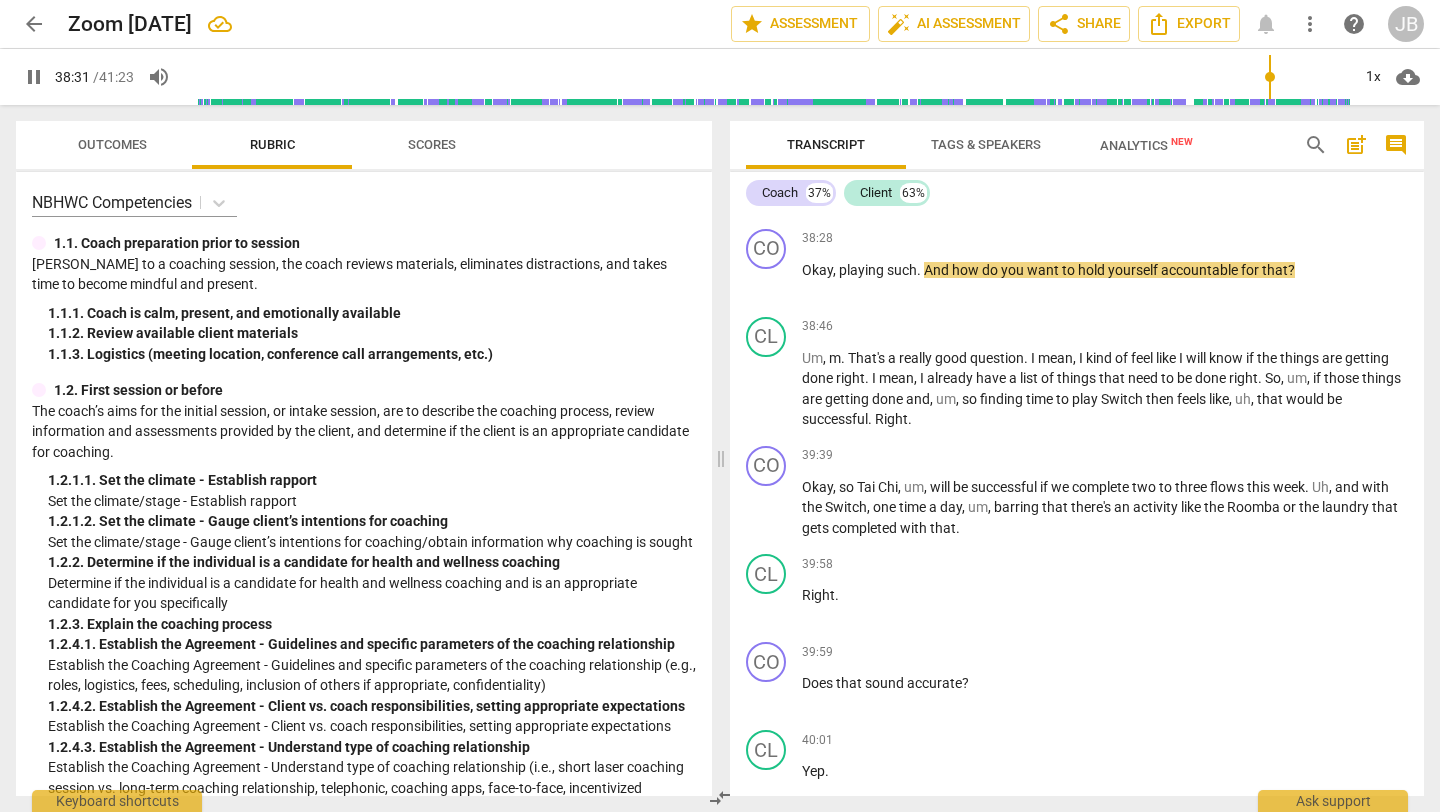 click on "pause" at bounding box center (767, 194) 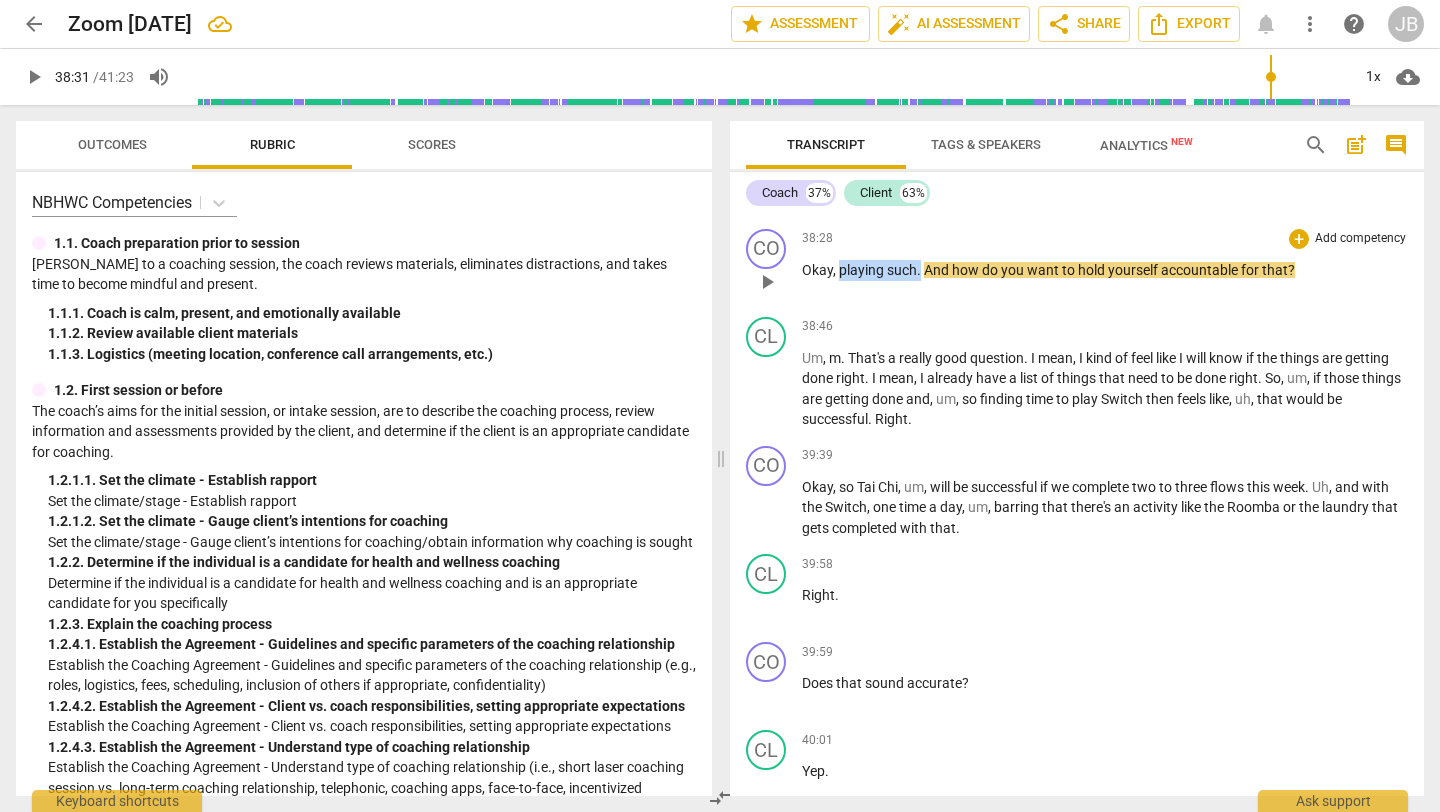 drag, startPoint x: 919, startPoint y: 311, endPoint x: 840, endPoint y: 304, distance: 79.30952 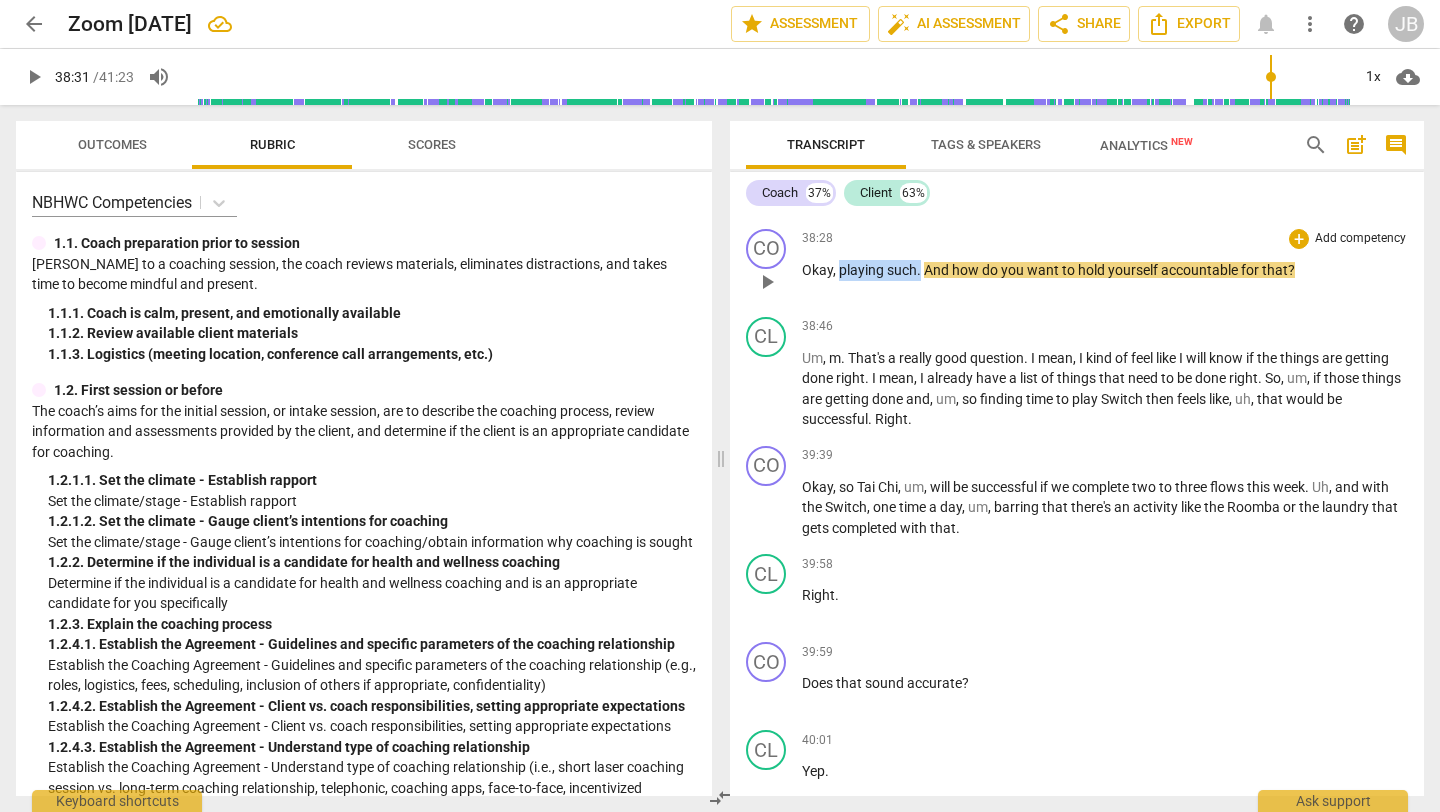 click on "Okay ,   playing   such .   And   how   do   you   want   to   hold   yourself   accountable   for   that ?" at bounding box center [1105, 270] 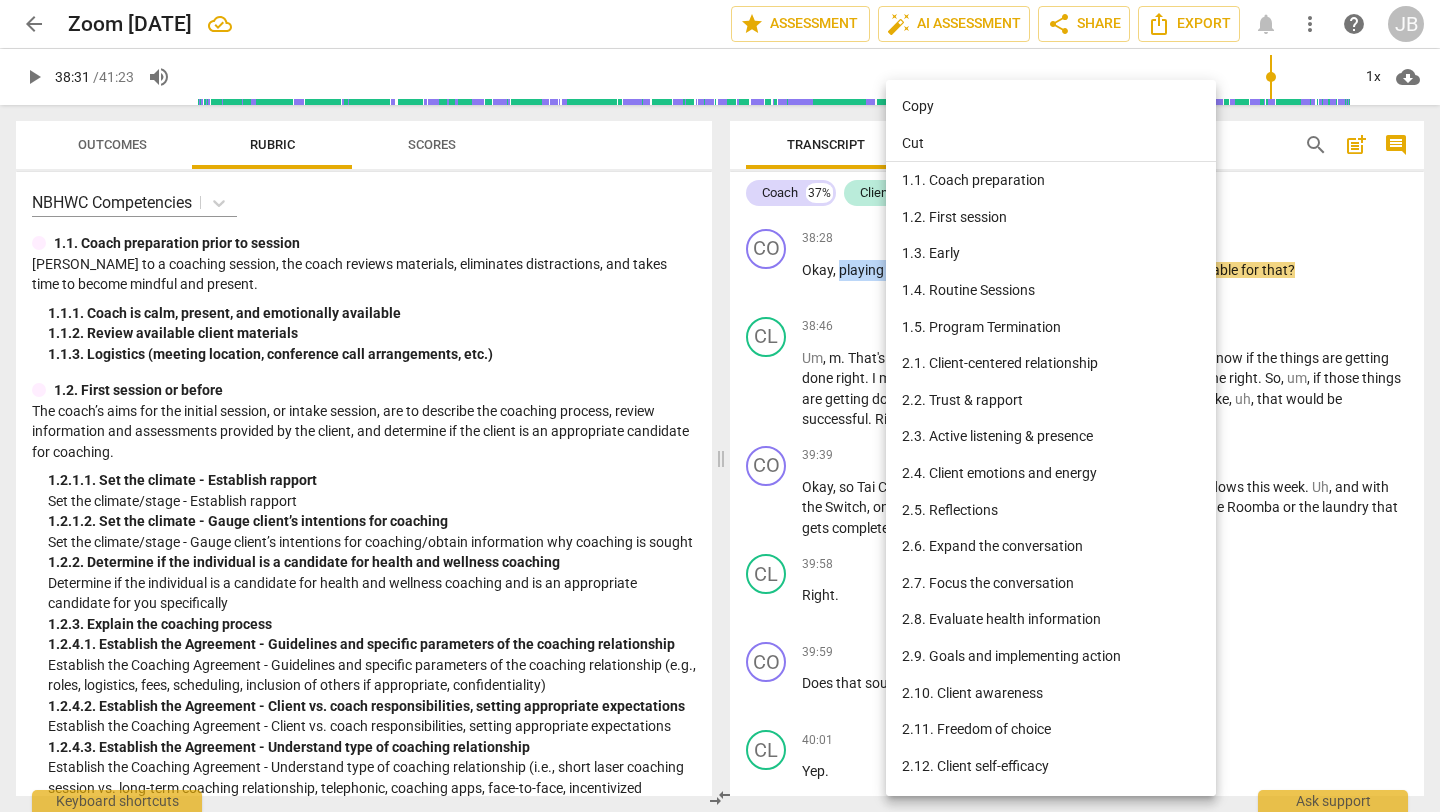 click on "Cut" at bounding box center (1054, 144) 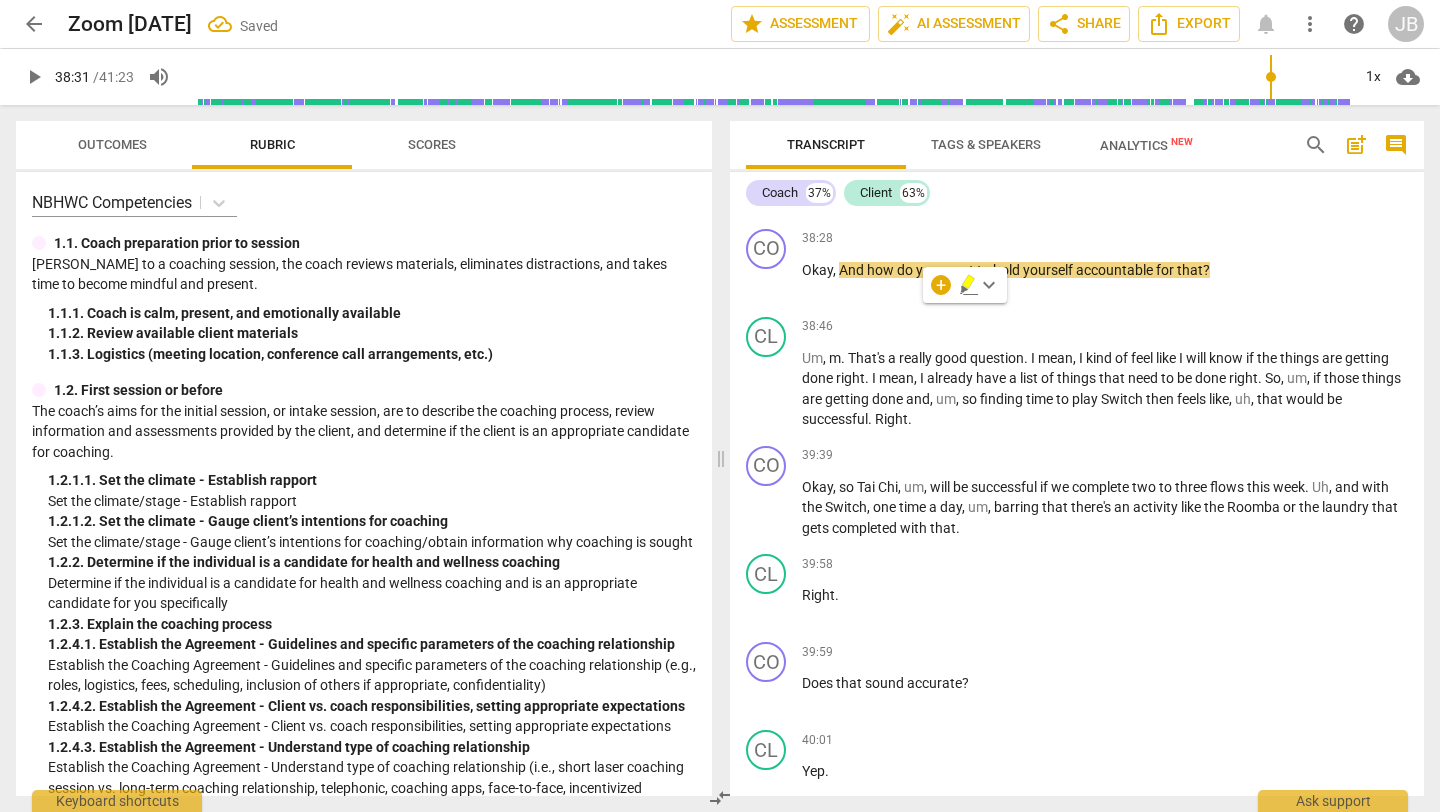 click on "." at bounding box center (1089, 182) 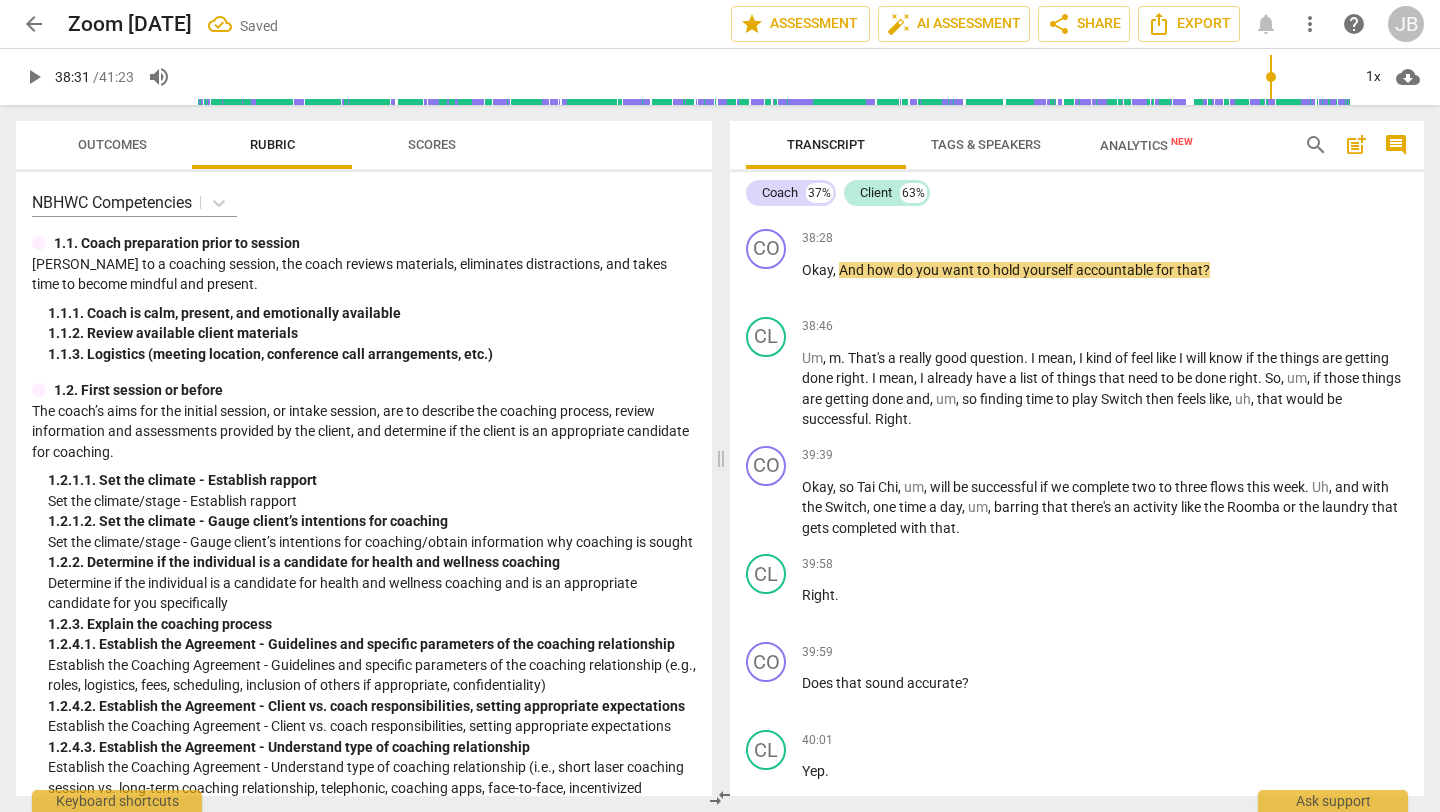 type 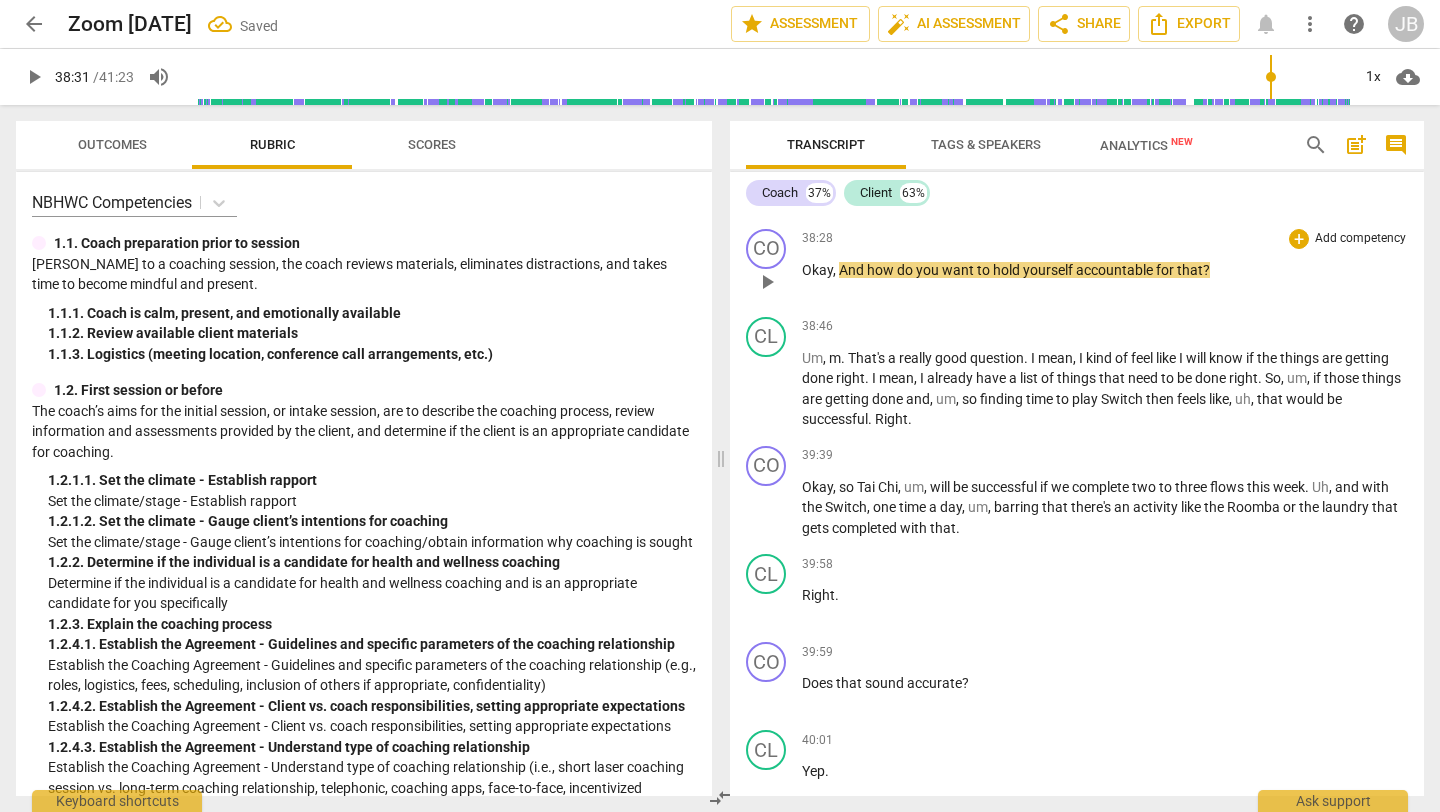 click on "play_arrow" at bounding box center [767, 282] 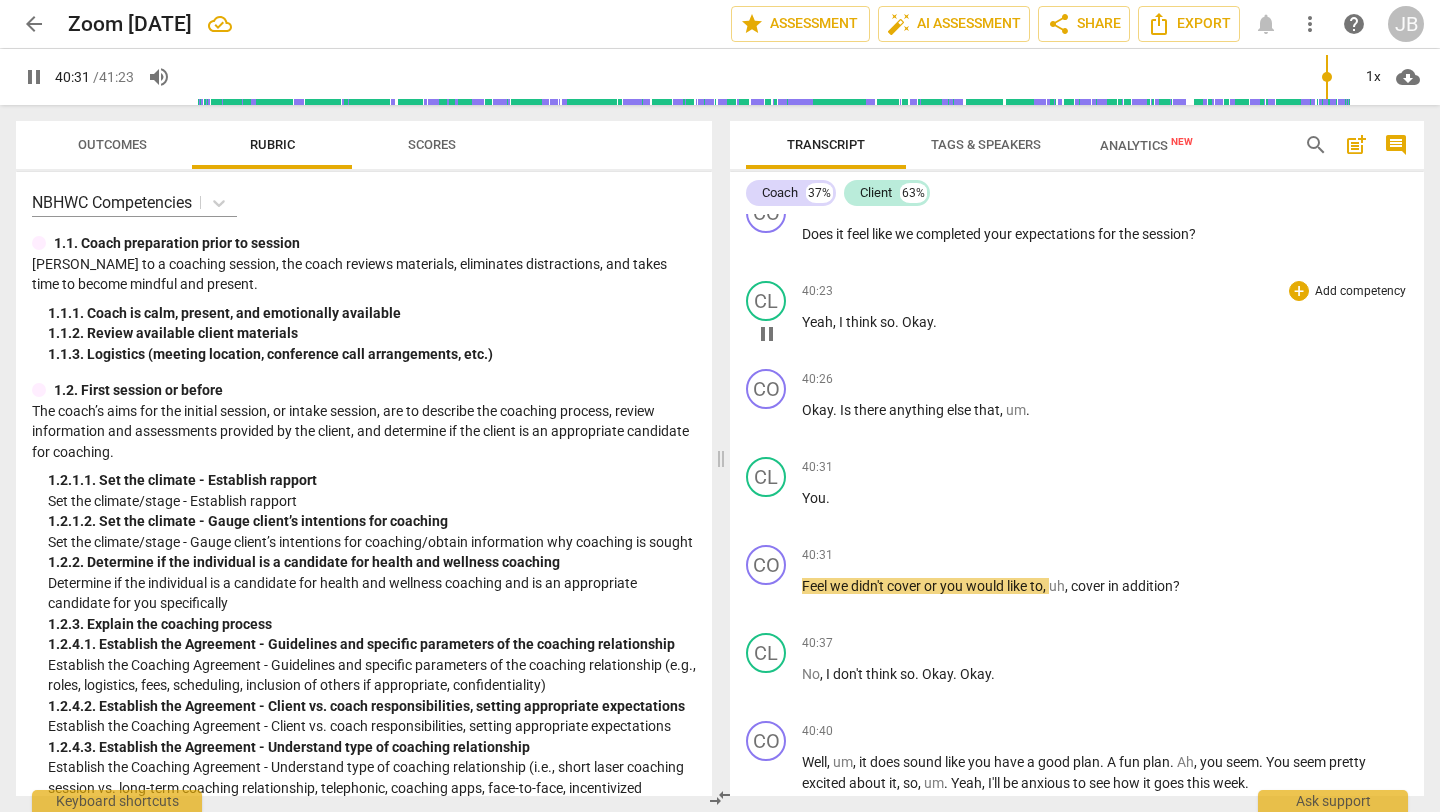 scroll, scrollTop: 16619, scrollLeft: 0, axis: vertical 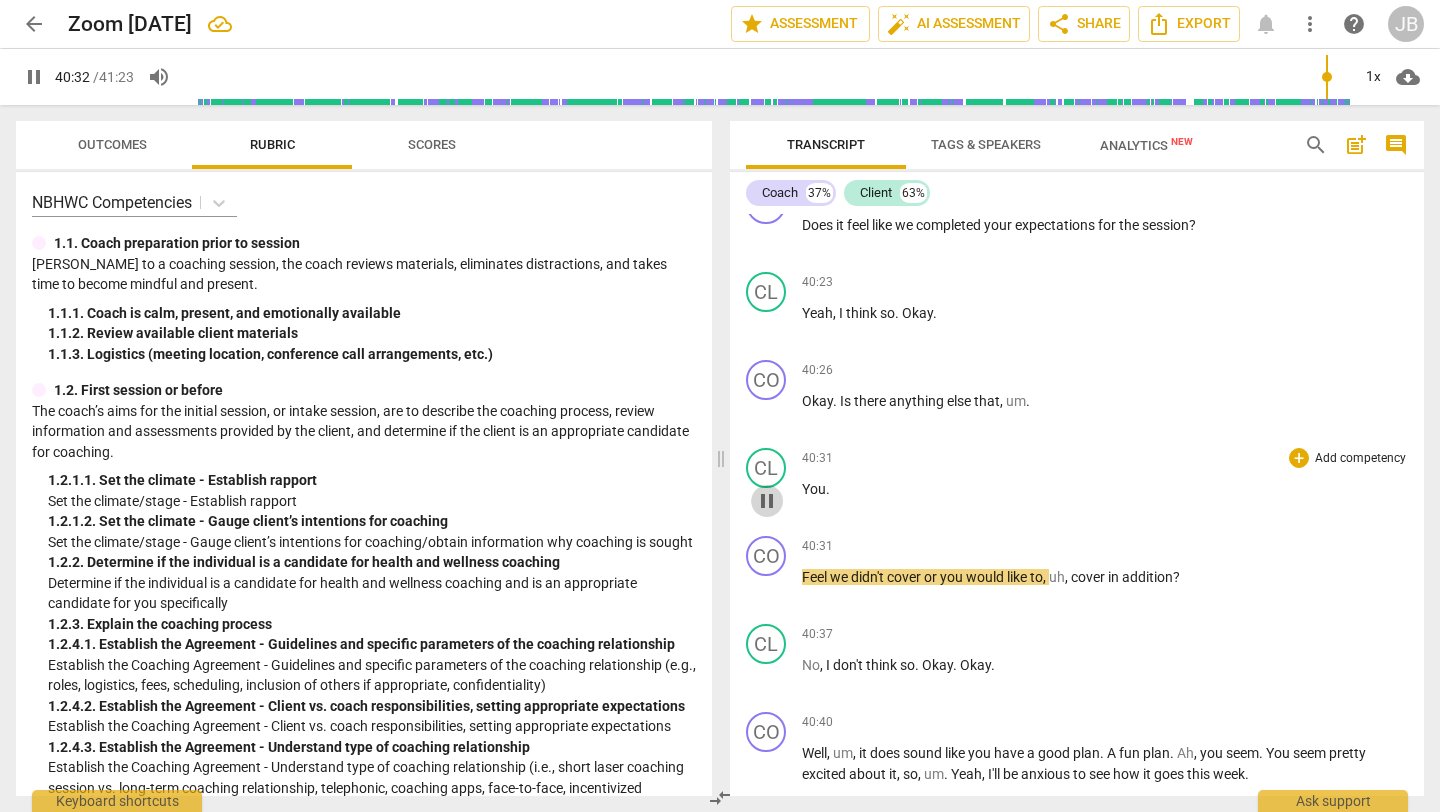 click on "pause" at bounding box center [767, 501] 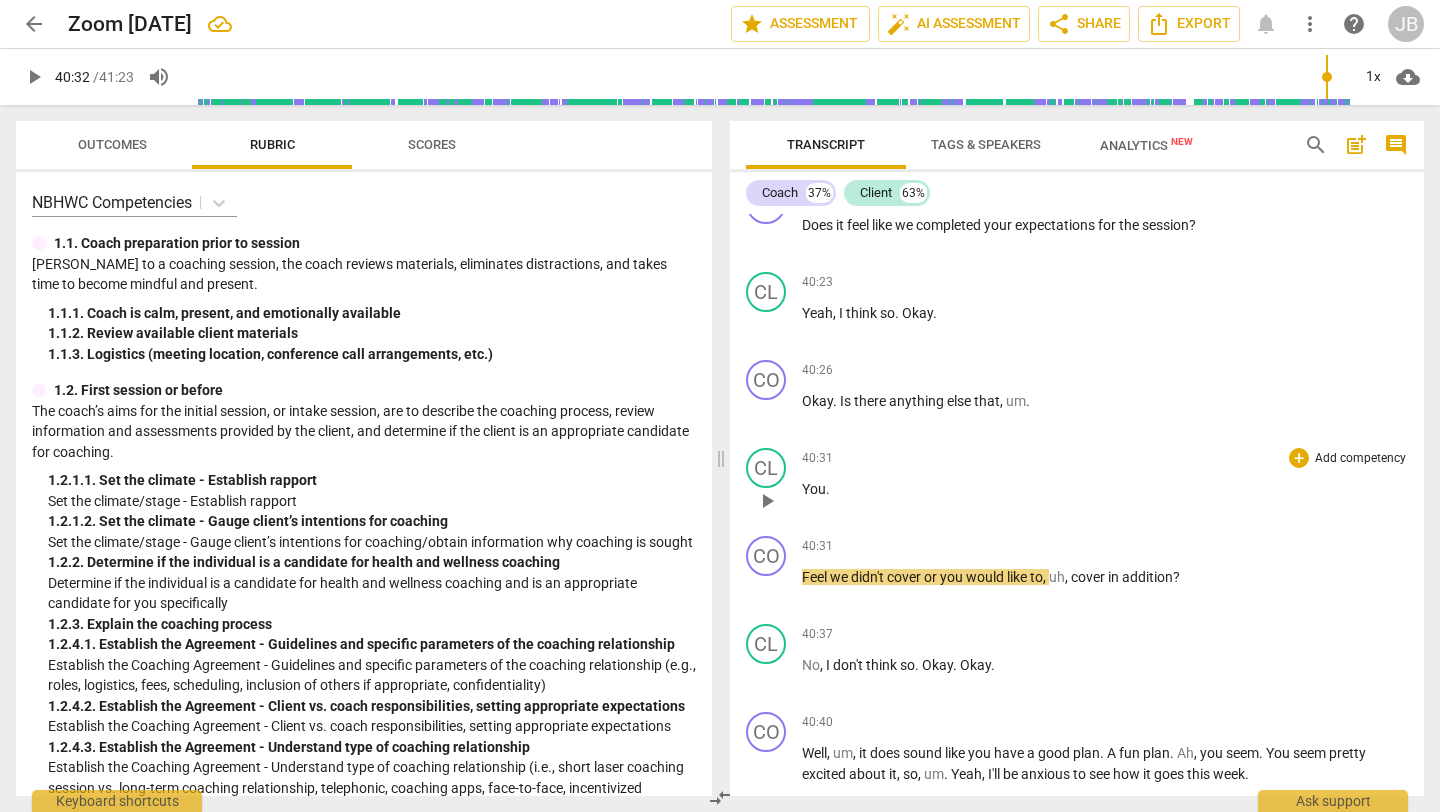click on "You ." at bounding box center [1105, 489] 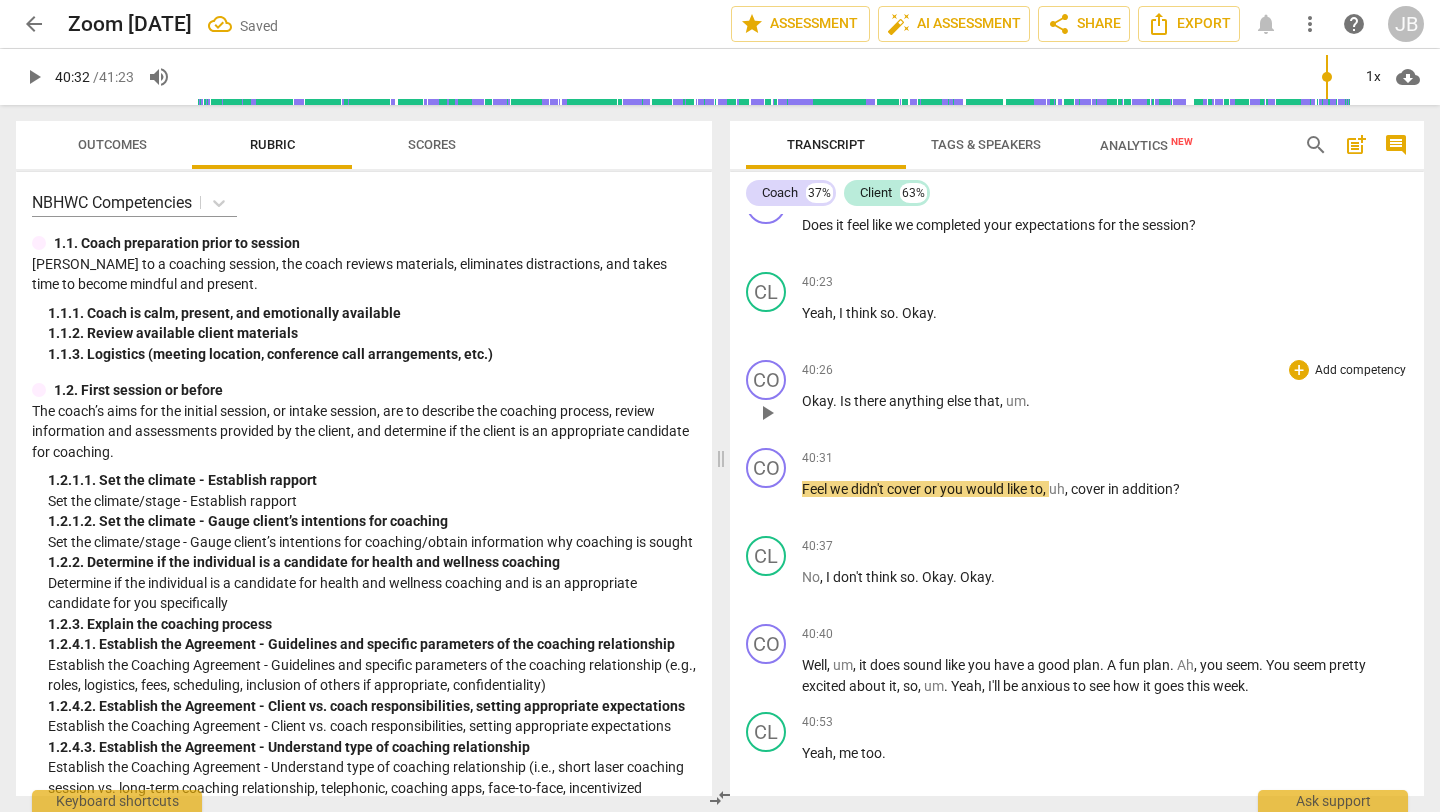 click on "Okay .   Is   there   anything   else   that ,   um ." at bounding box center (1105, 401) 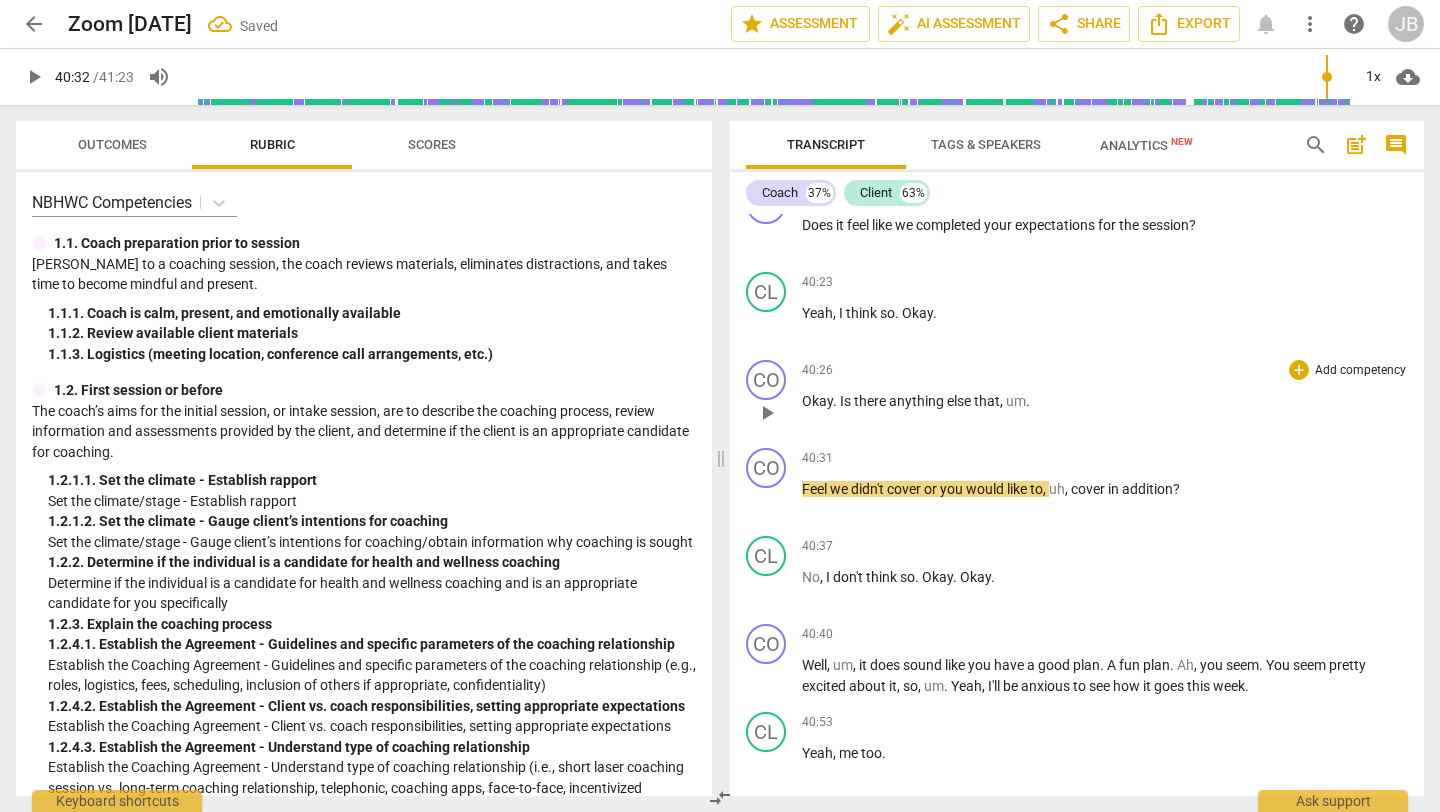 type 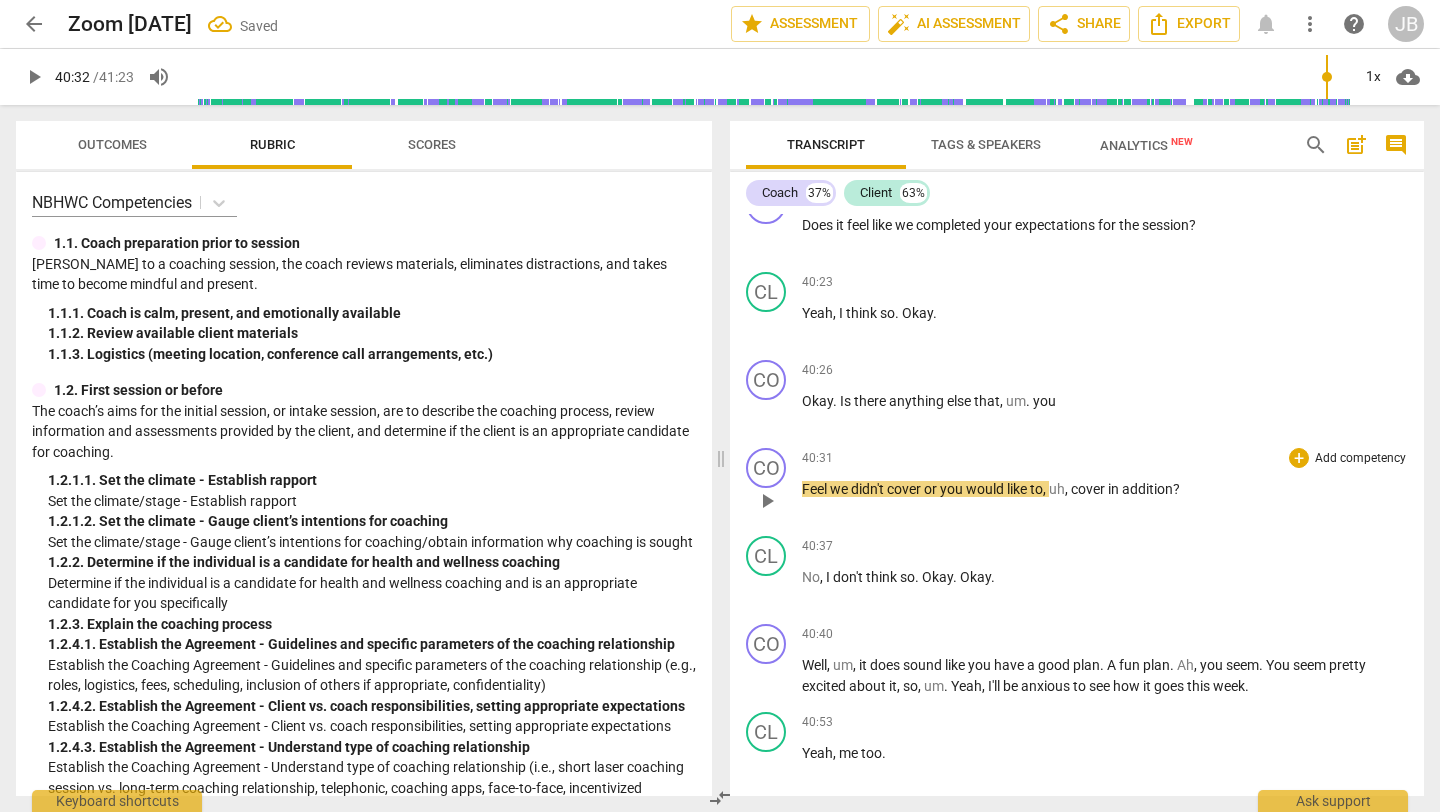 click on "play_arrow" at bounding box center [767, 501] 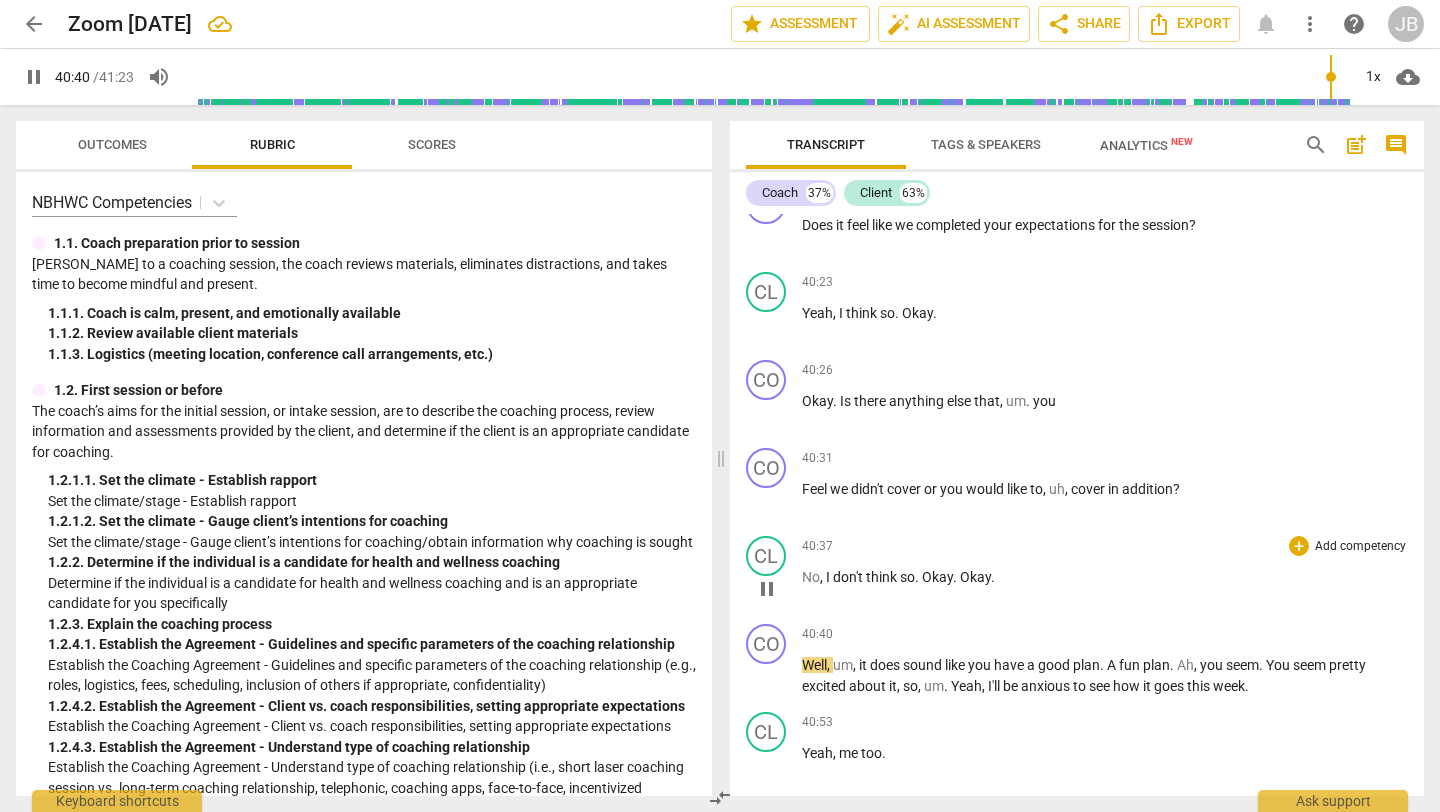 click on "Okay" at bounding box center (937, 577) 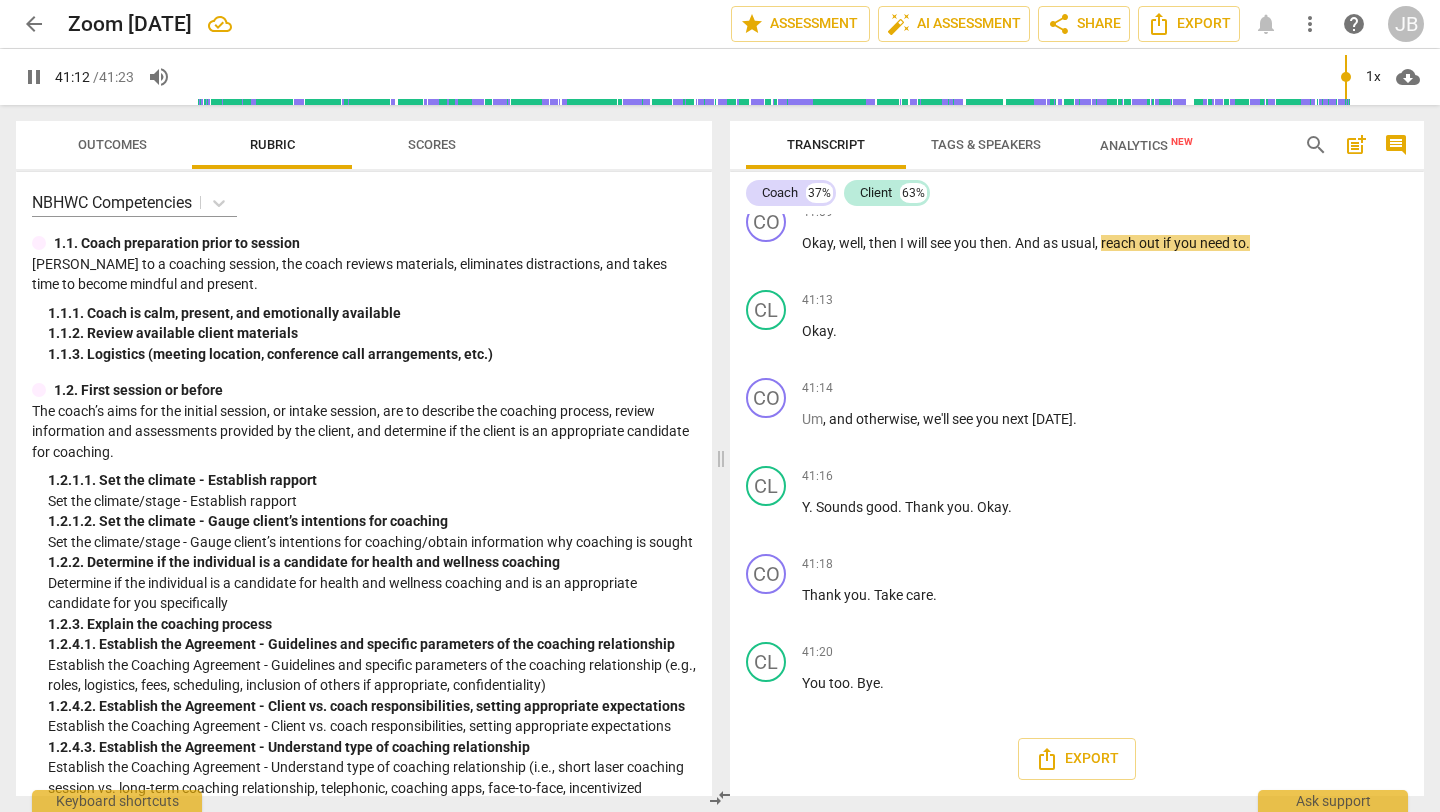 scroll, scrollTop: 17522, scrollLeft: 0, axis: vertical 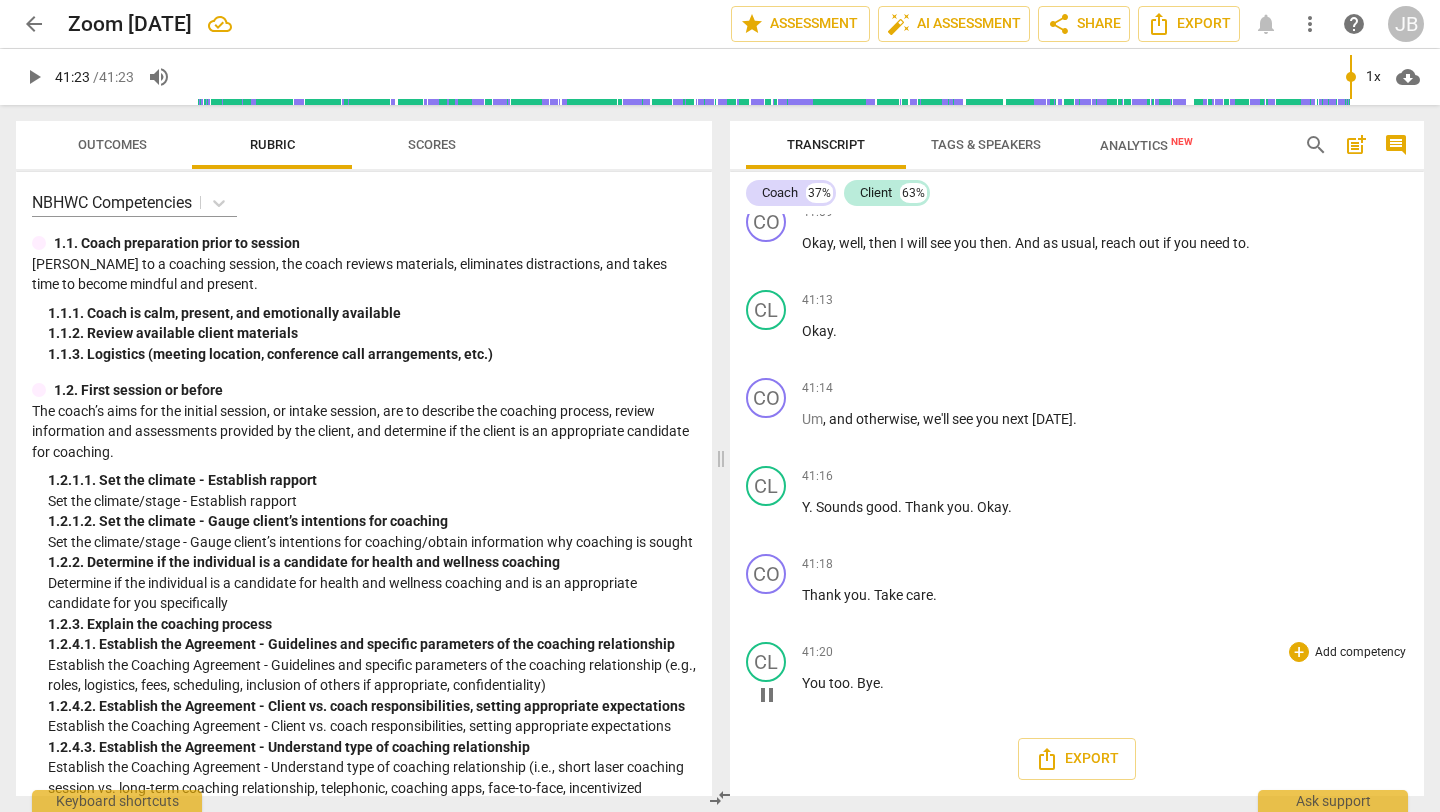 type on "2483" 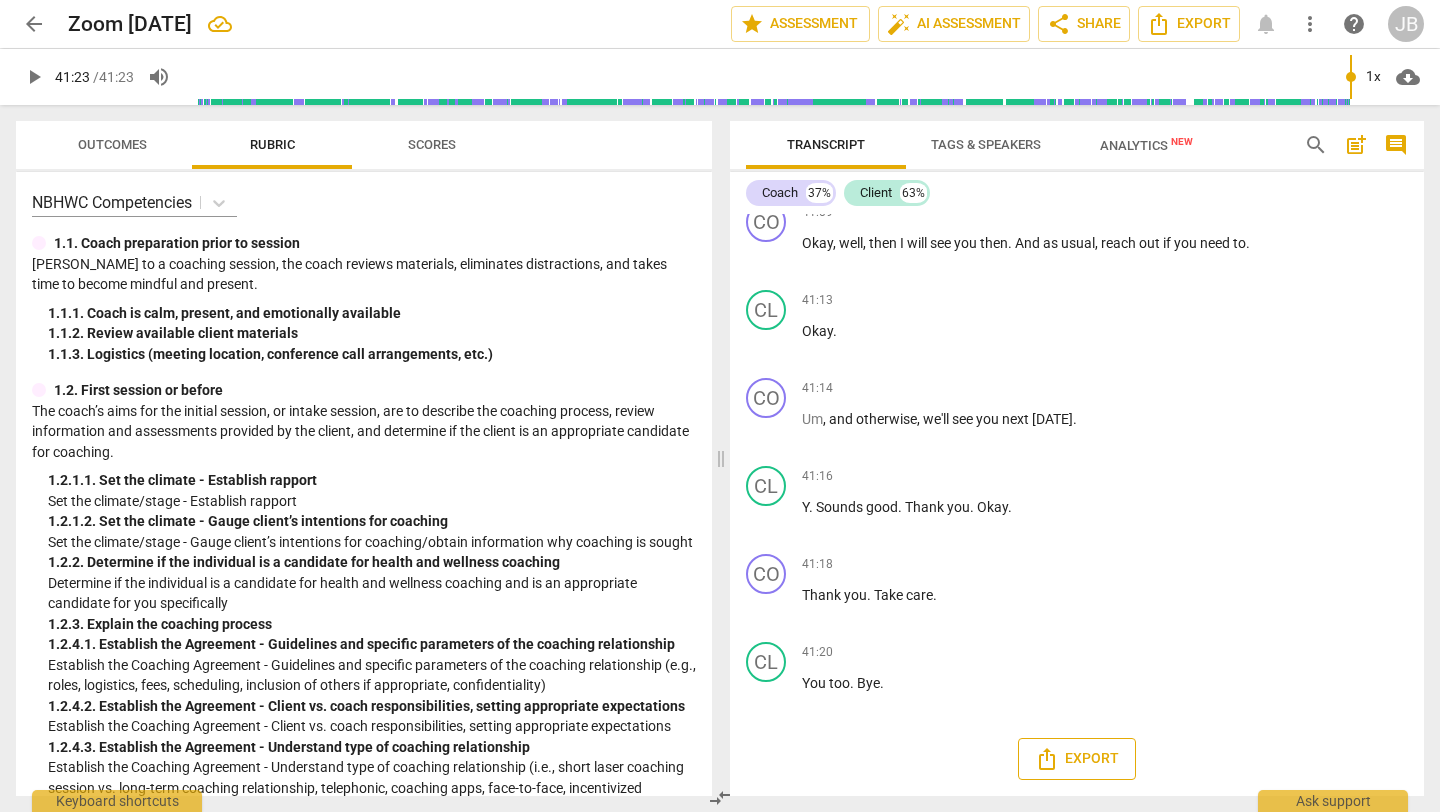 click on "Export" at bounding box center [1077, 759] 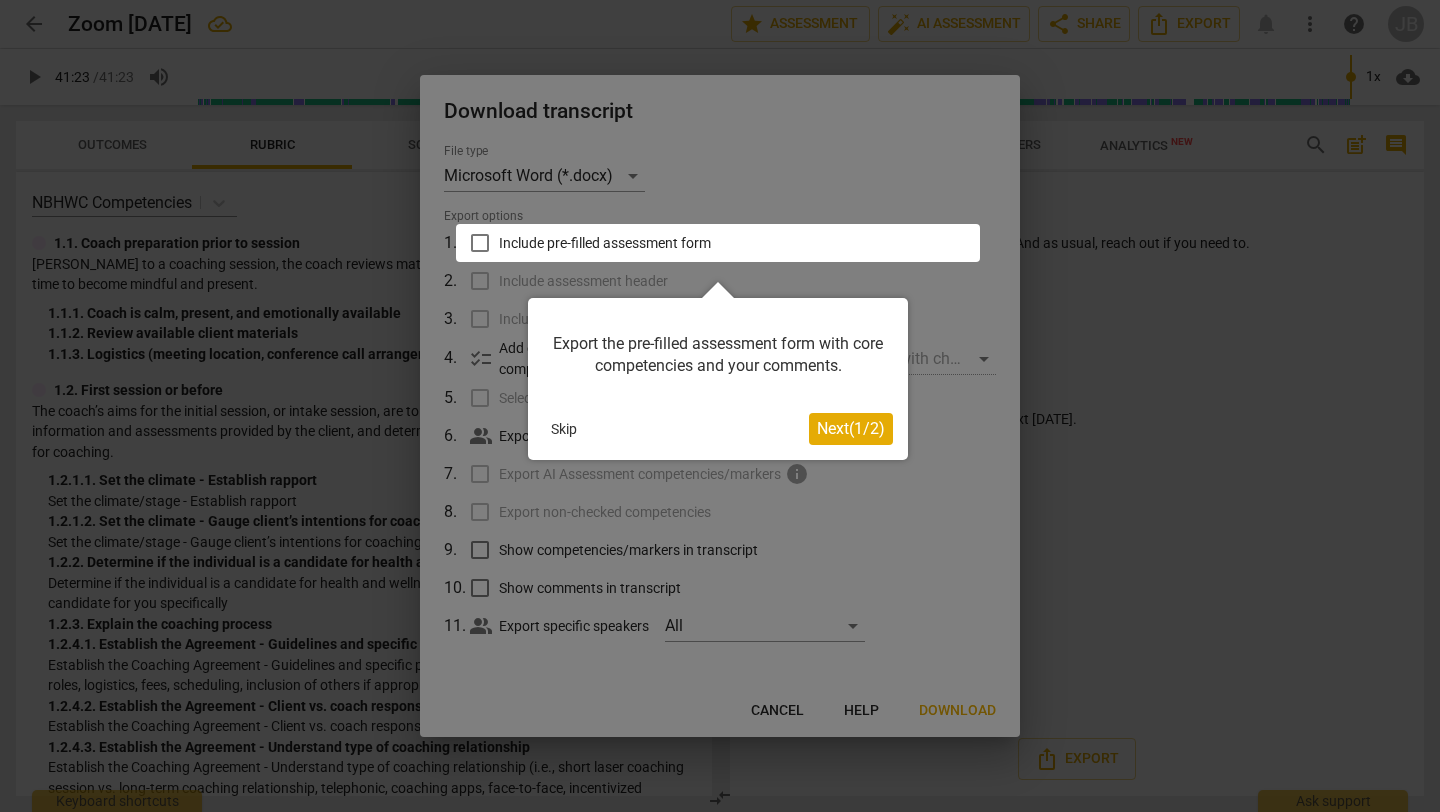 click on "Next  ( 1 / 2 )" at bounding box center [851, 428] 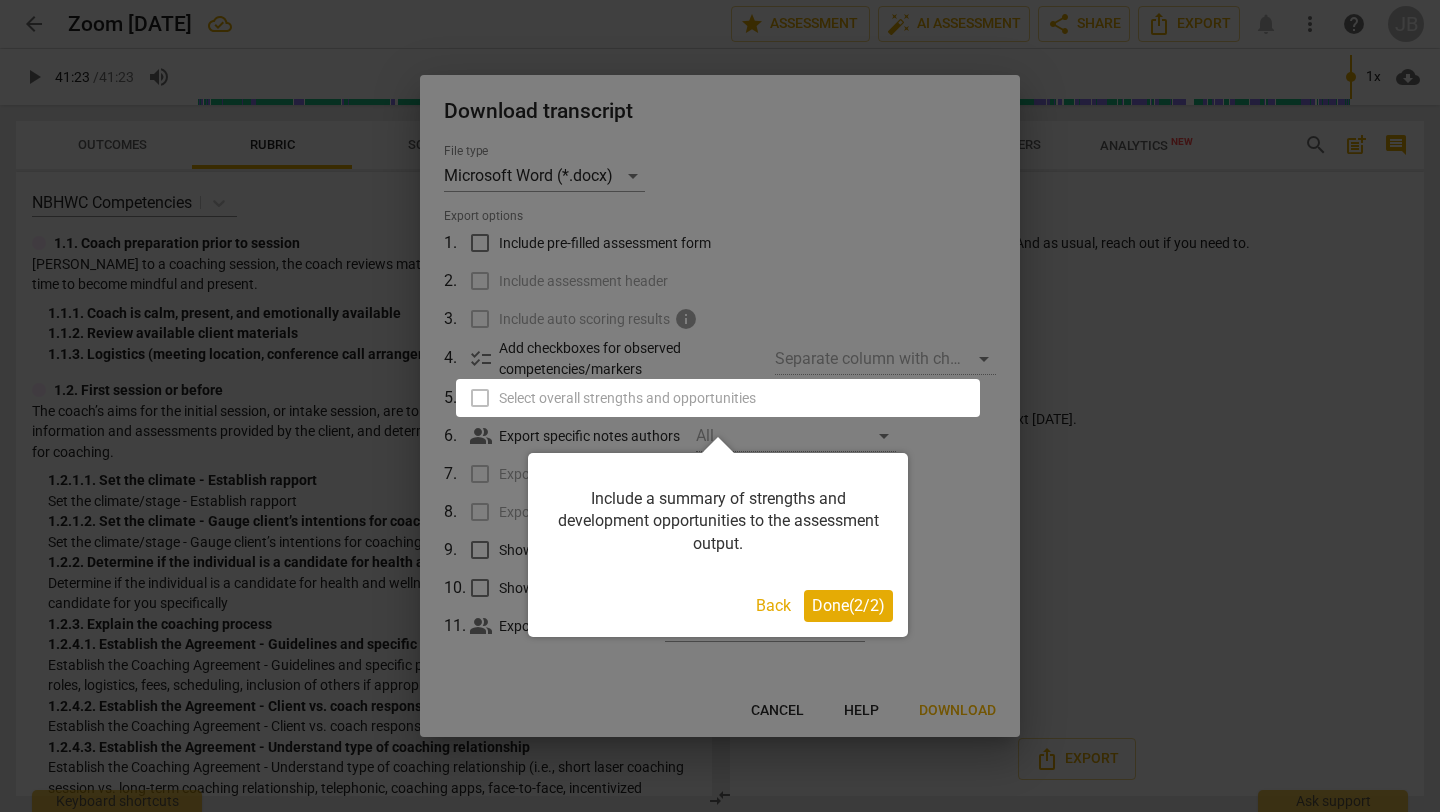 click on "Done  ( 2 / 2 )" at bounding box center (848, 605) 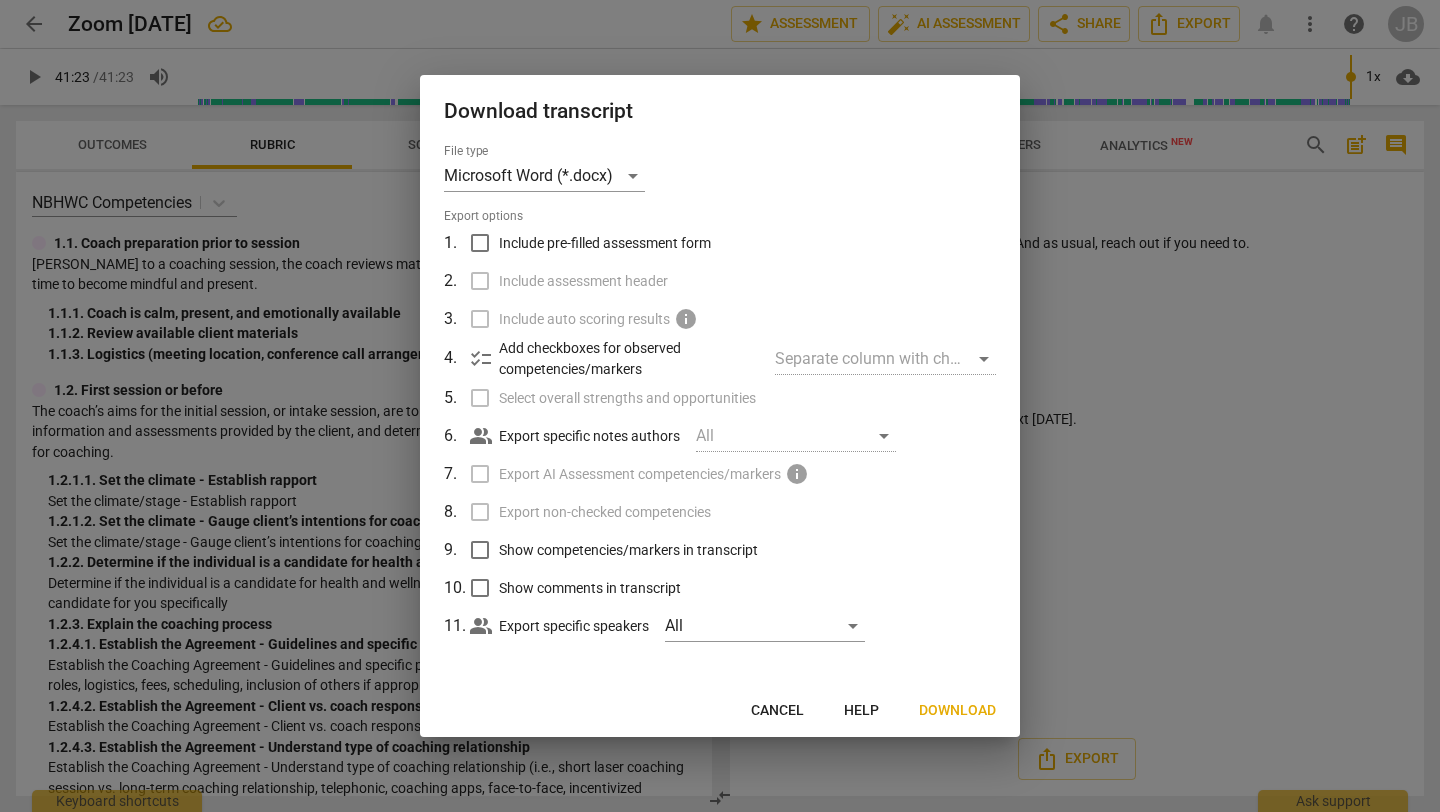 click on "Download" at bounding box center (957, 711) 